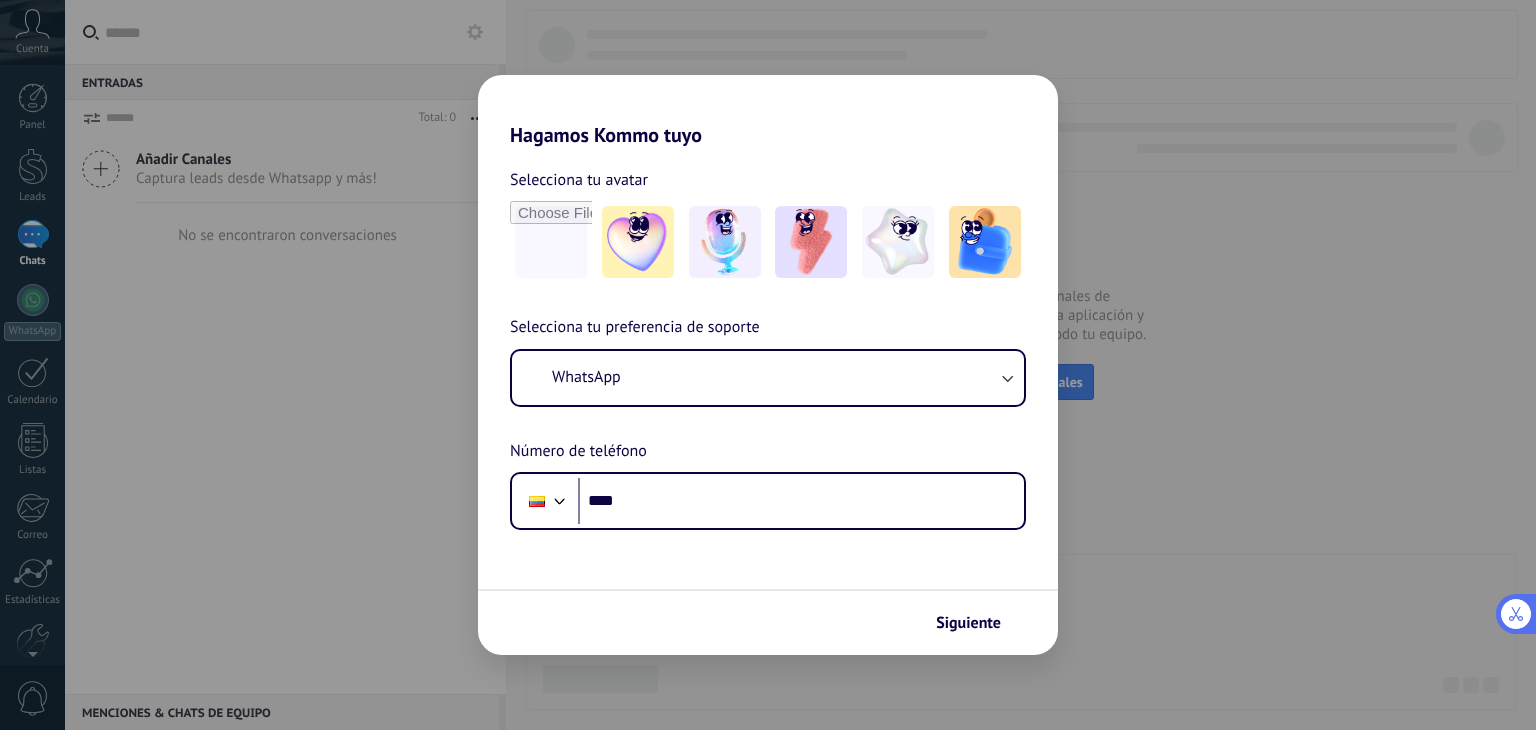 scroll, scrollTop: 0, scrollLeft: 0, axis: both 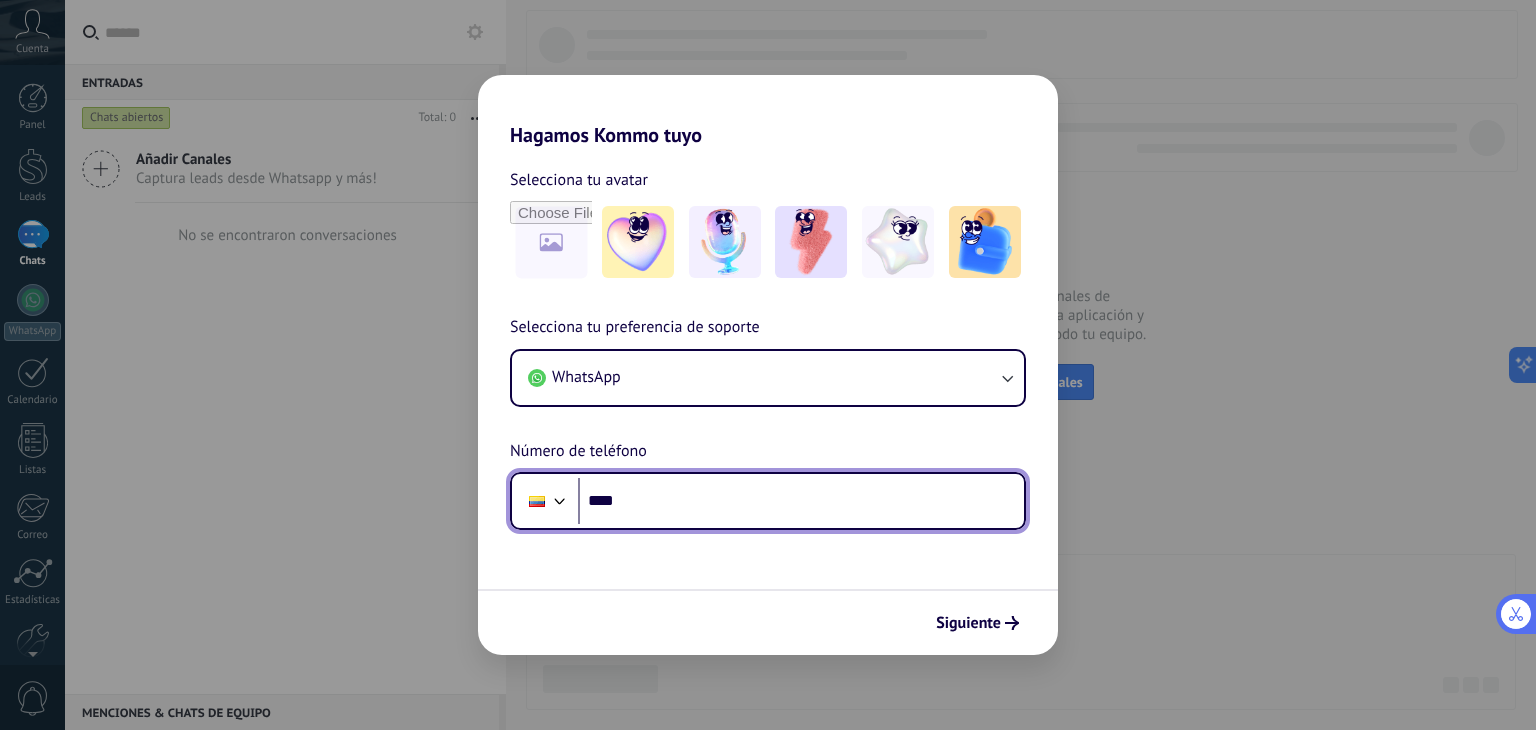click on "****" at bounding box center [801, 501] 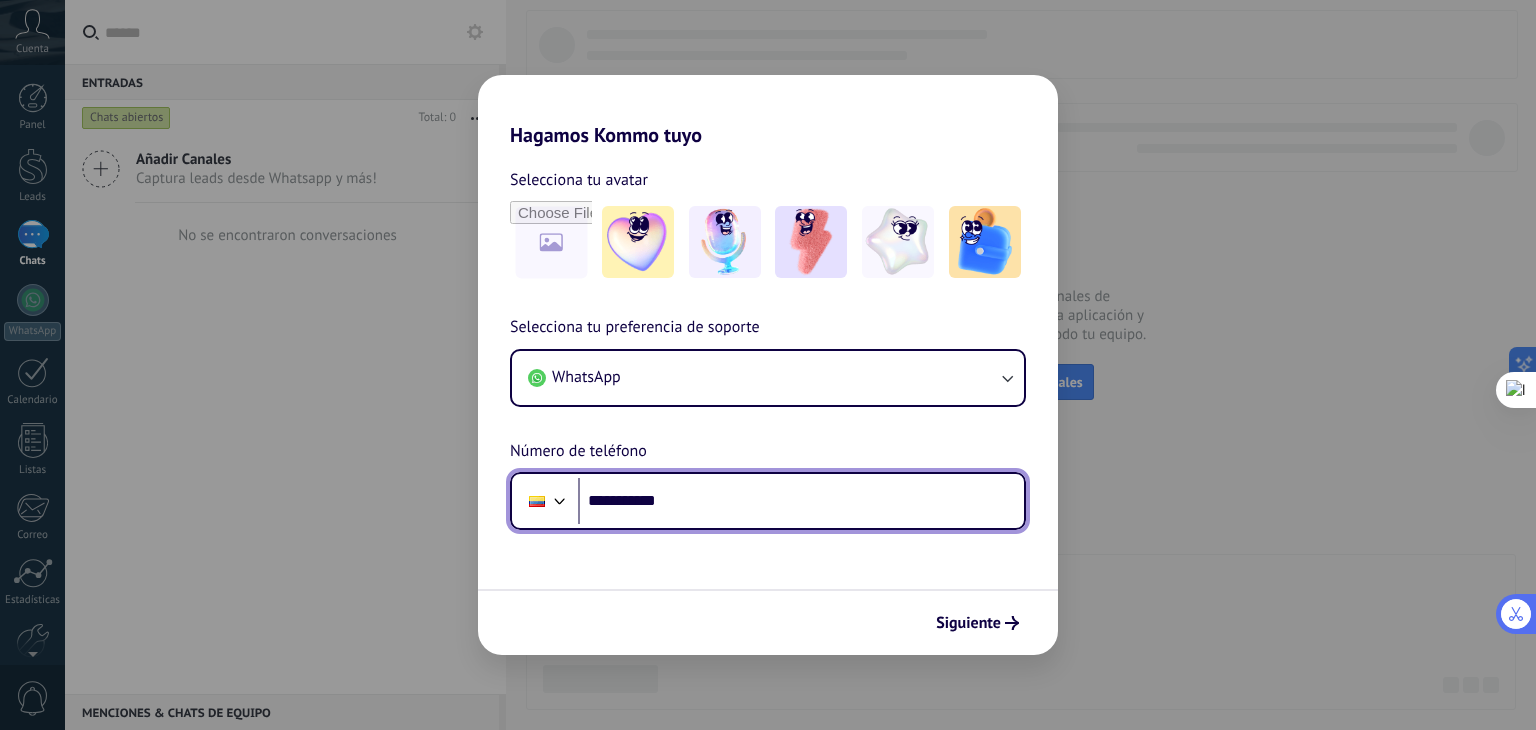 scroll, scrollTop: 0, scrollLeft: 0, axis: both 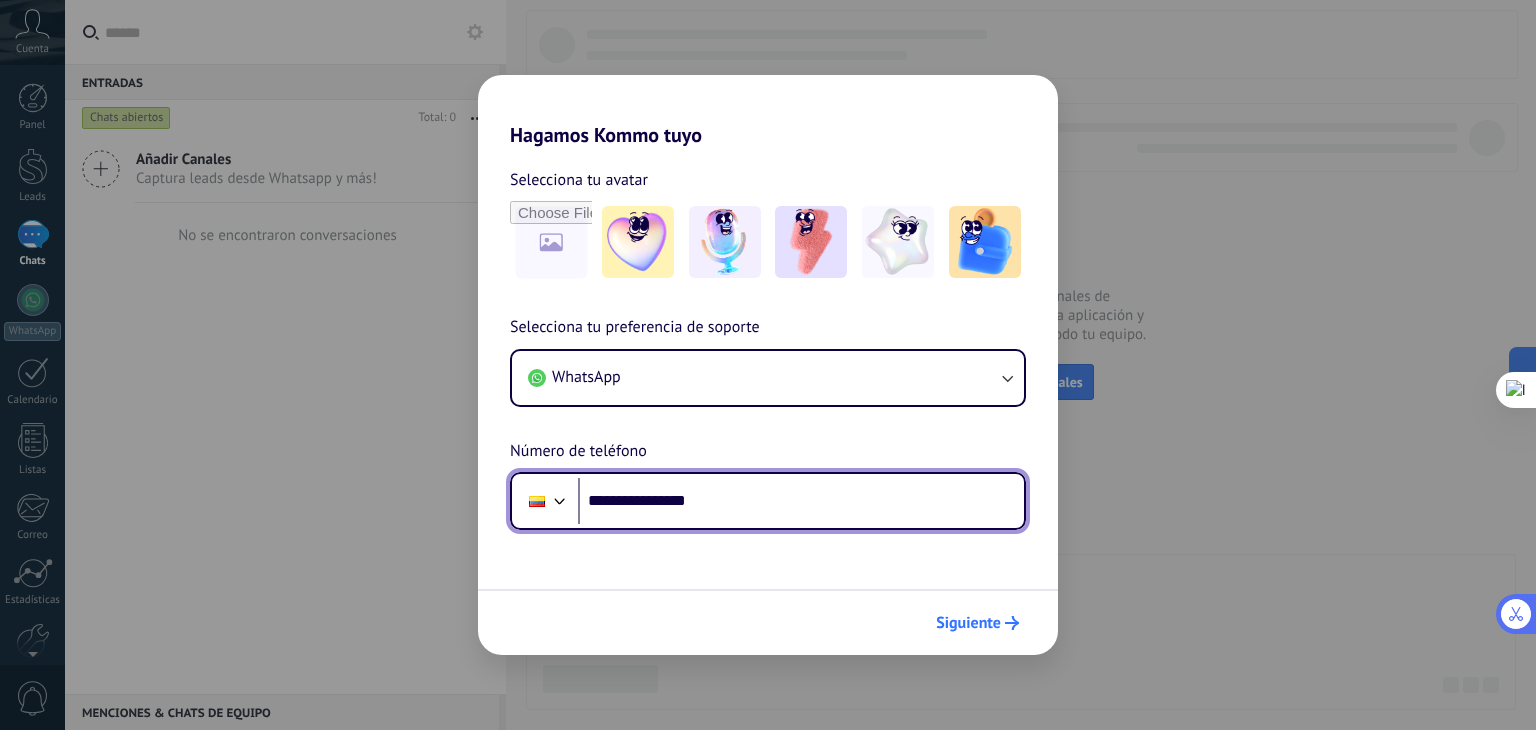 type on "**********" 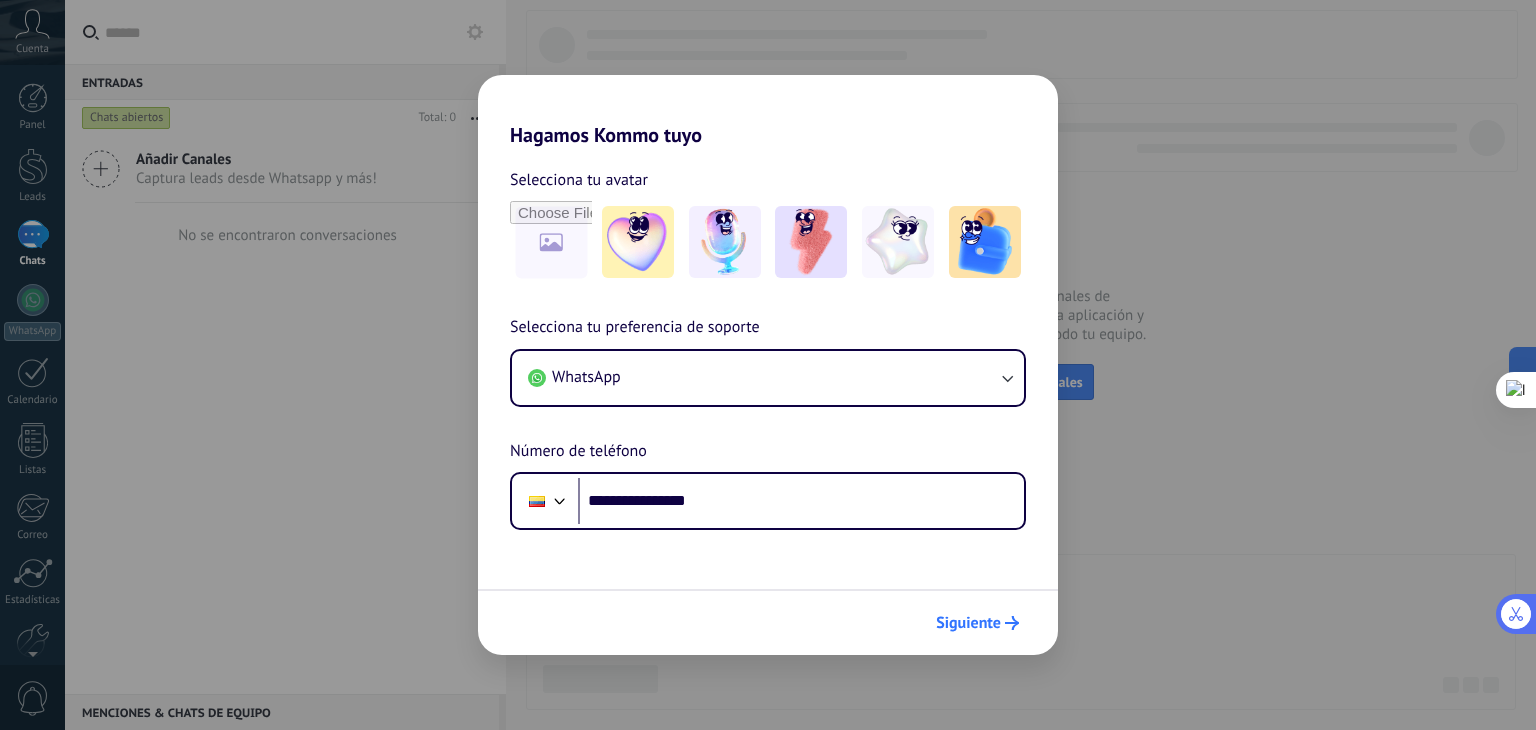 click on "Siguiente" at bounding box center (968, 623) 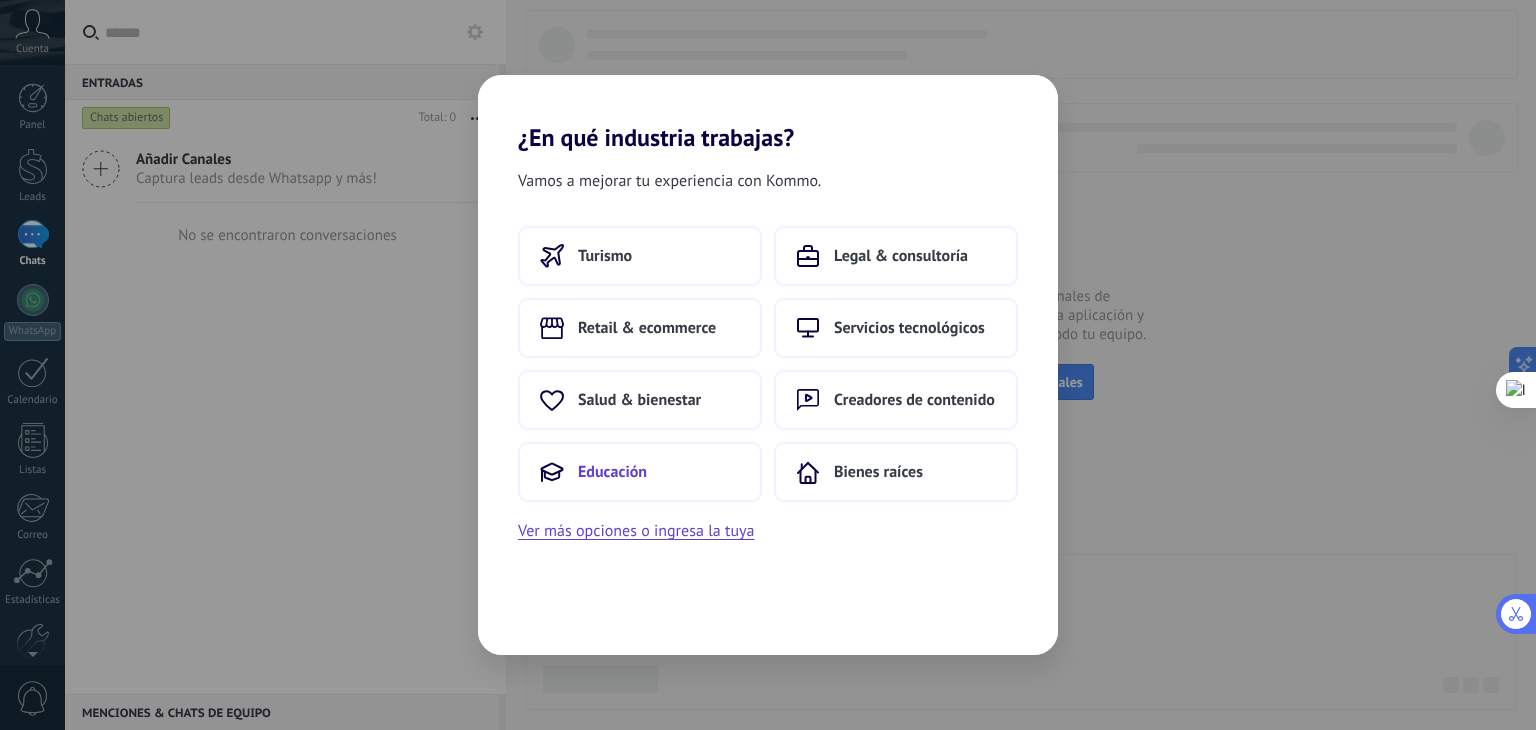 click on "Educación" at bounding box center [640, 472] 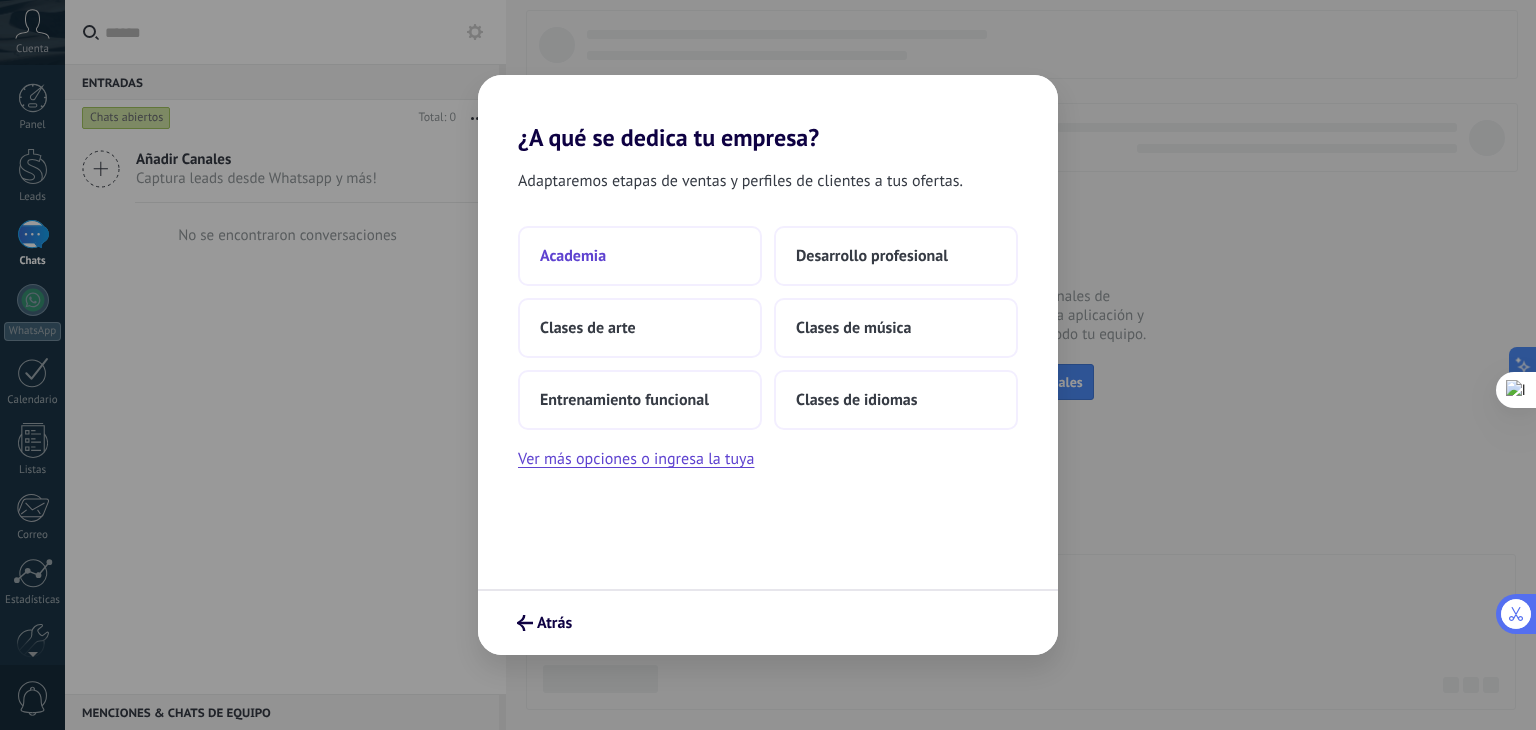 click on "Academia" at bounding box center [640, 256] 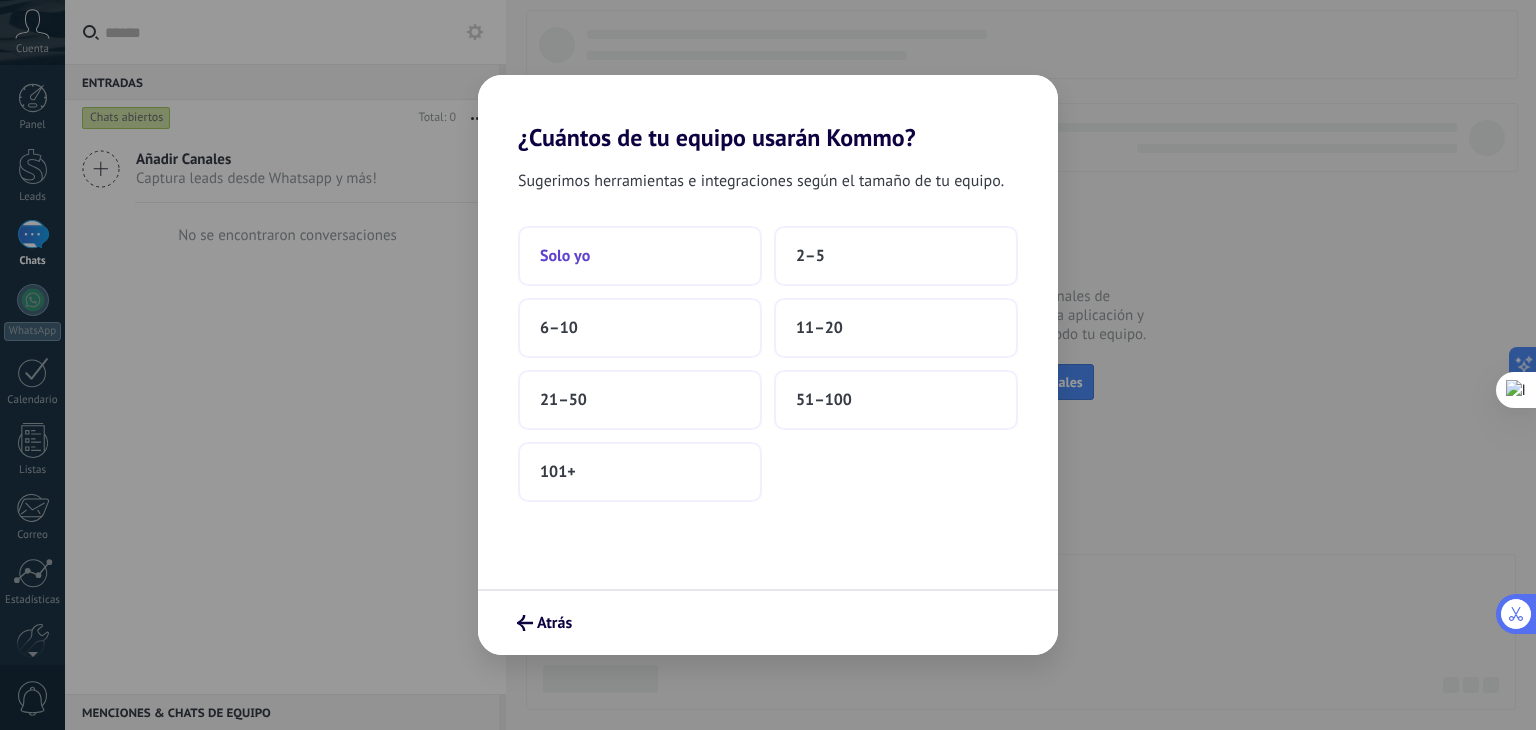 click on "Solo yo" at bounding box center (640, 256) 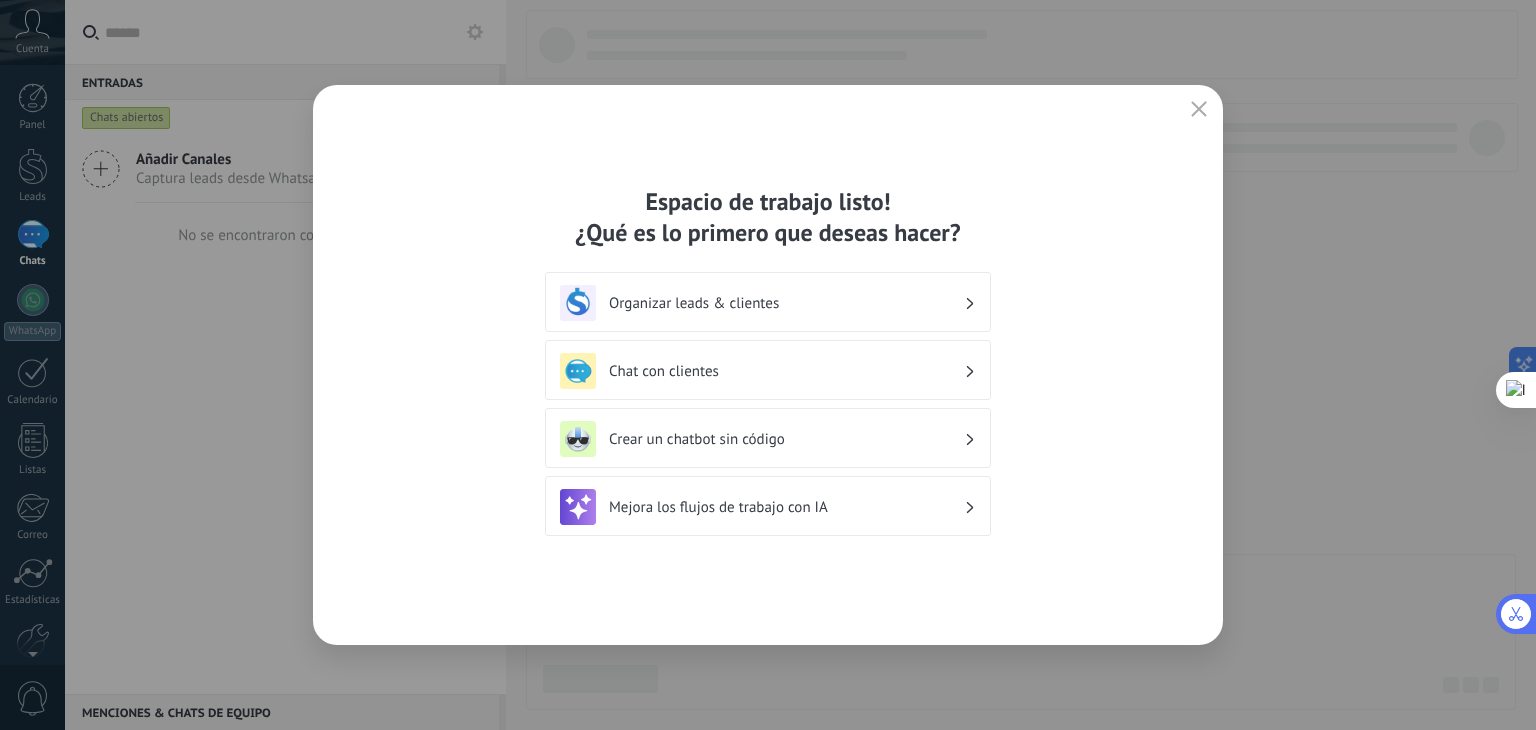 click 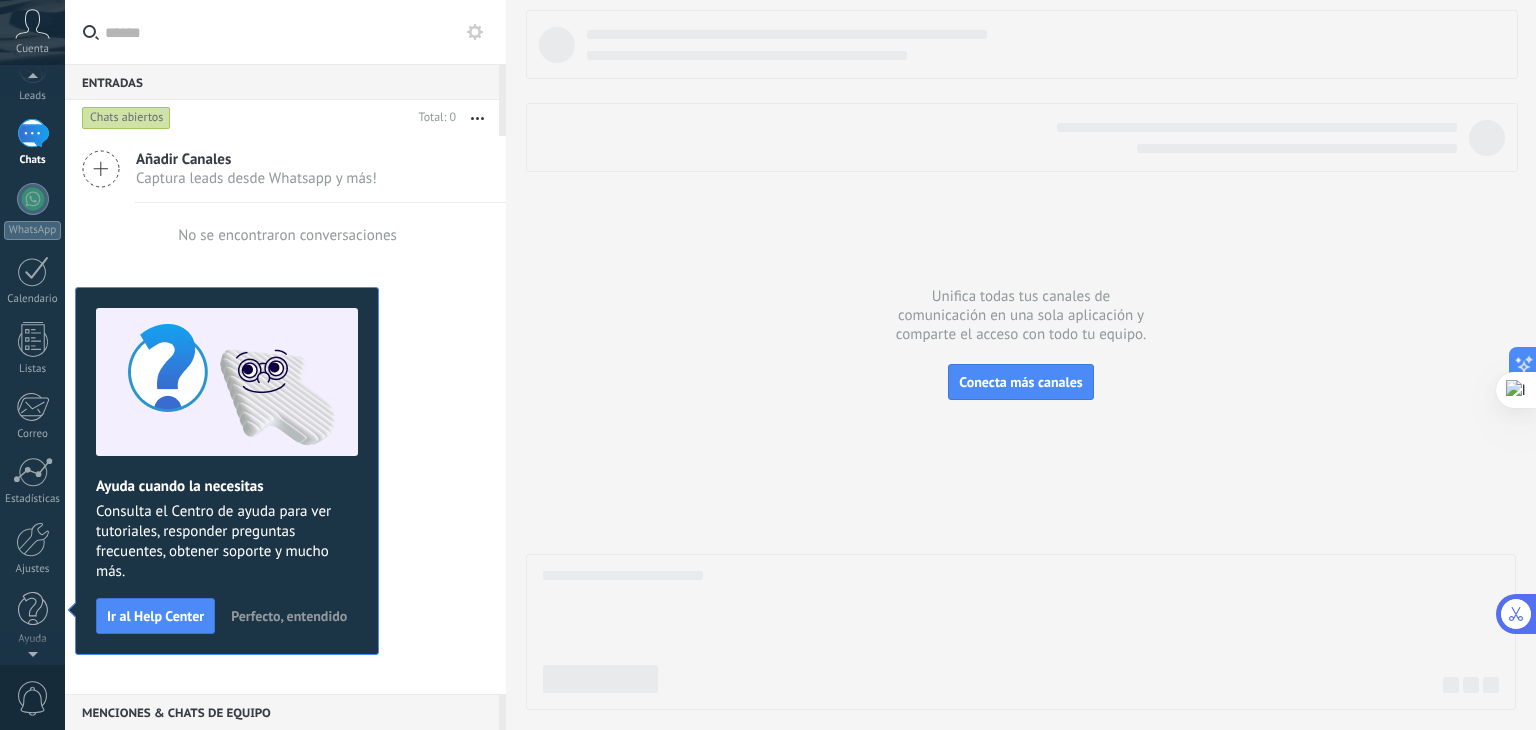 scroll, scrollTop: 0, scrollLeft: 0, axis: both 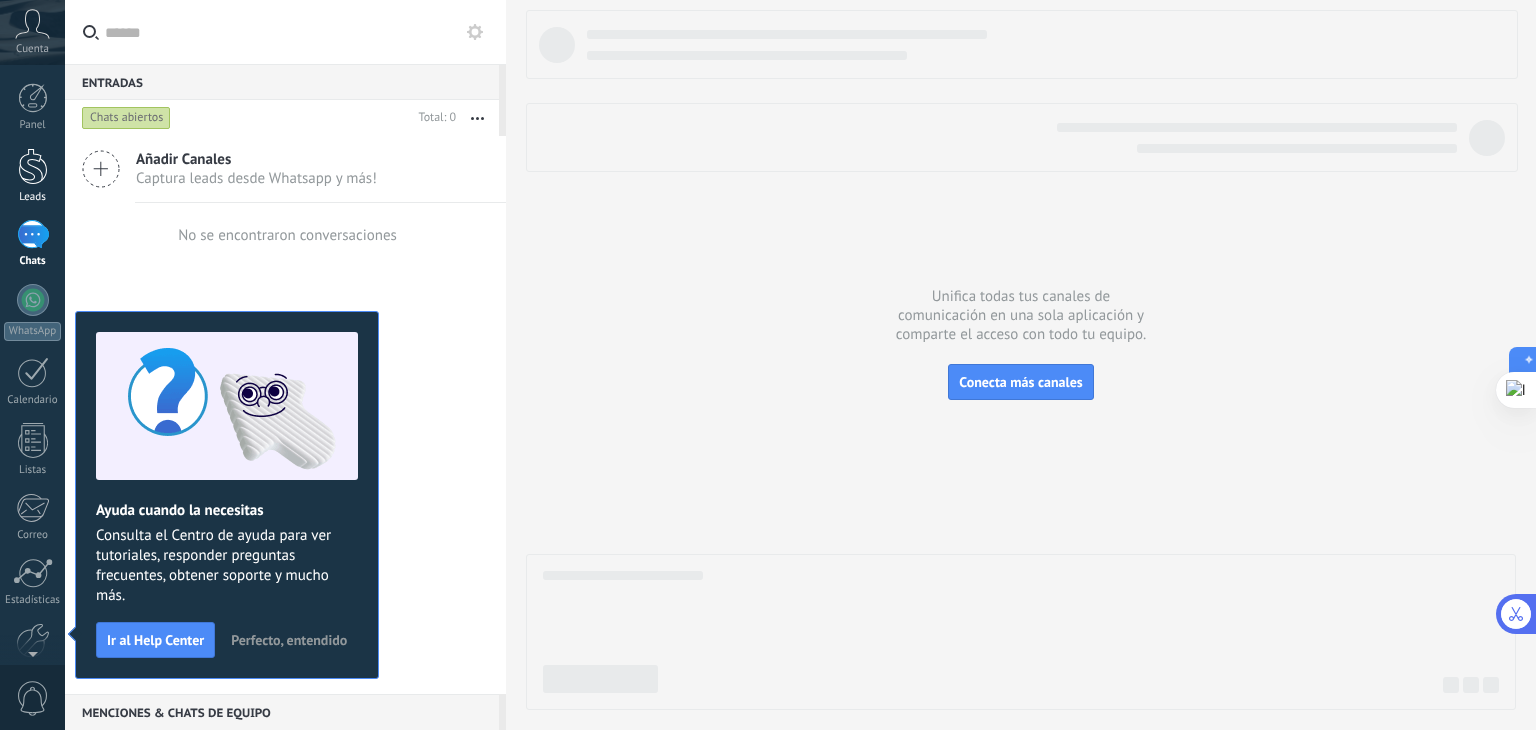 click at bounding box center (33, 166) 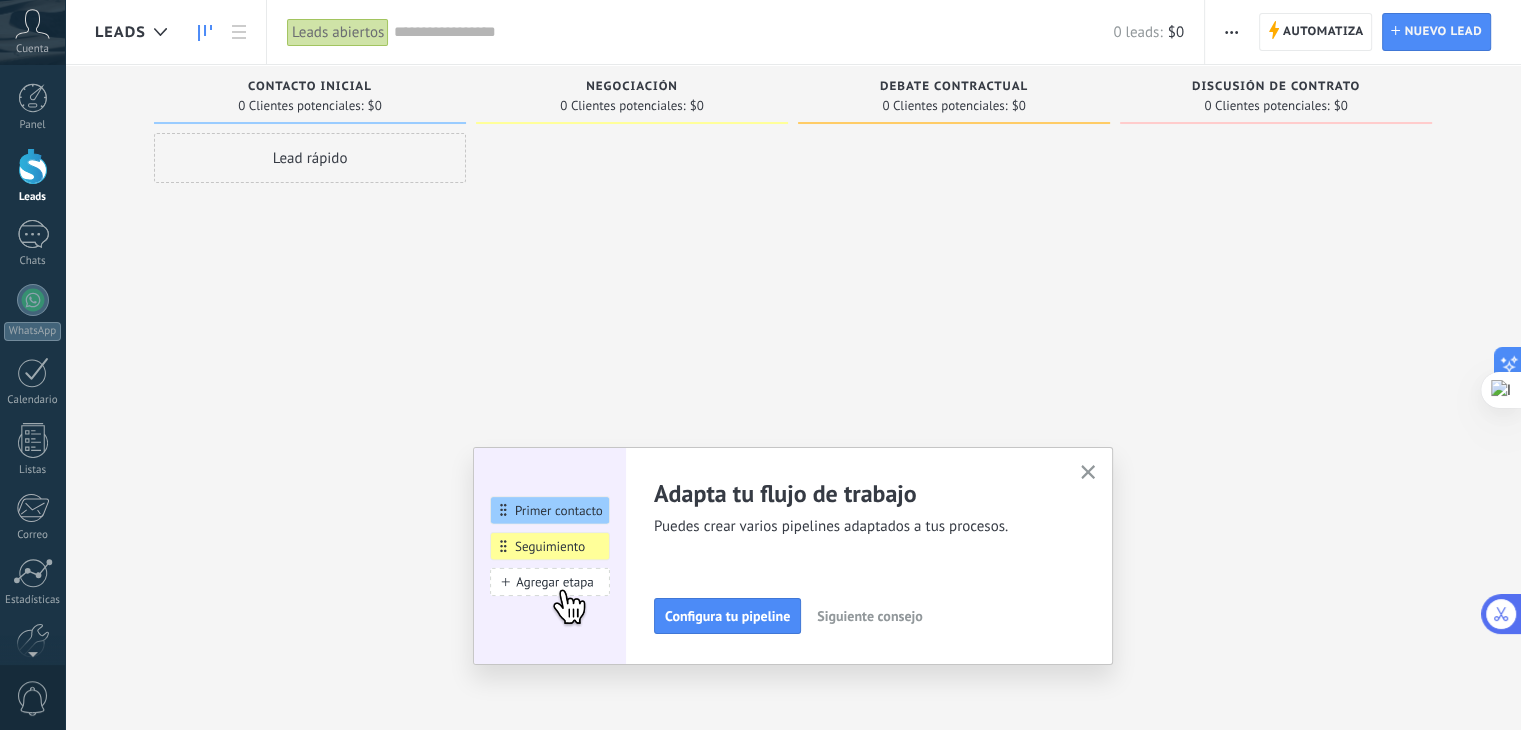 click 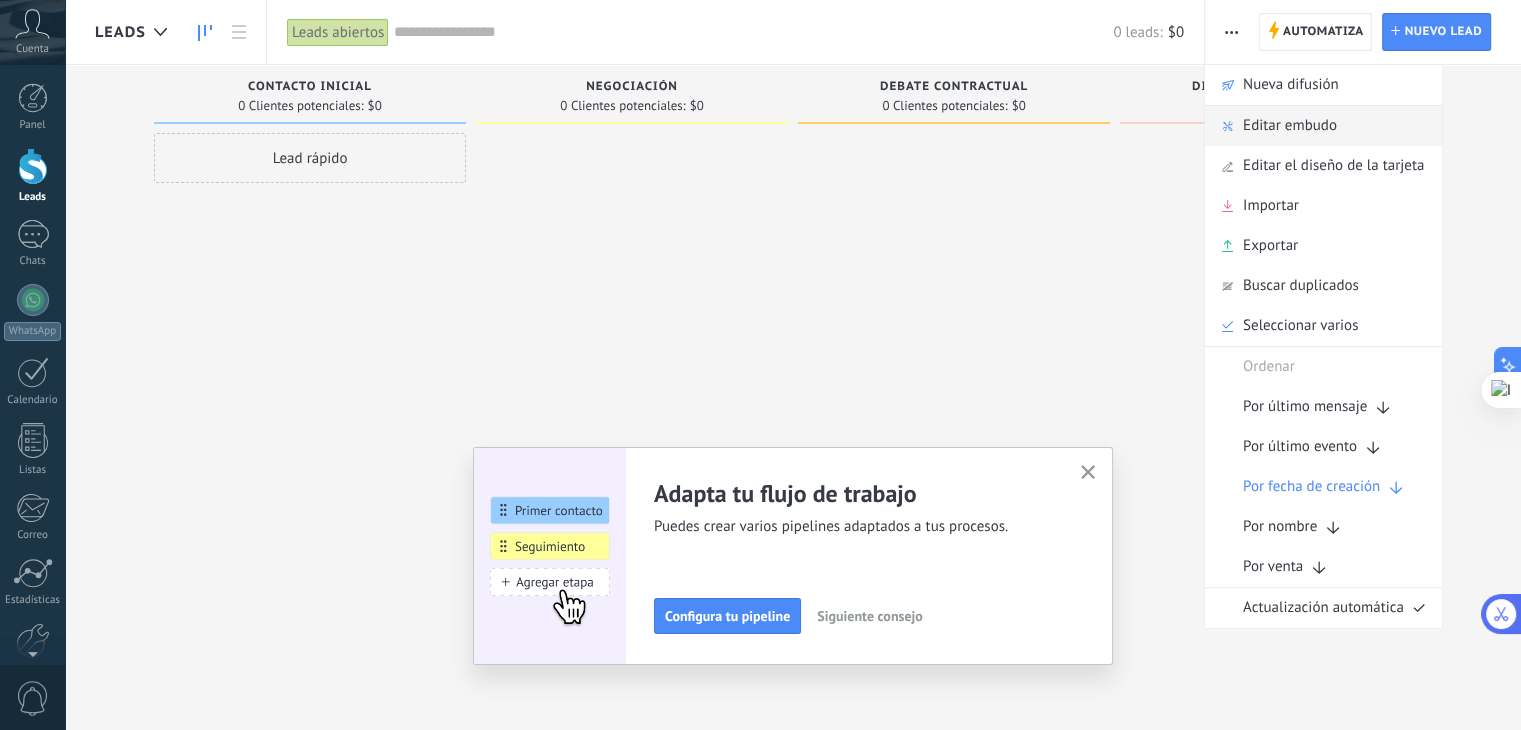click on "Editar embudo" at bounding box center (1290, 126) 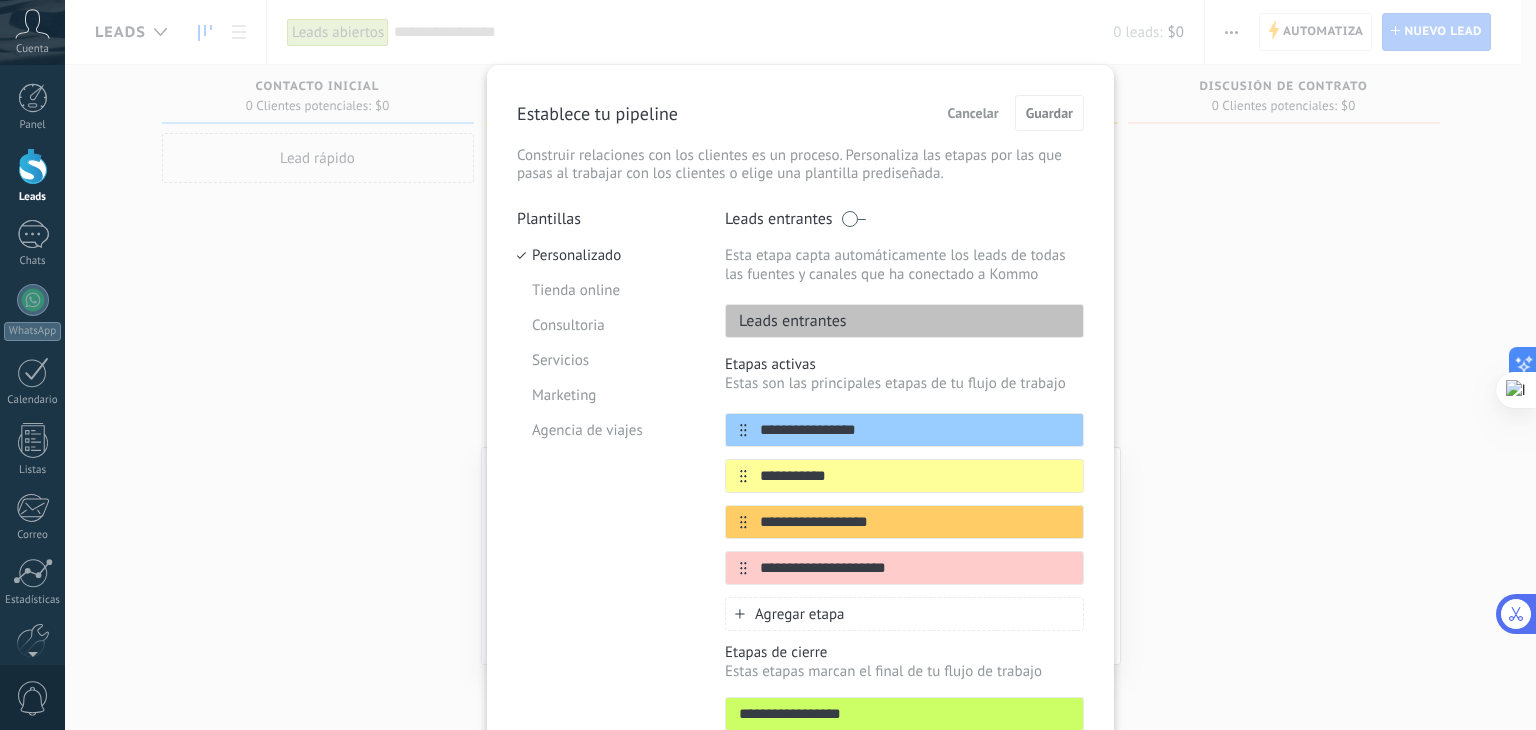 drag, startPoint x: 1535, startPoint y: 153, endPoint x: 1535, endPoint y: 365, distance: 212 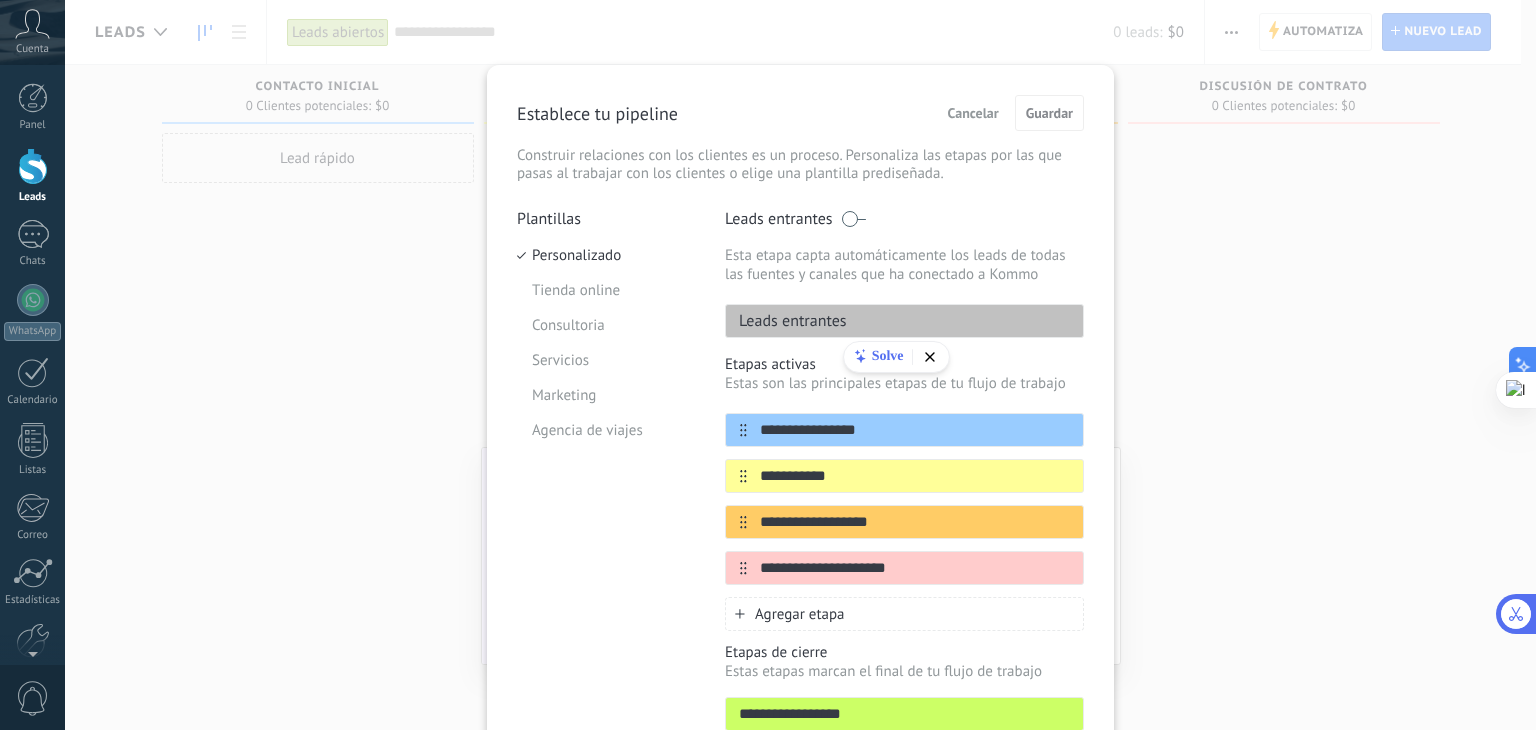 click on "Leads entrantes" at bounding box center [904, 321] 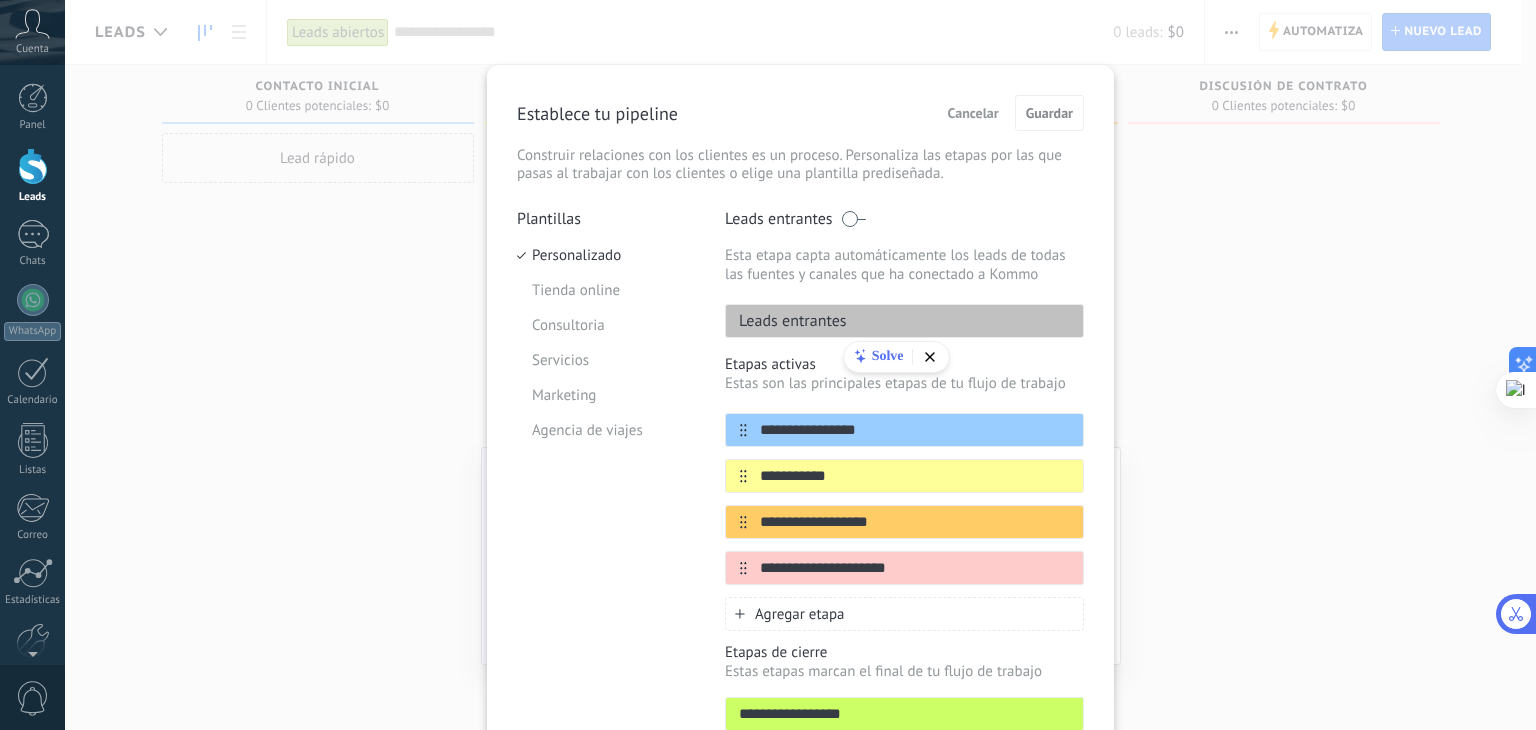 click on "Leads entrantes" at bounding box center [904, 321] 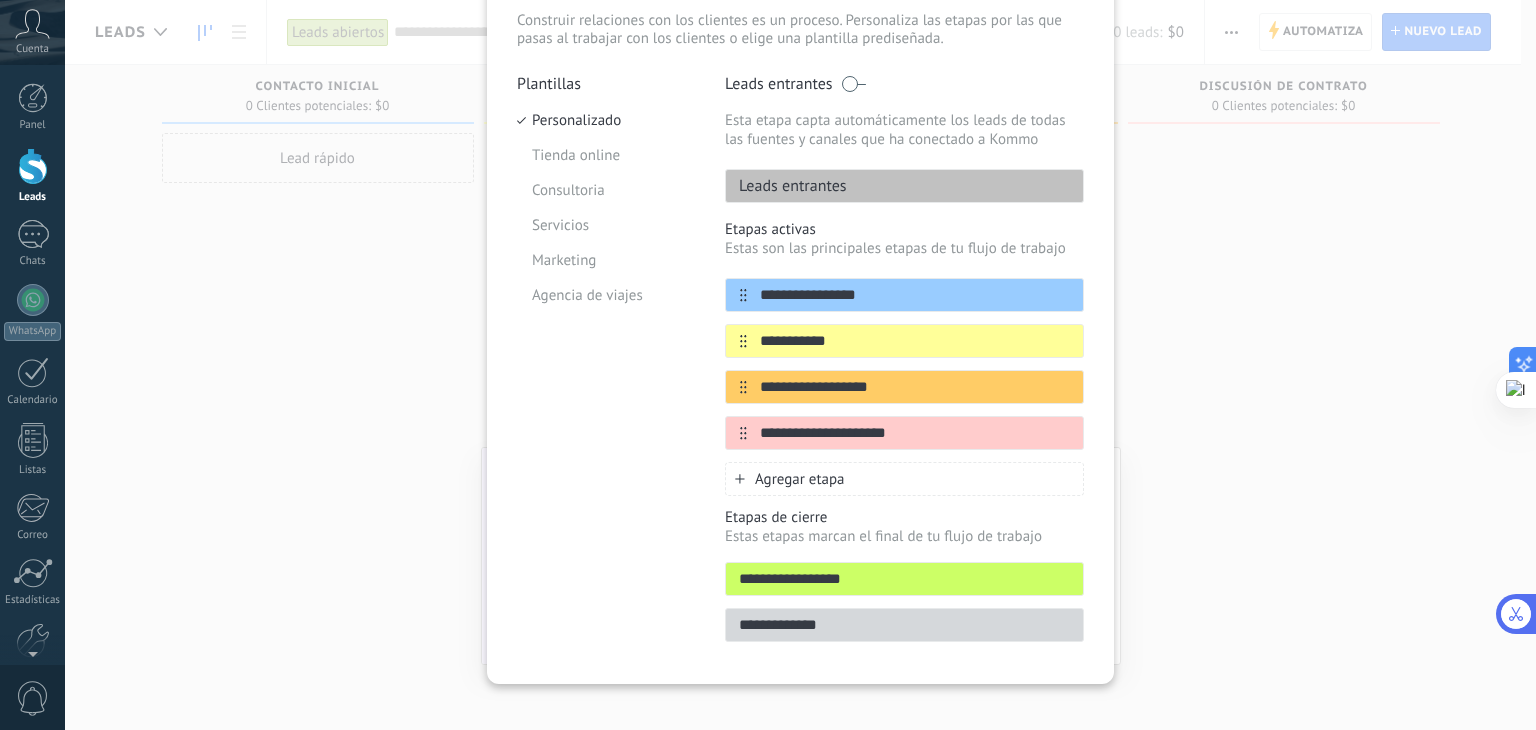 scroll, scrollTop: 152, scrollLeft: 0, axis: vertical 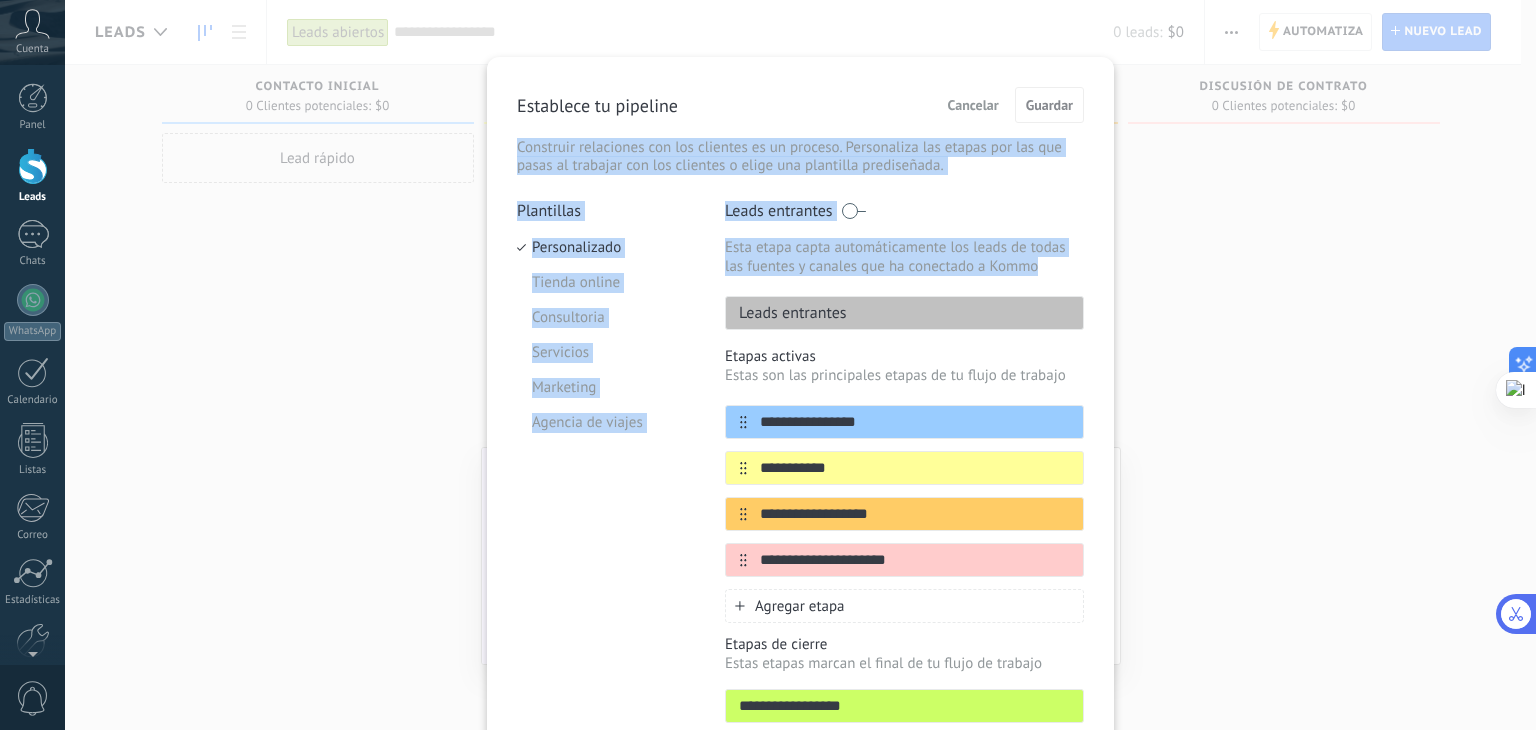 drag, startPoint x: 1528, startPoint y: 102, endPoint x: 1520, endPoint y: 270, distance: 168.19037 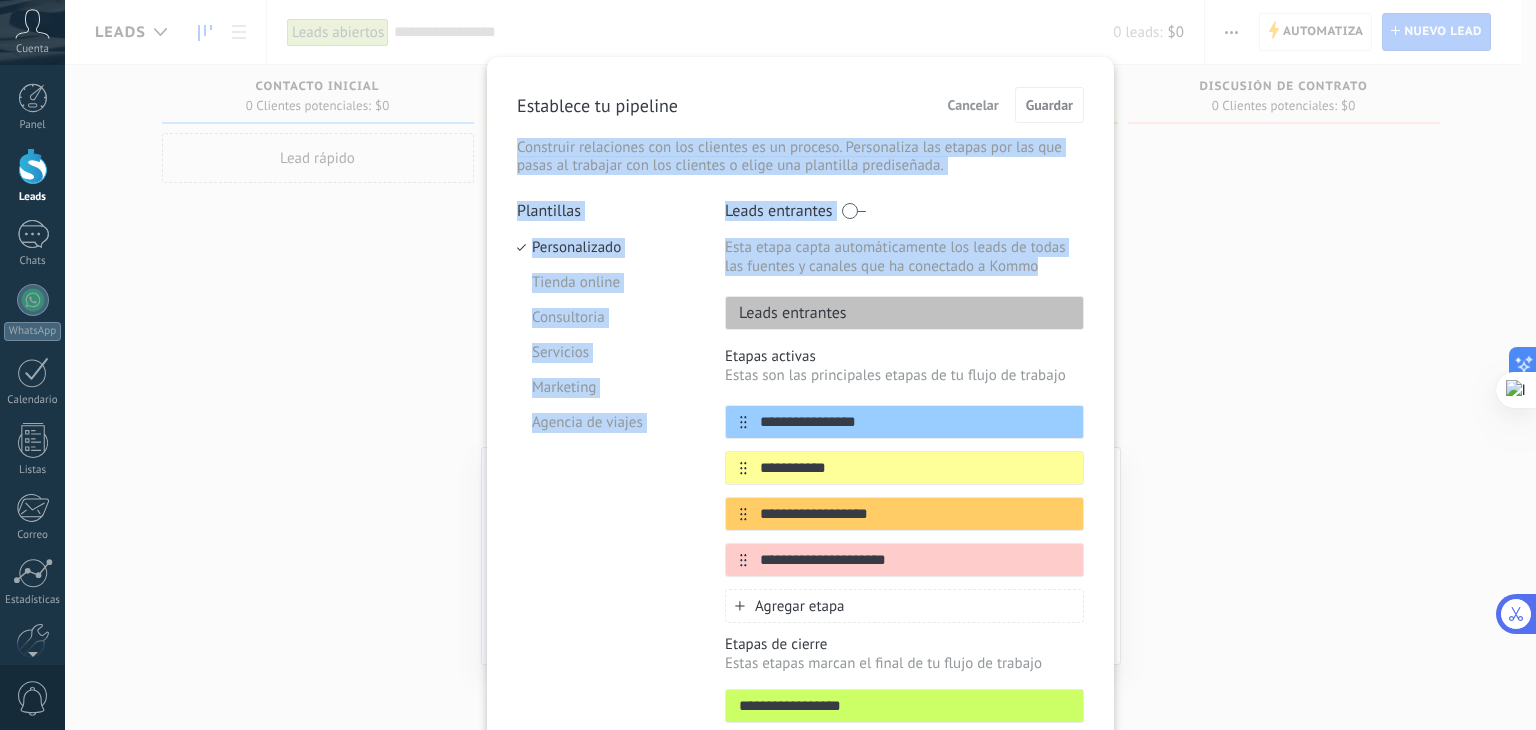 click on "**********" at bounding box center [800, 365] 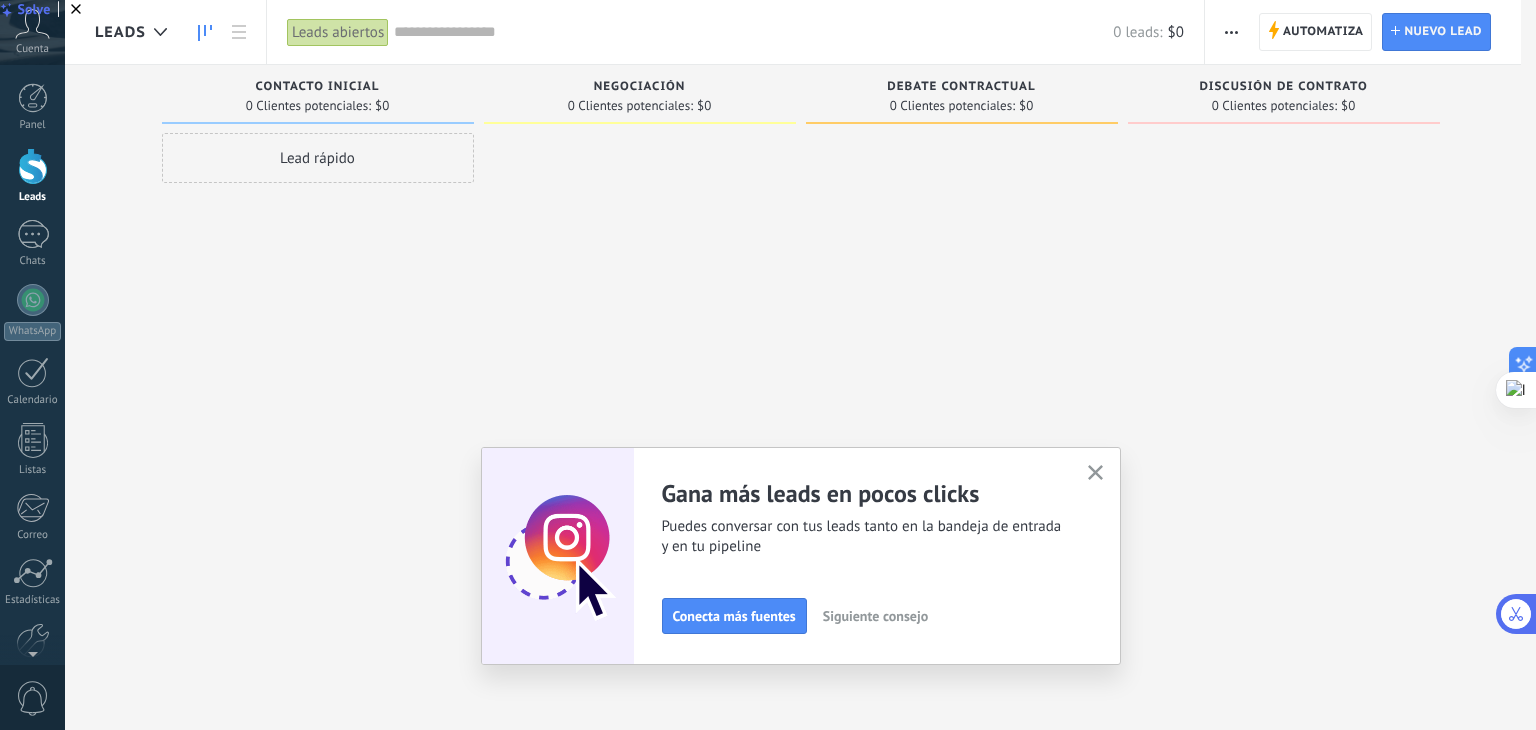 scroll, scrollTop: 0, scrollLeft: 0, axis: both 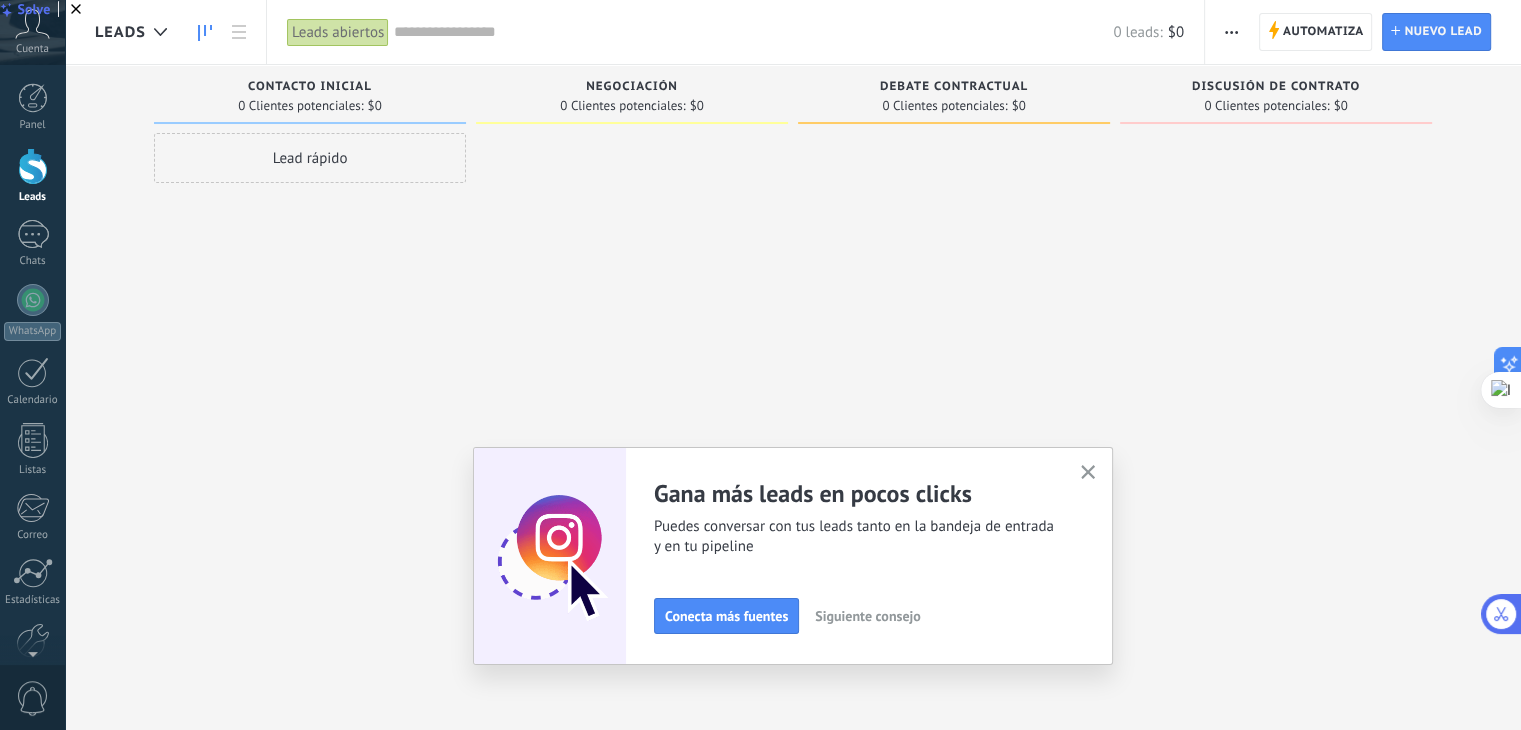 click at bounding box center (1231, 32) 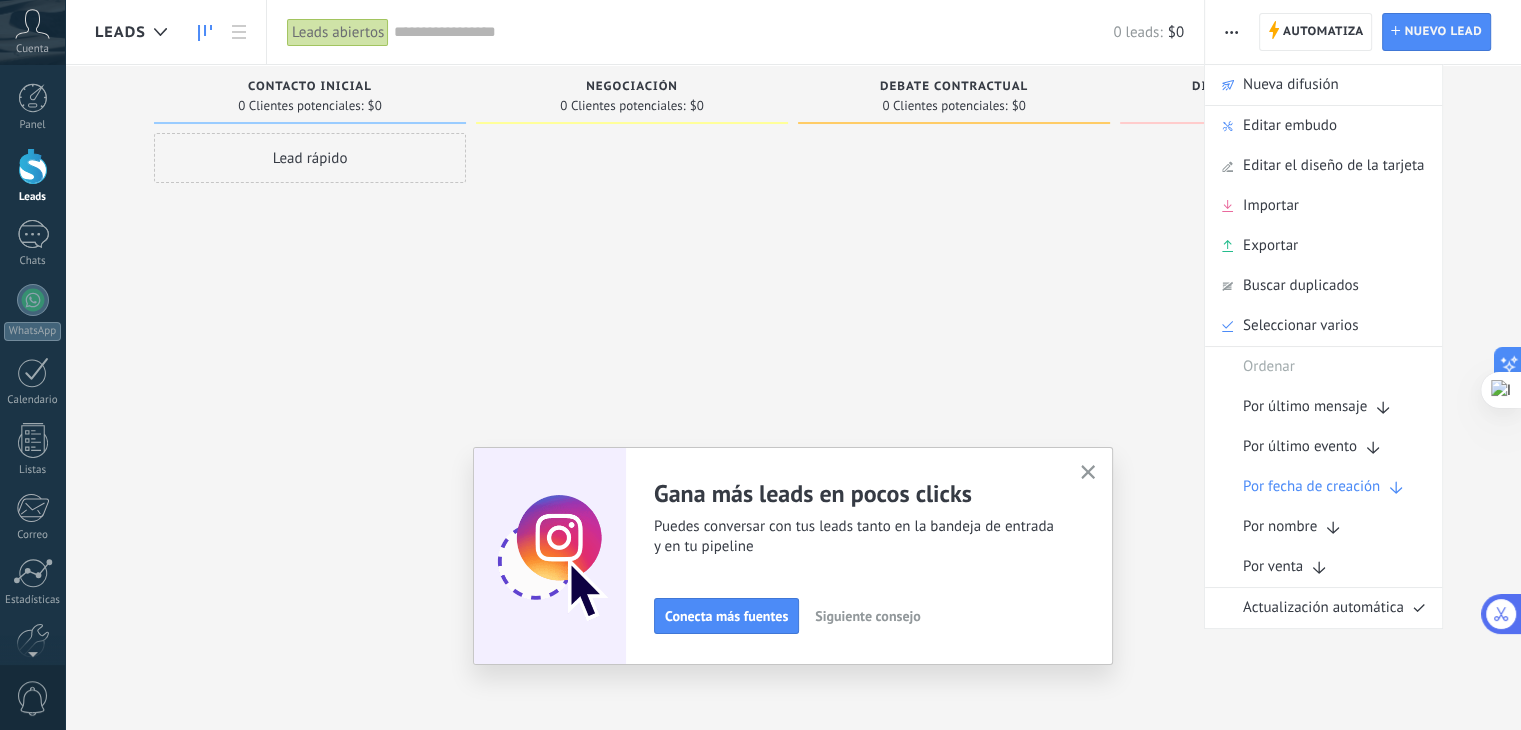 drag, startPoint x: 1351, startPoint y: 131, endPoint x: 1019, endPoint y: 451, distance: 461.1117 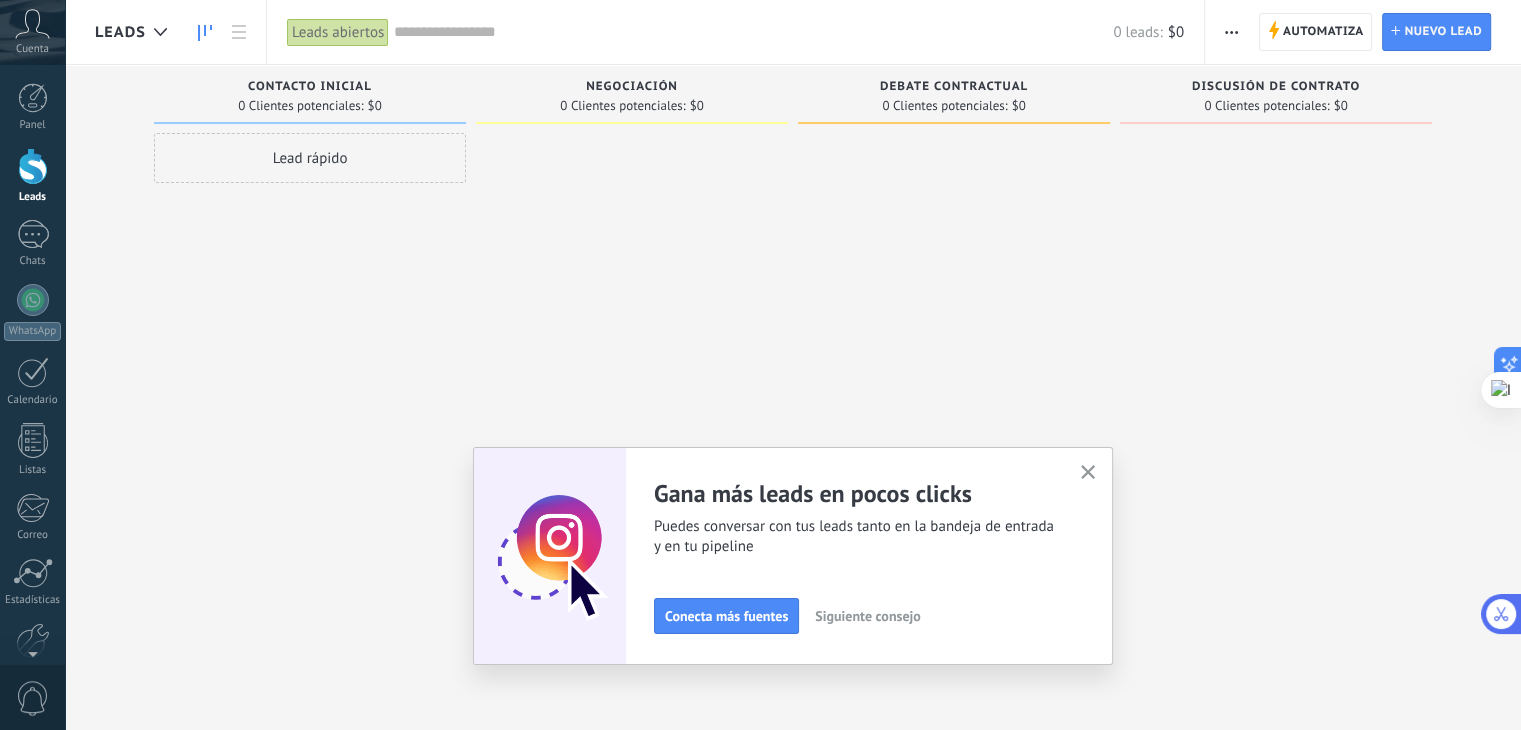 click at bounding box center (1088, 473) 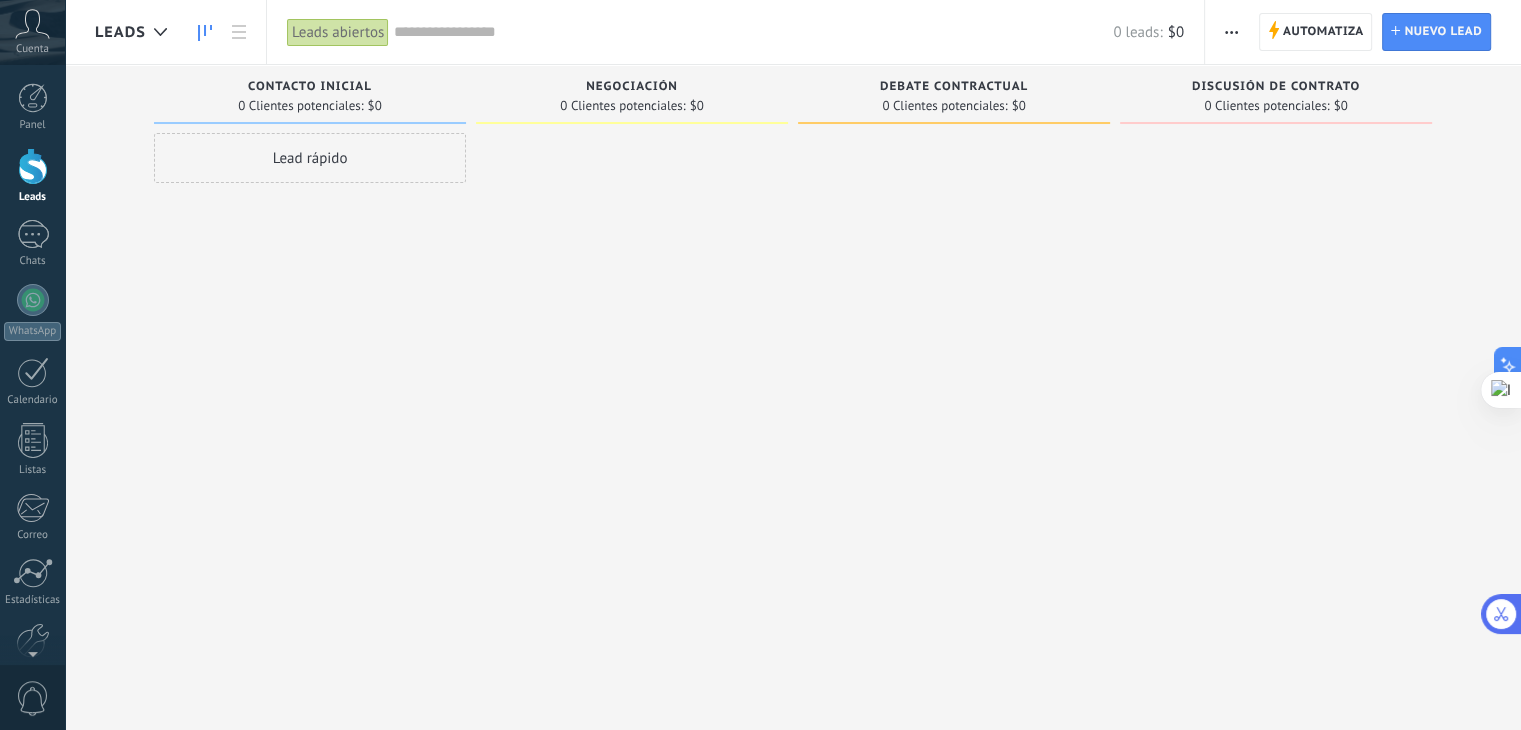 click at bounding box center (1231, 32) 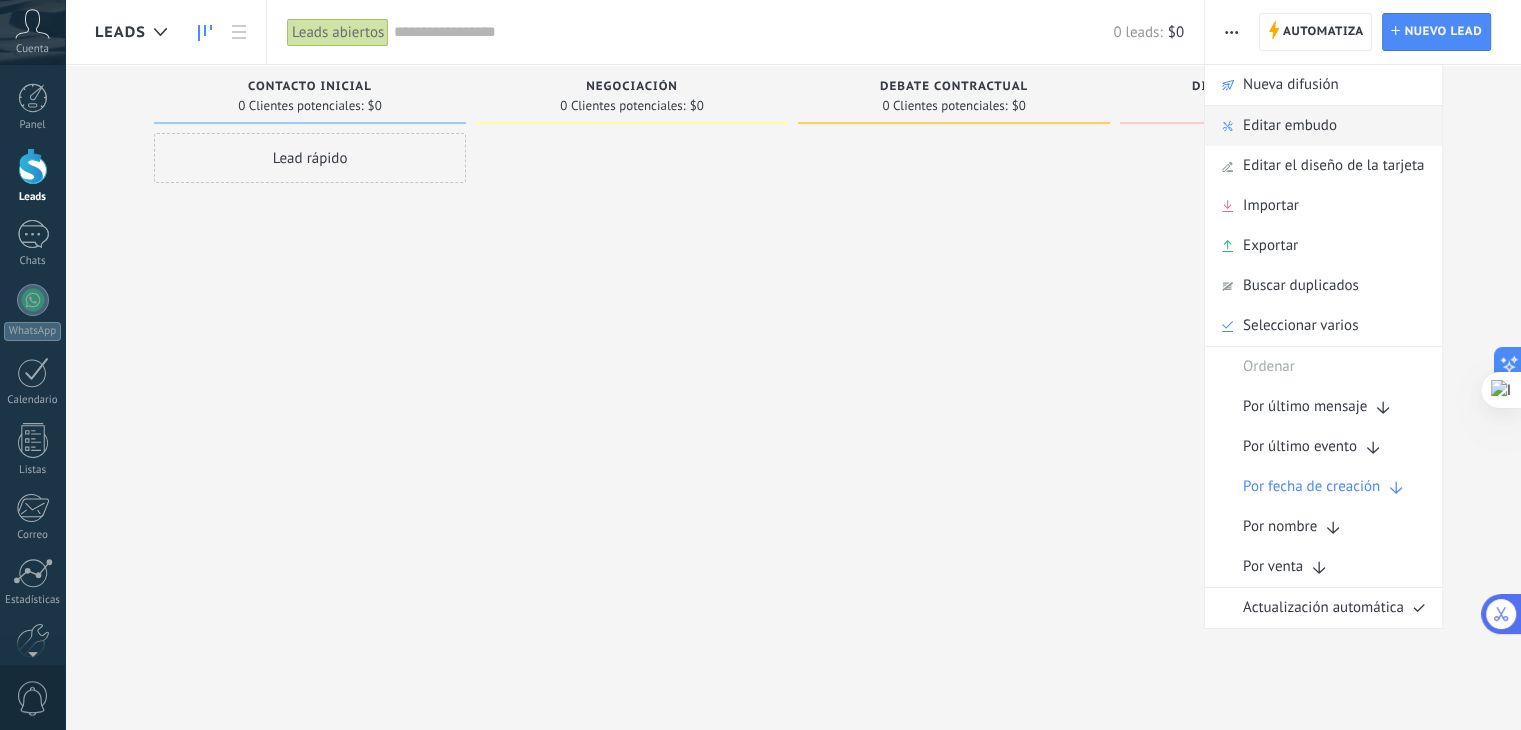 click on "Editar embudo" at bounding box center (1290, 126) 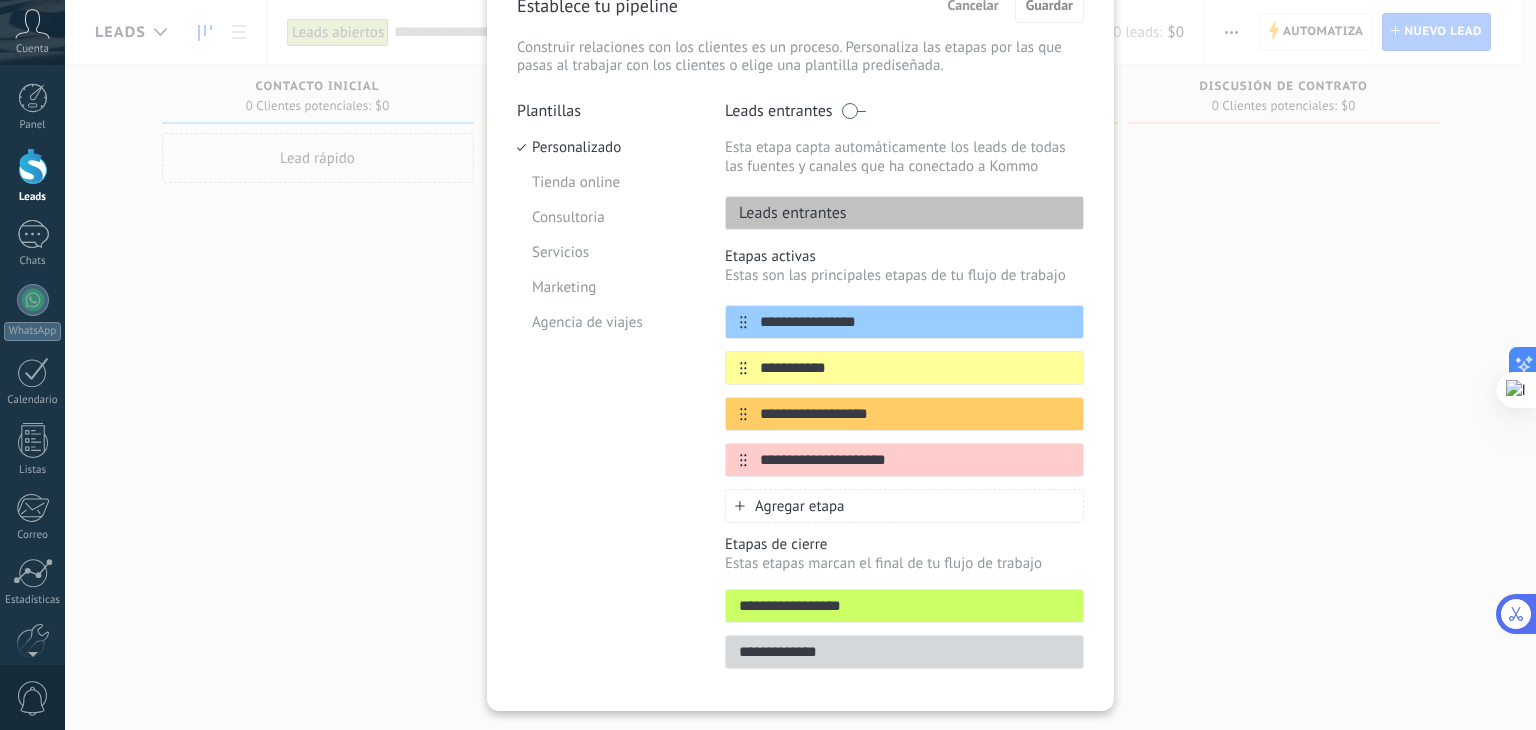 scroll, scrollTop: 99, scrollLeft: 0, axis: vertical 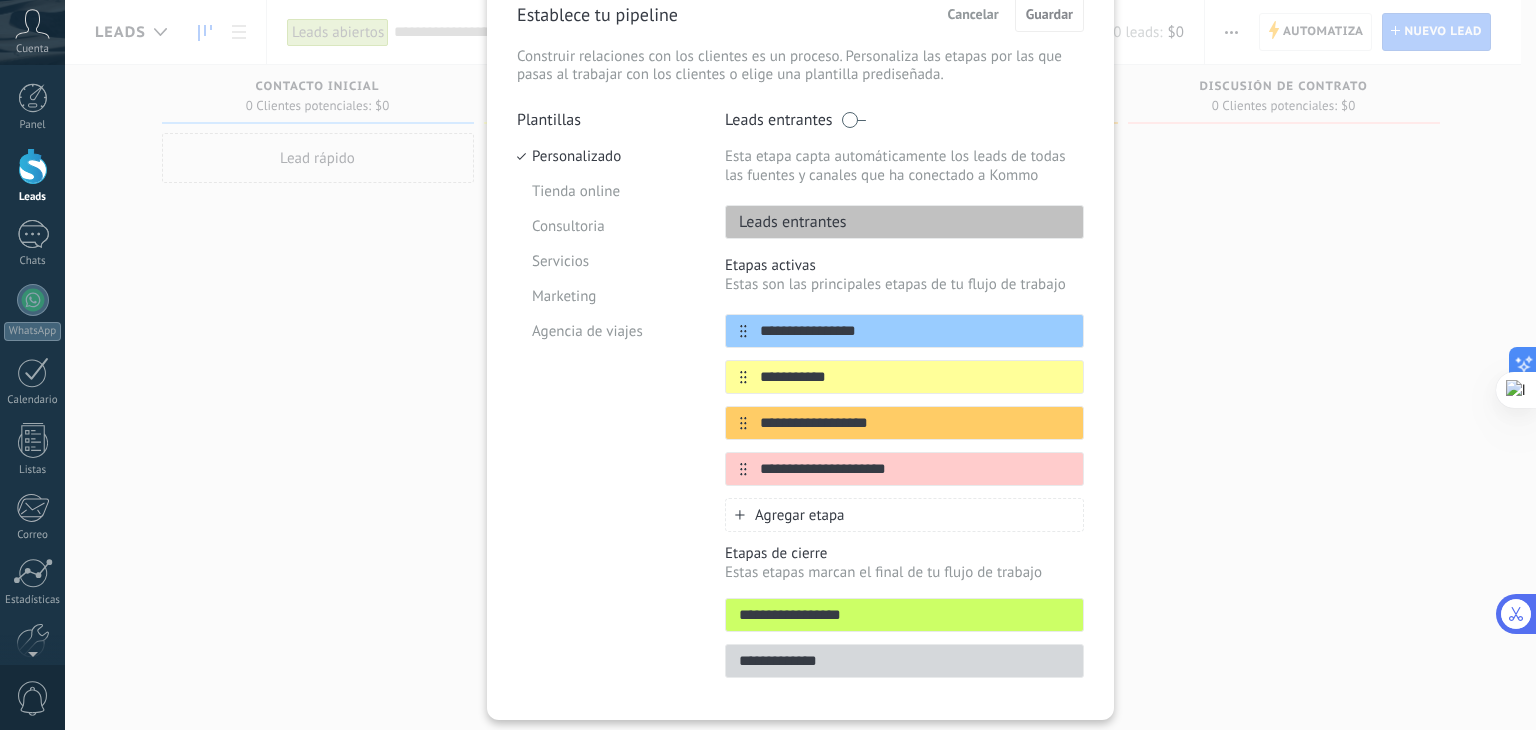 click on "Leads entrantes" at bounding box center (904, 222) 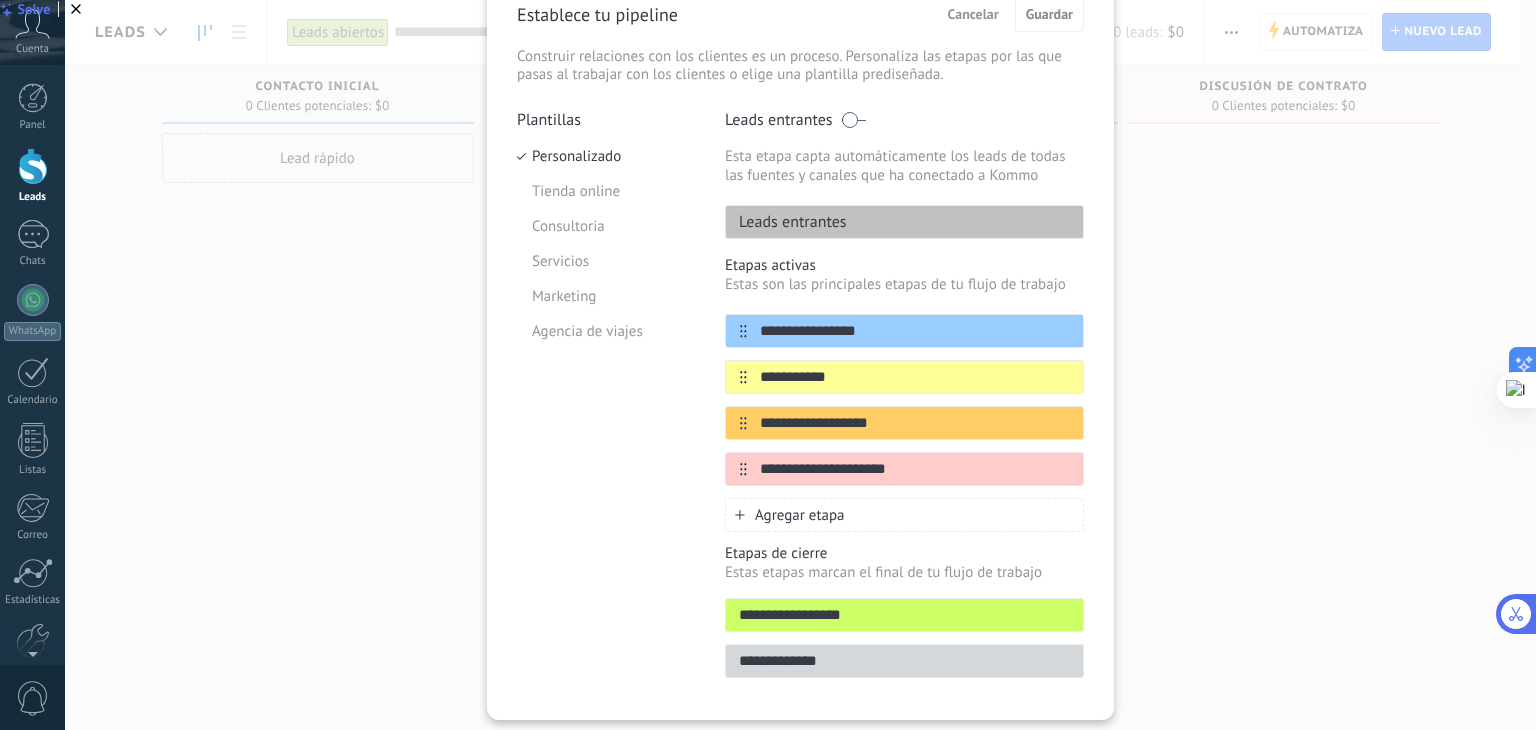 click on "Leads entrantes" at bounding box center [904, 222] 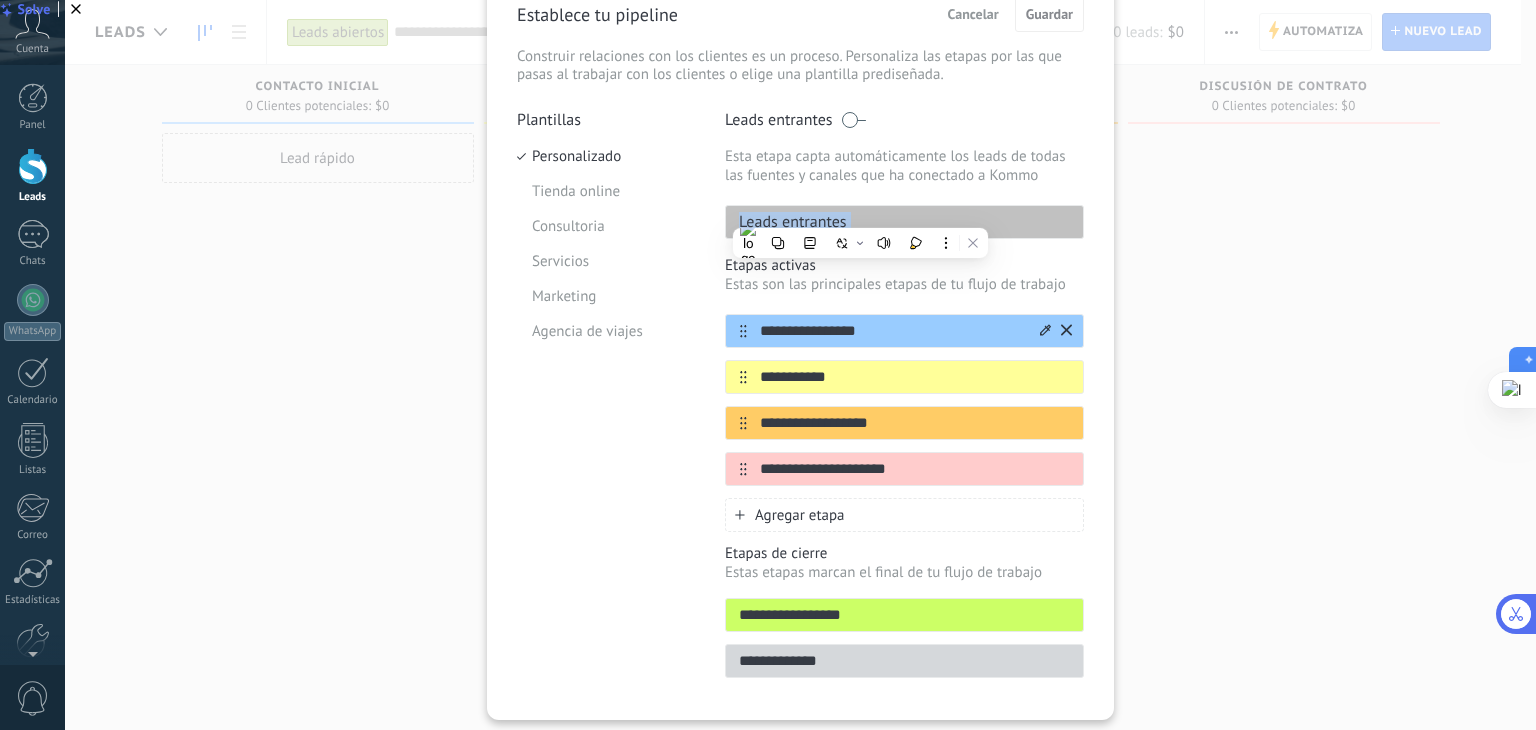 click on "**********" at bounding box center [892, 331] 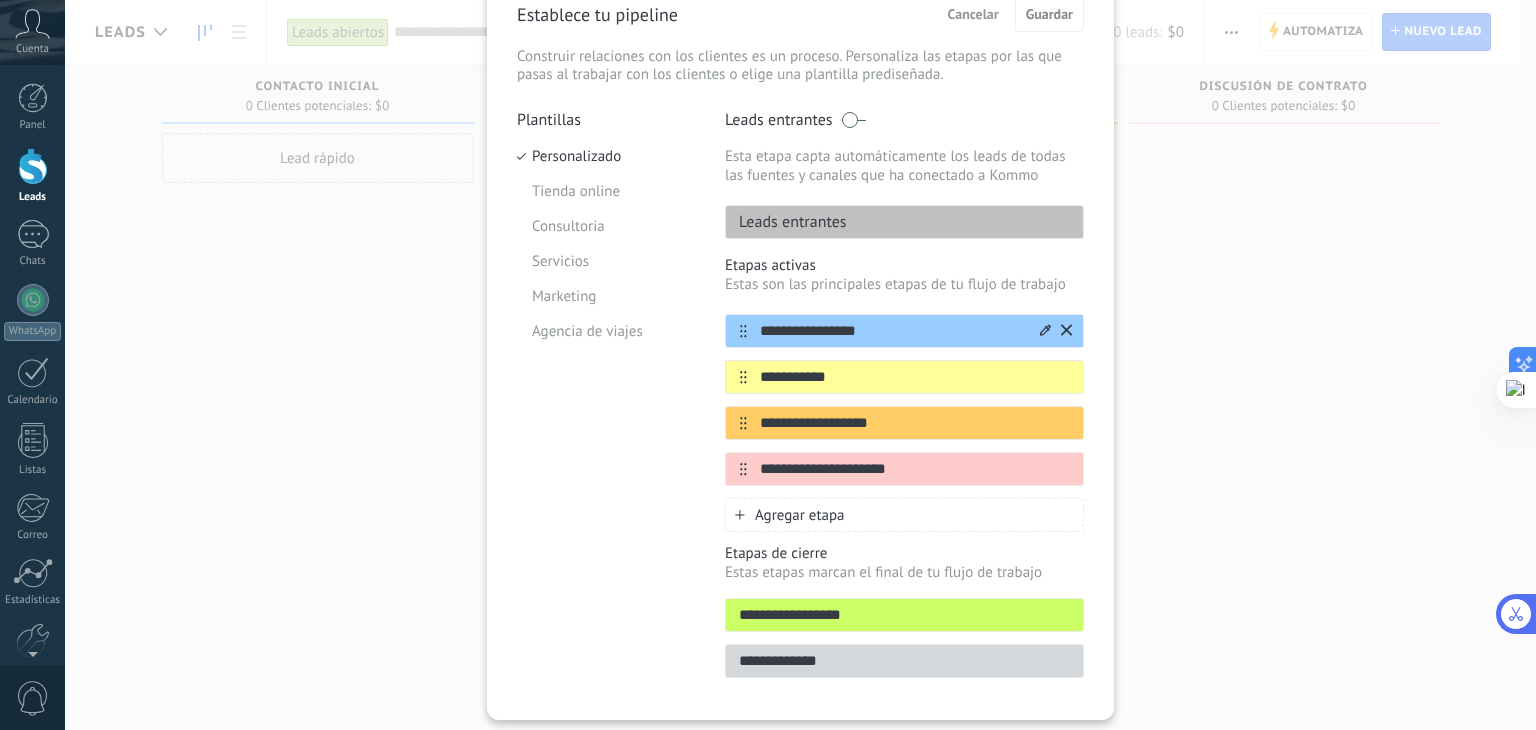 click on "**********" at bounding box center [892, 331] 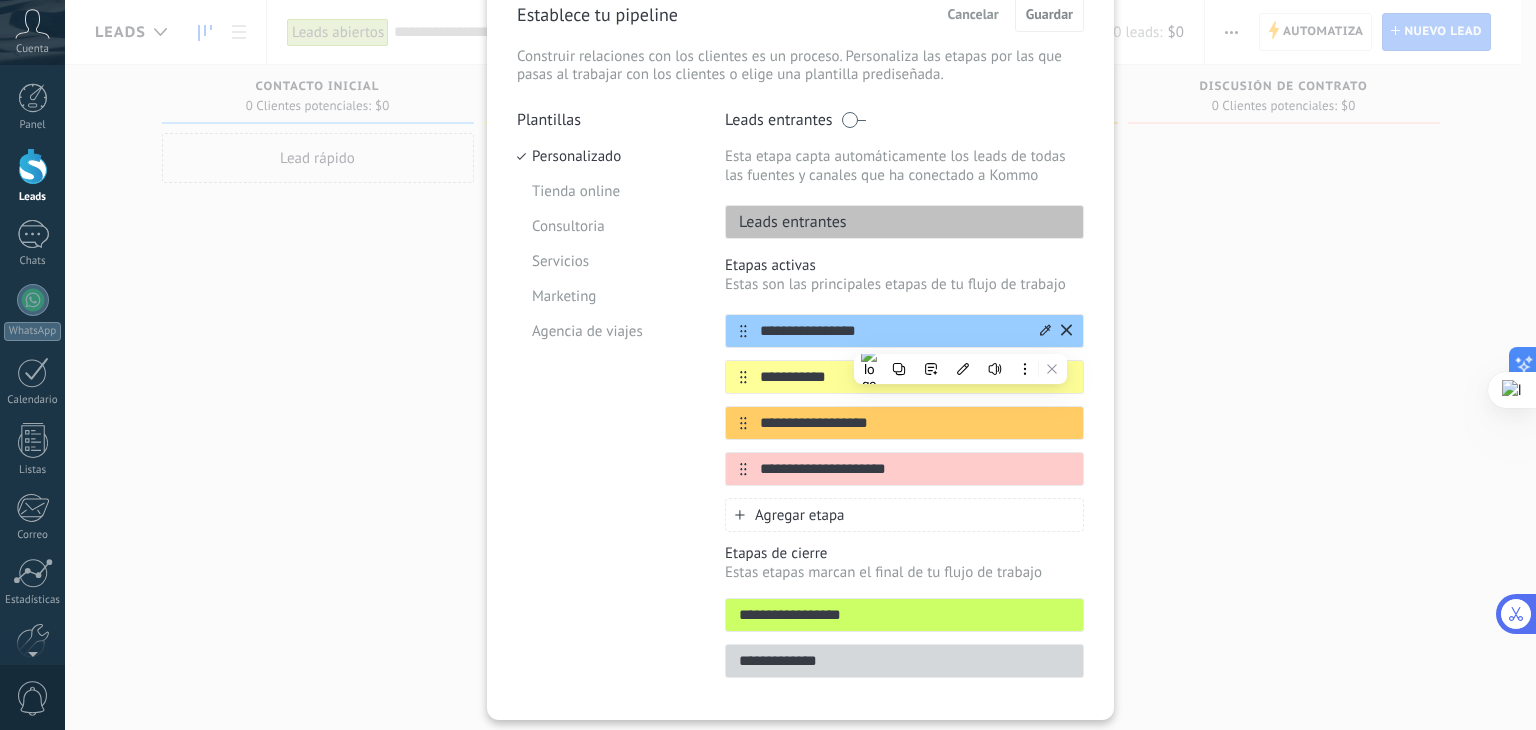 click on "**********" at bounding box center [892, 331] 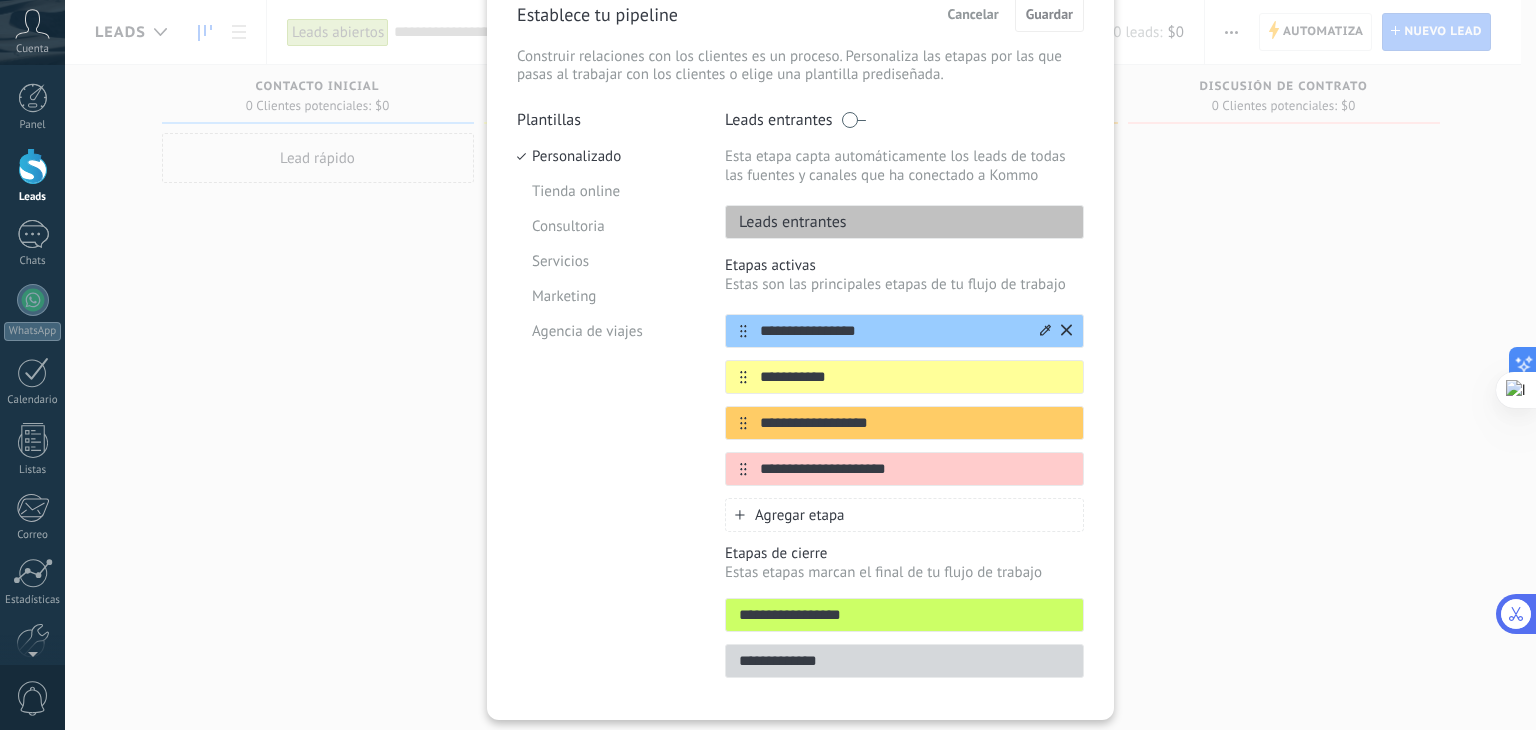 click on "**********" at bounding box center [892, 331] 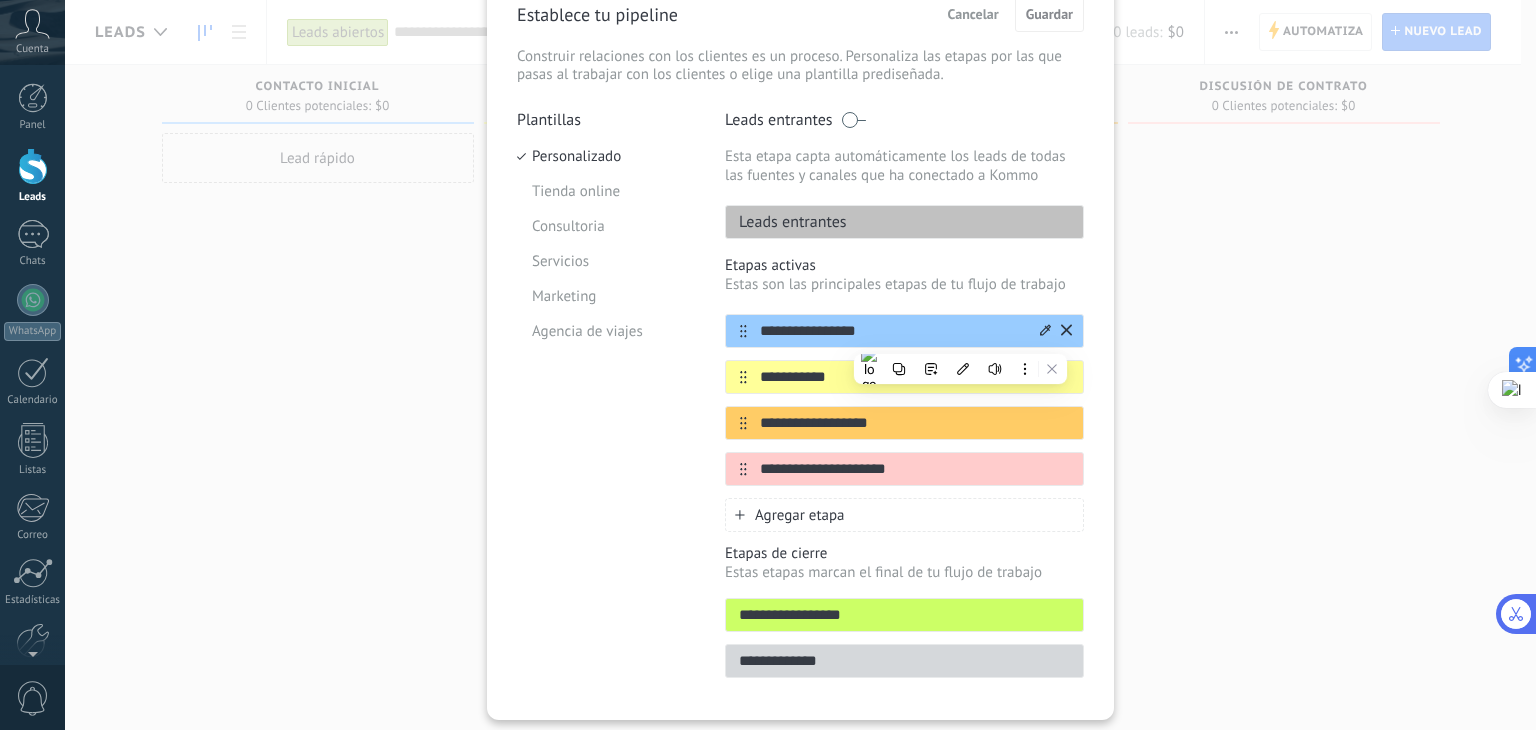 click on "**********" at bounding box center [892, 331] 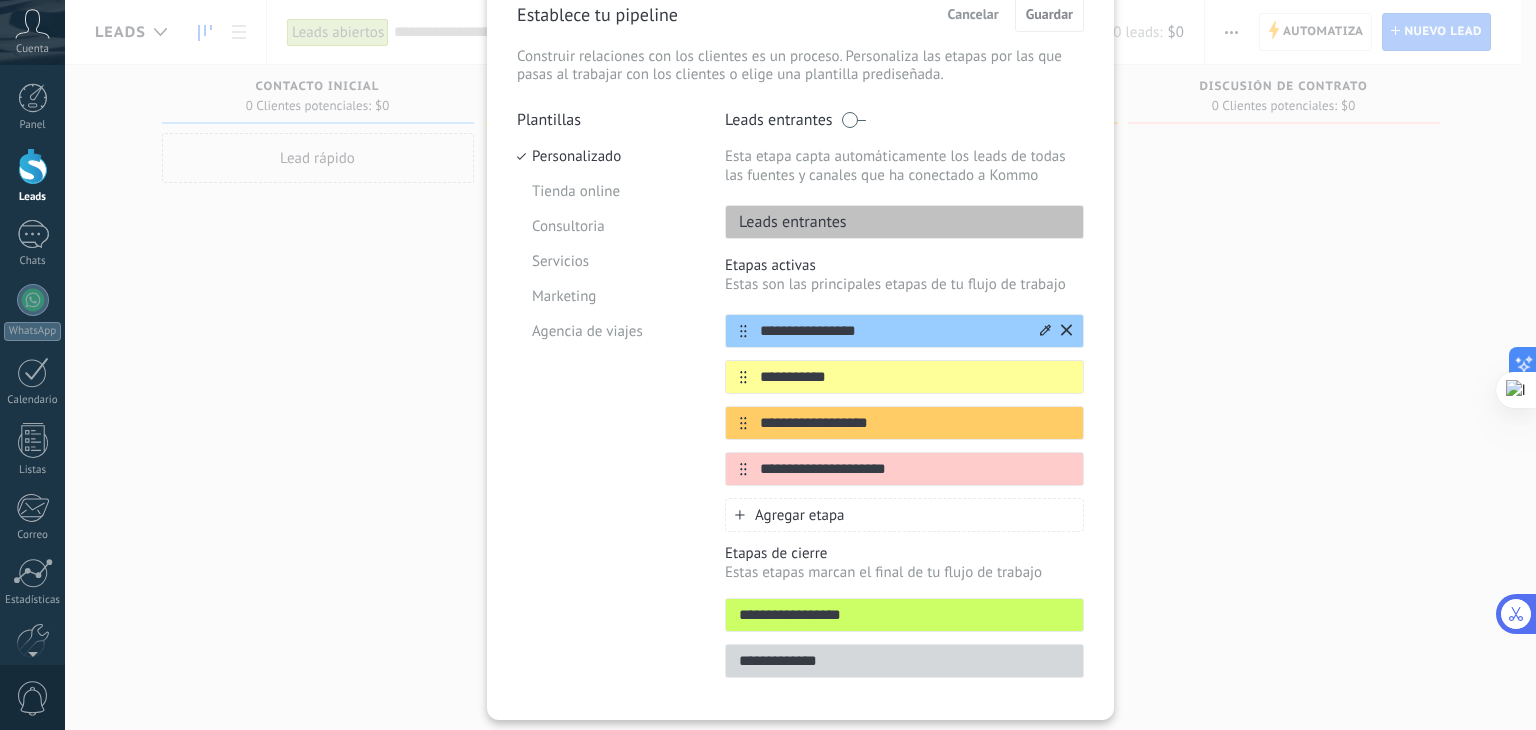 click on "**********" at bounding box center (904, 331) 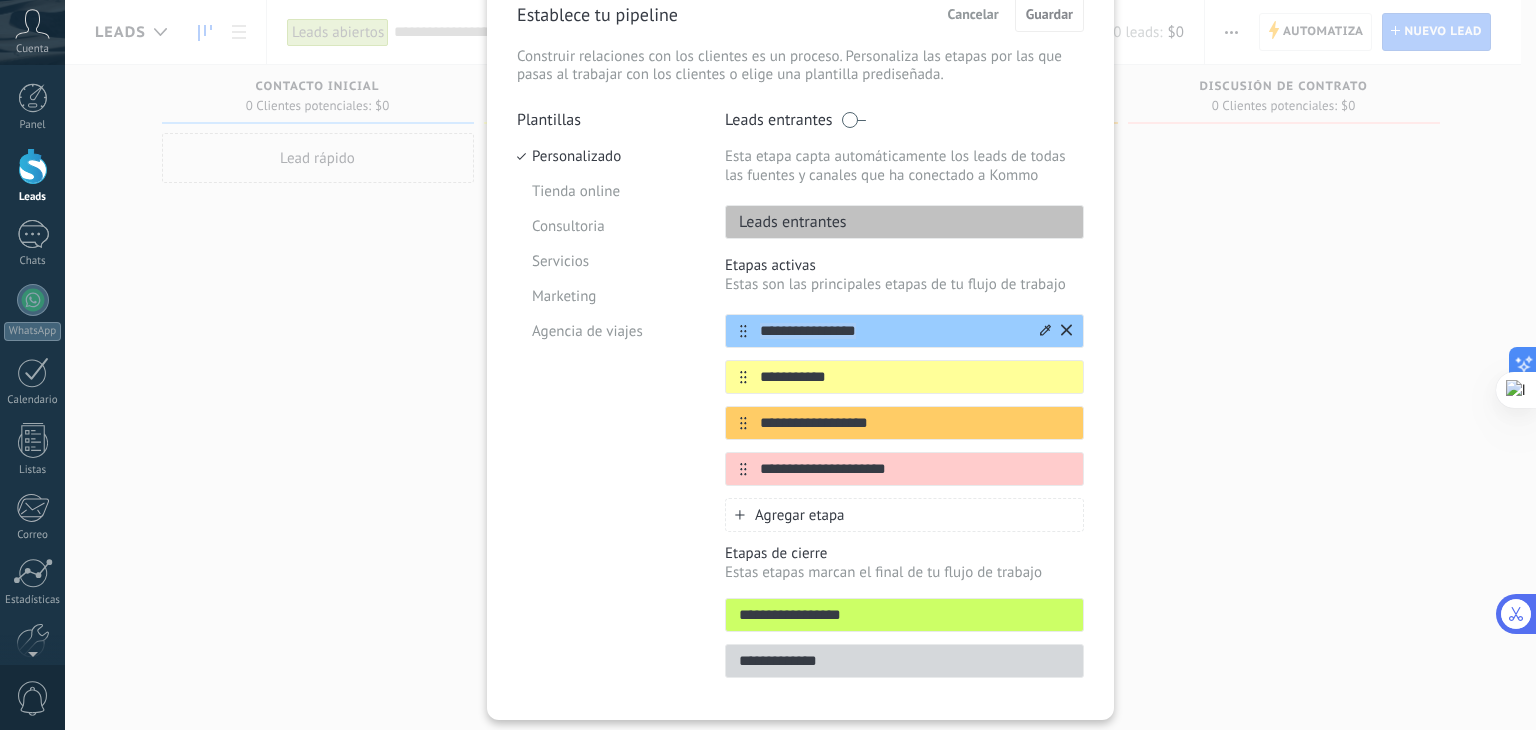 click on "**********" at bounding box center (904, 331) 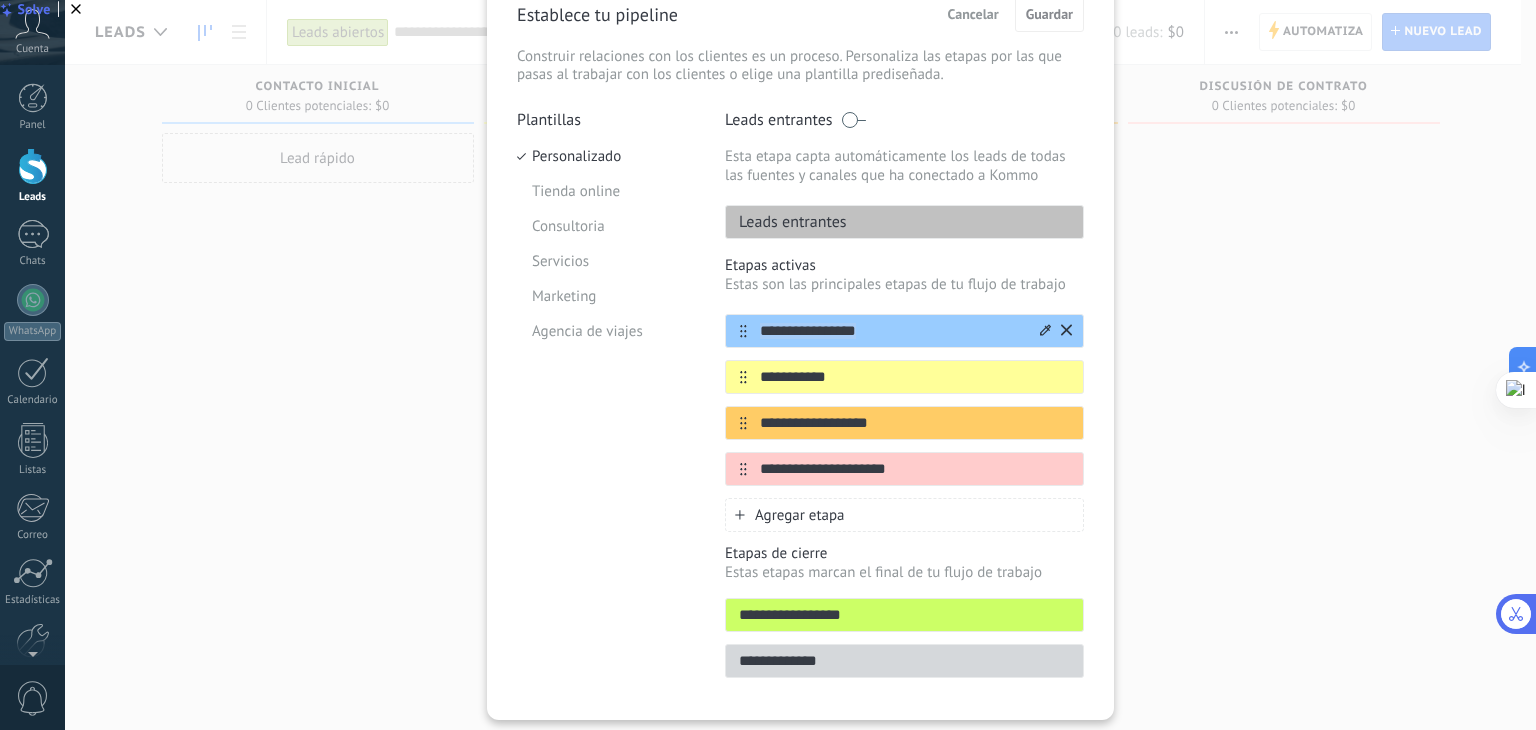 scroll, scrollTop: 152, scrollLeft: 0, axis: vertical 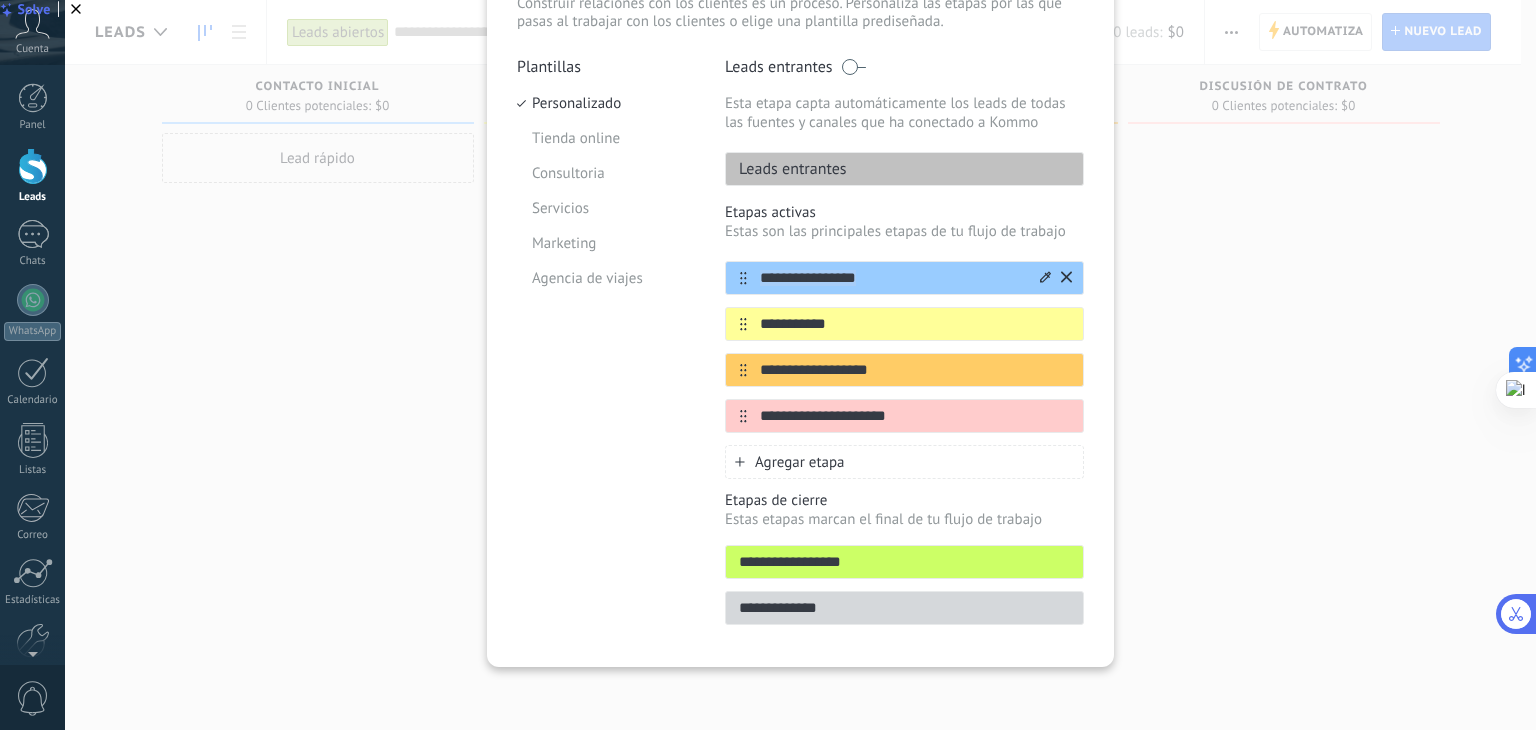 click on "**********" at bounding box center (892, 278) 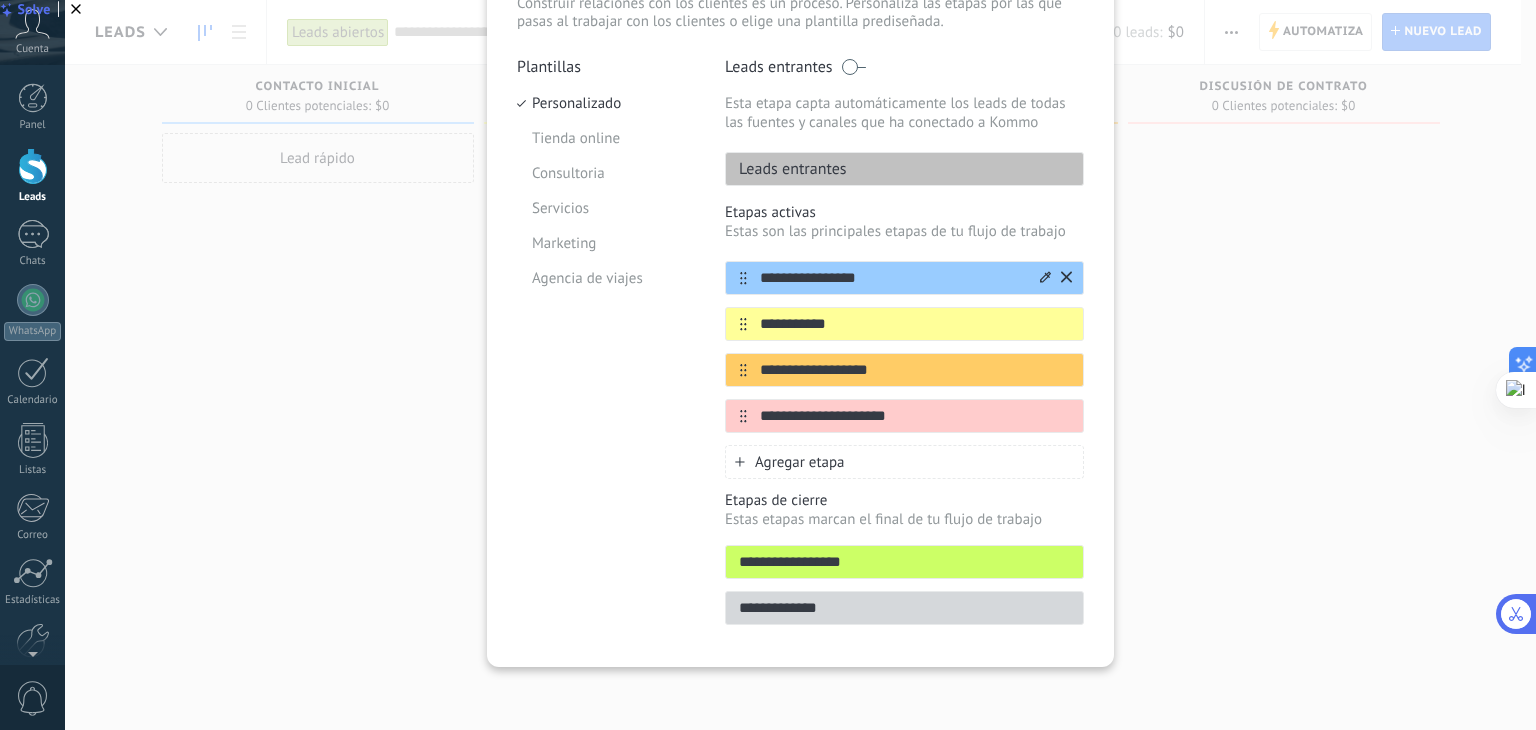 click on "**********" at bounding box center (892, 278) 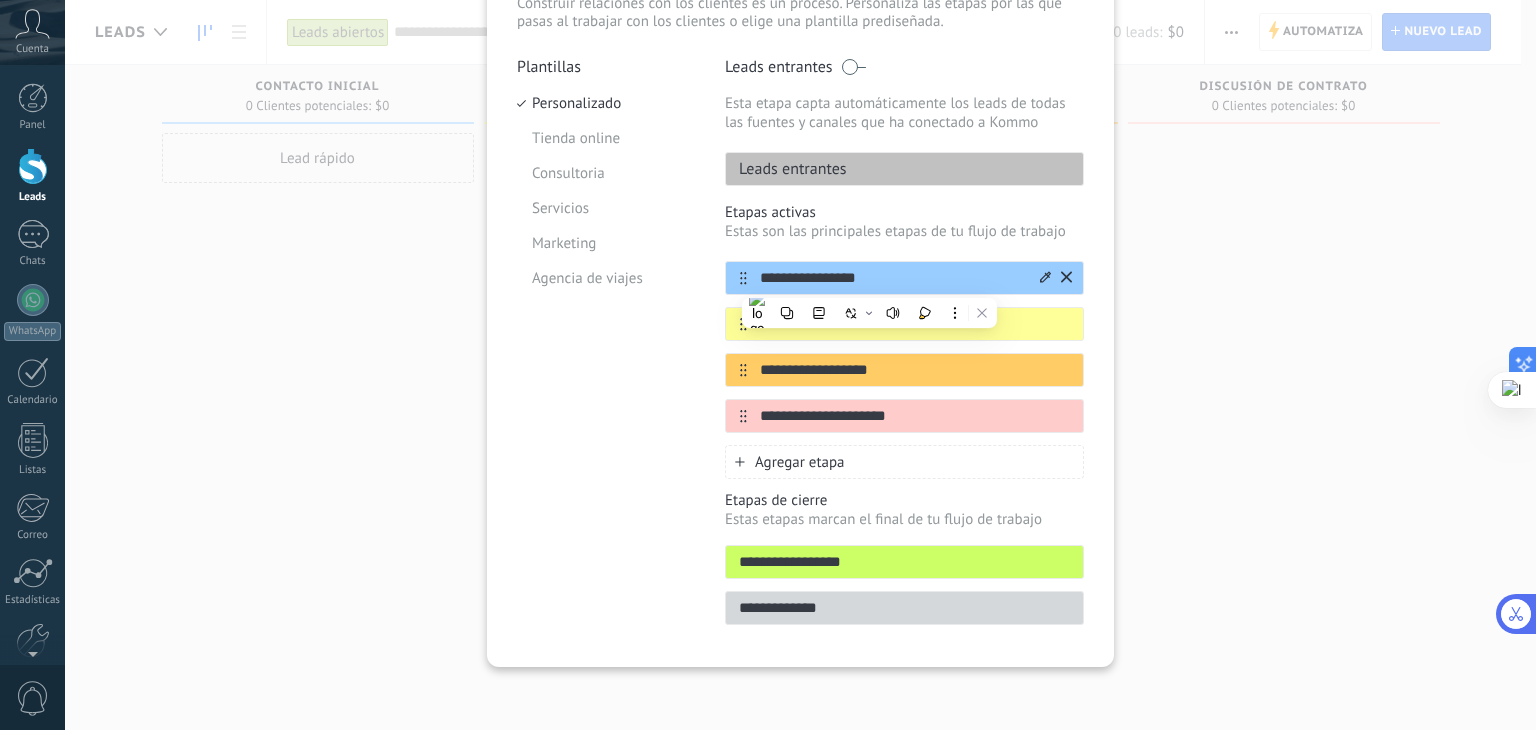 click 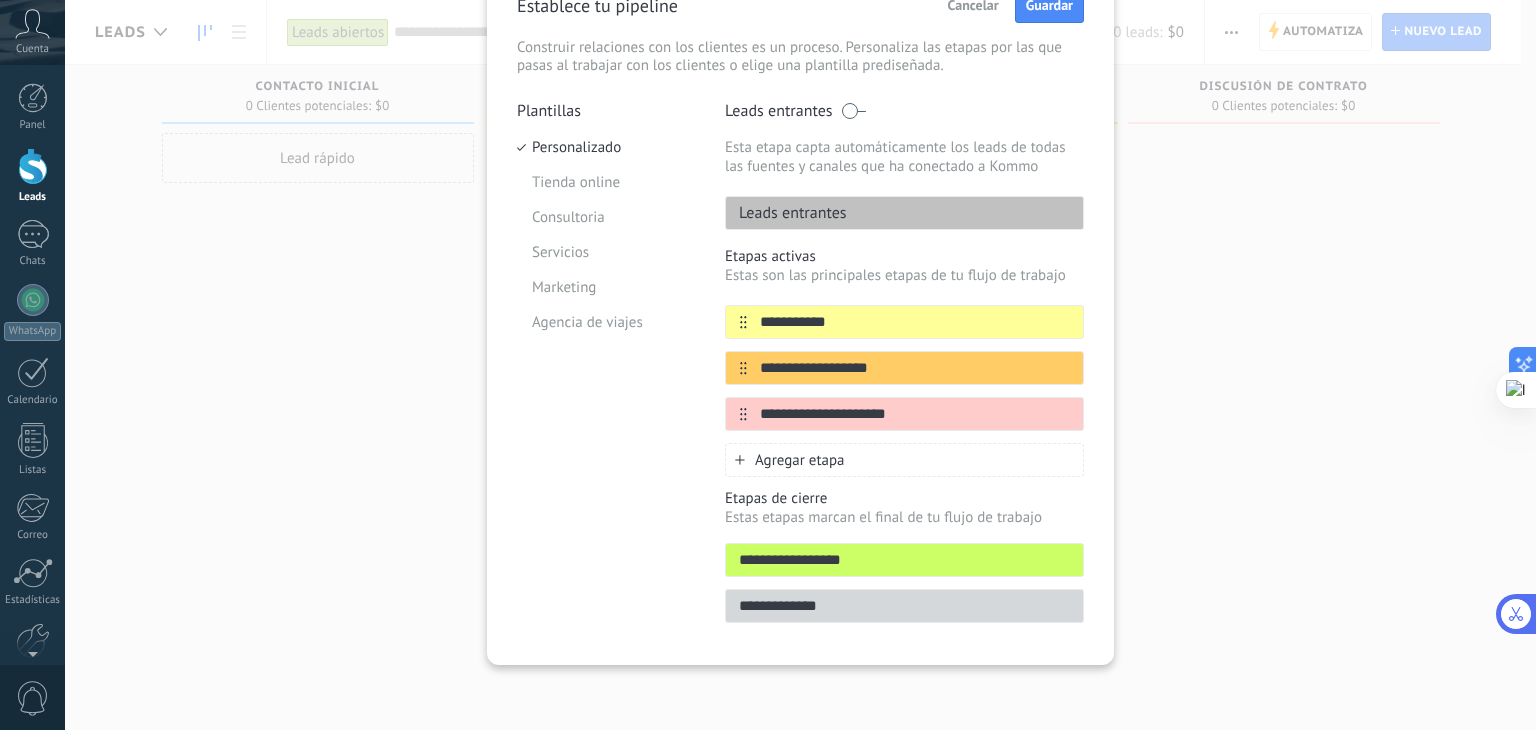 scroll, scrollTop: 107, scrollLeft: 0, axis: vertical 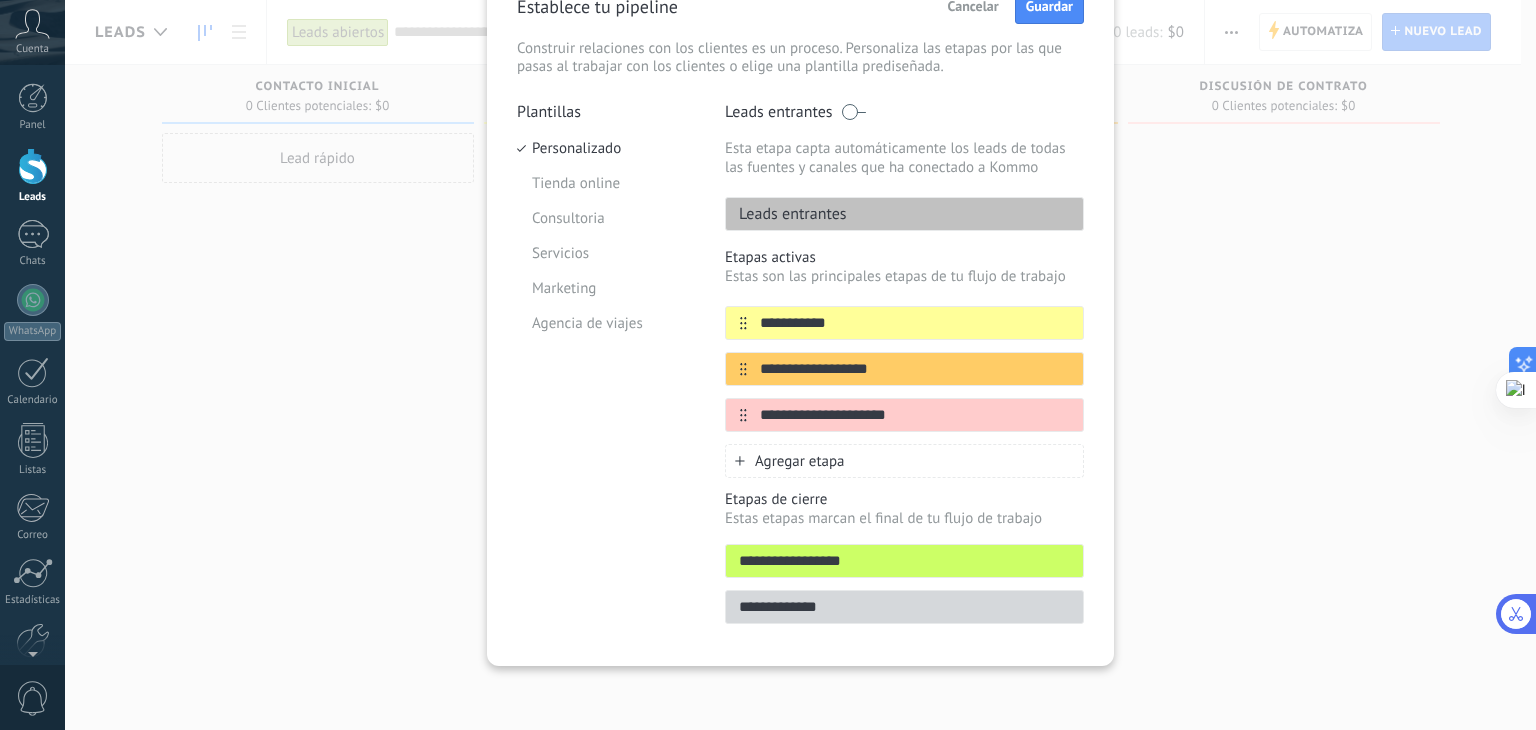 click on "Cancelar" at bounding box center [973, 6] 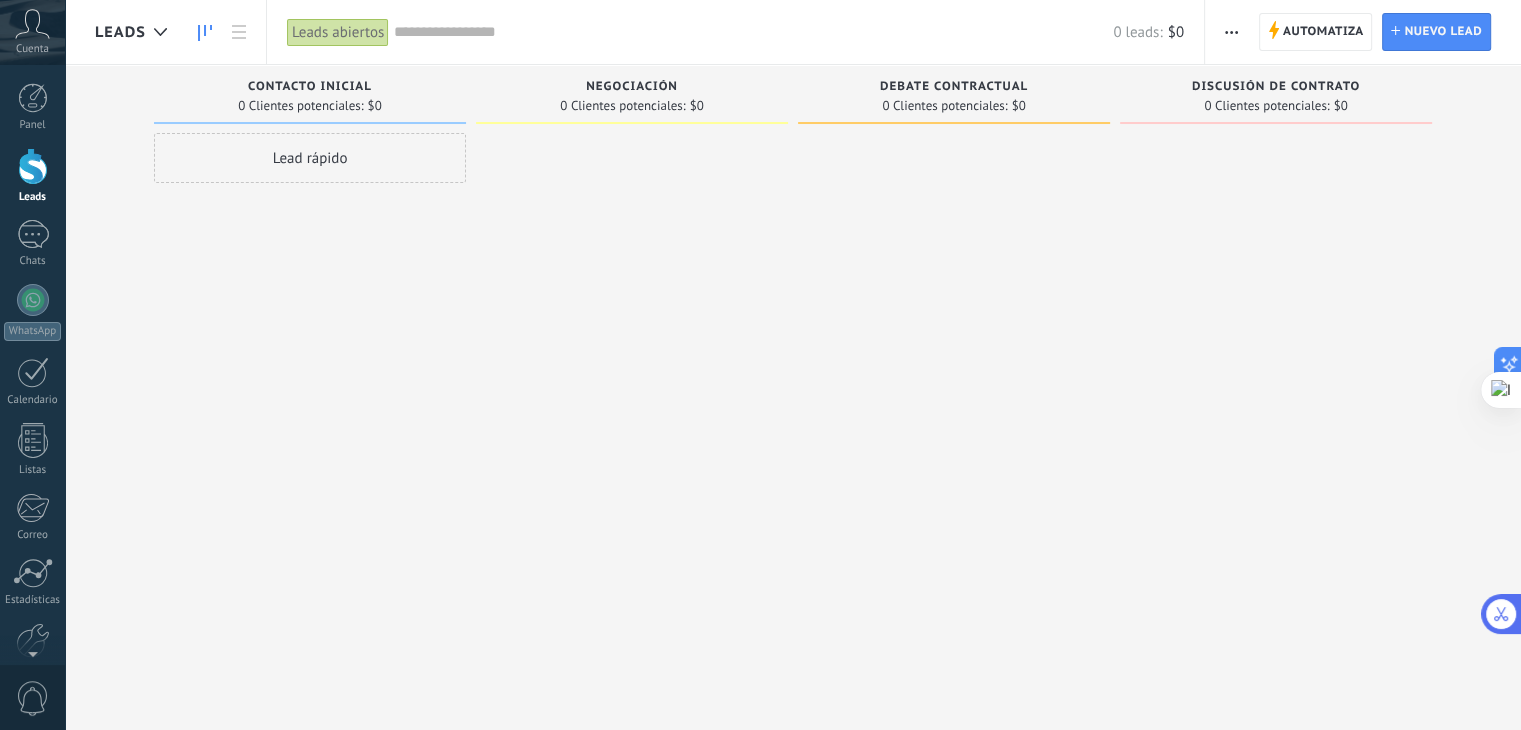 click at bounding box center (1231, 32) 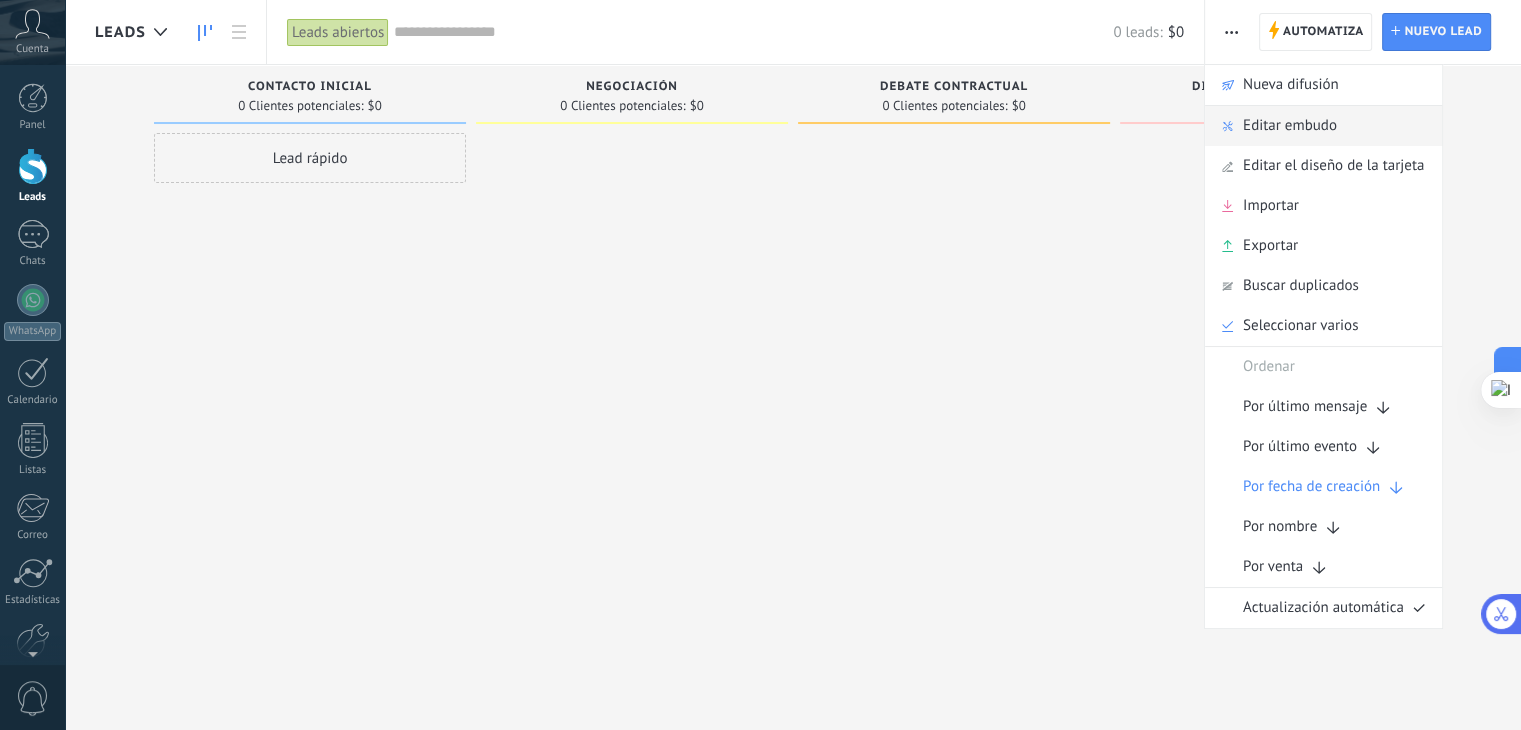 click on "Editar embudo" at bounding box center (1290, 126) 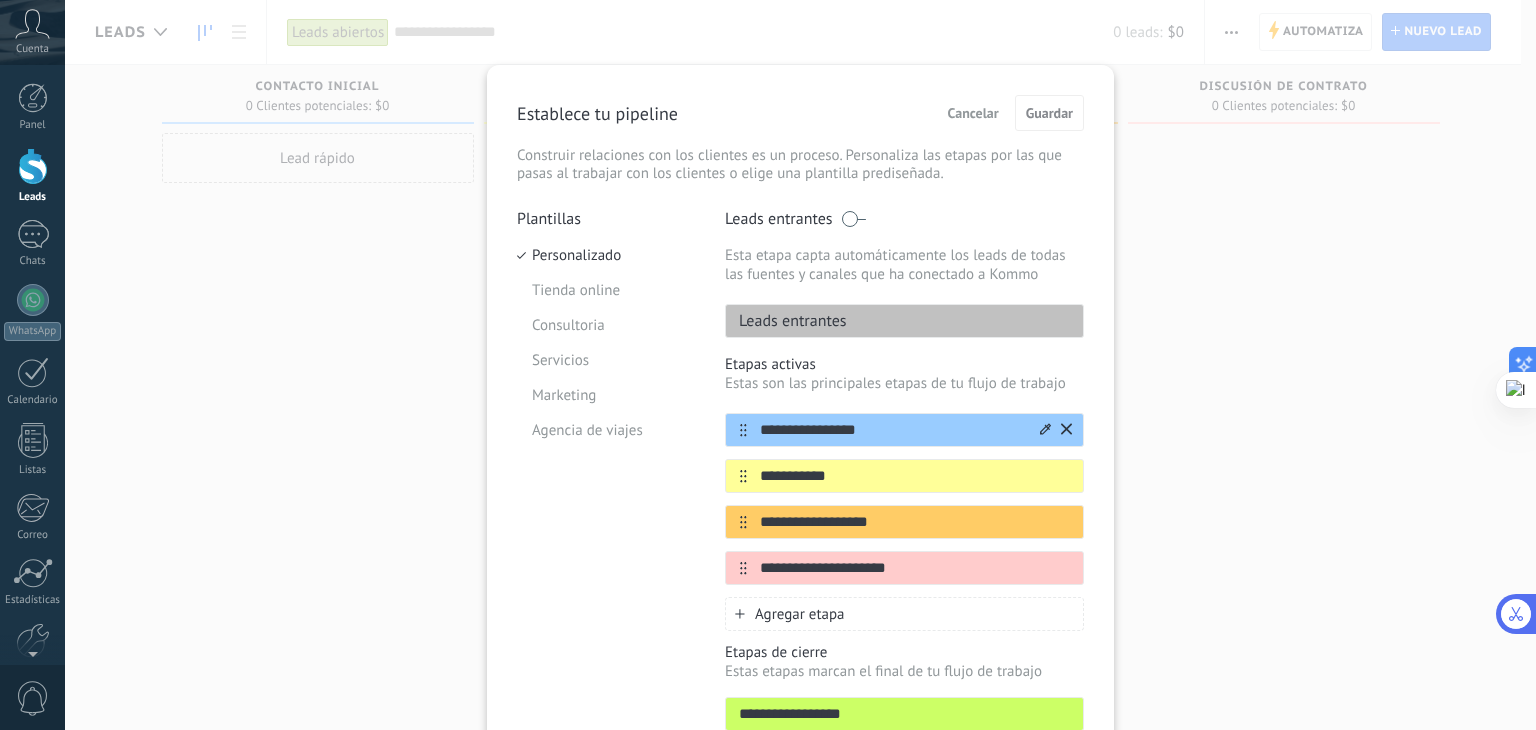 click on "**********" at bounding box center (892, 430) 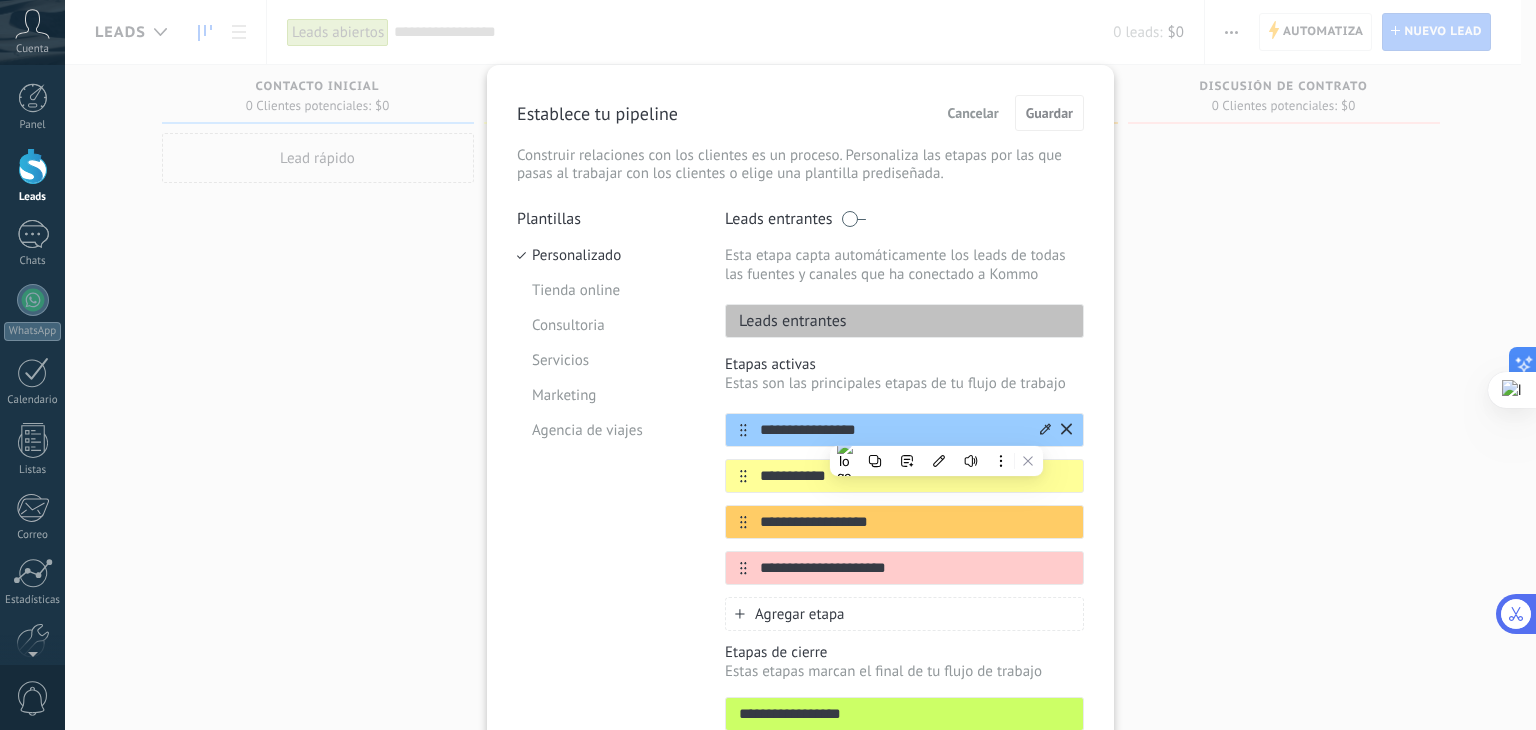 click on "**********" at bounding box center (892, 430) 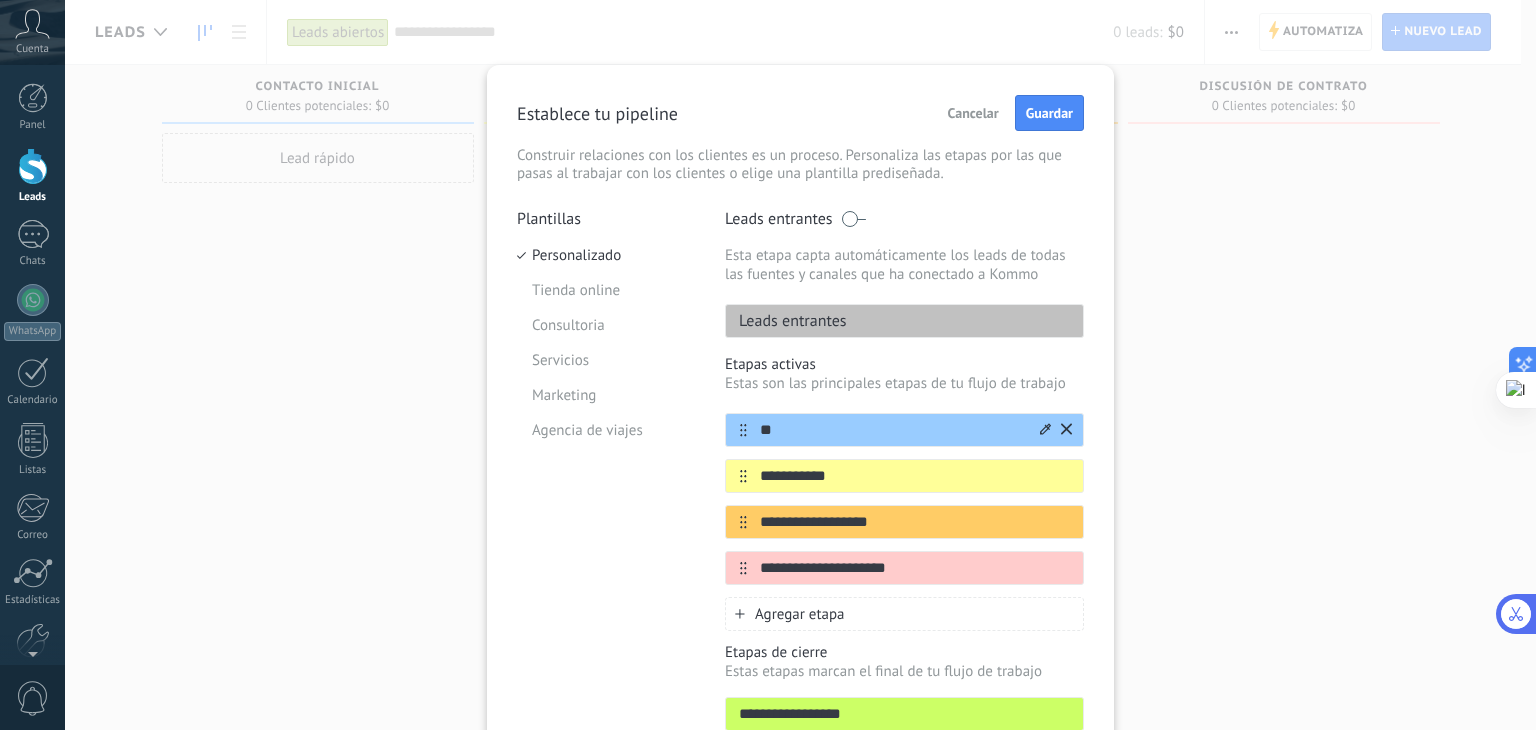 type on "*" 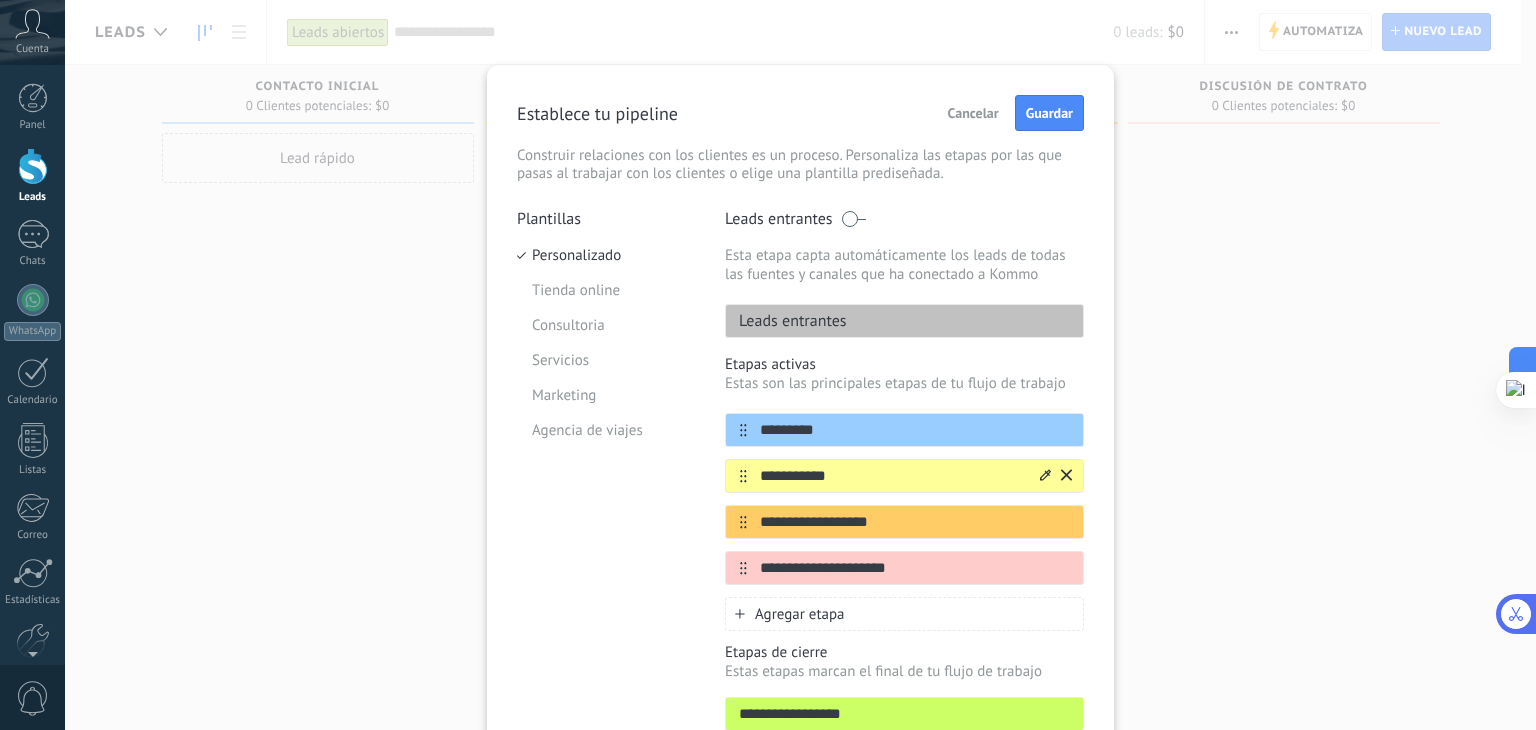 paste on "*" 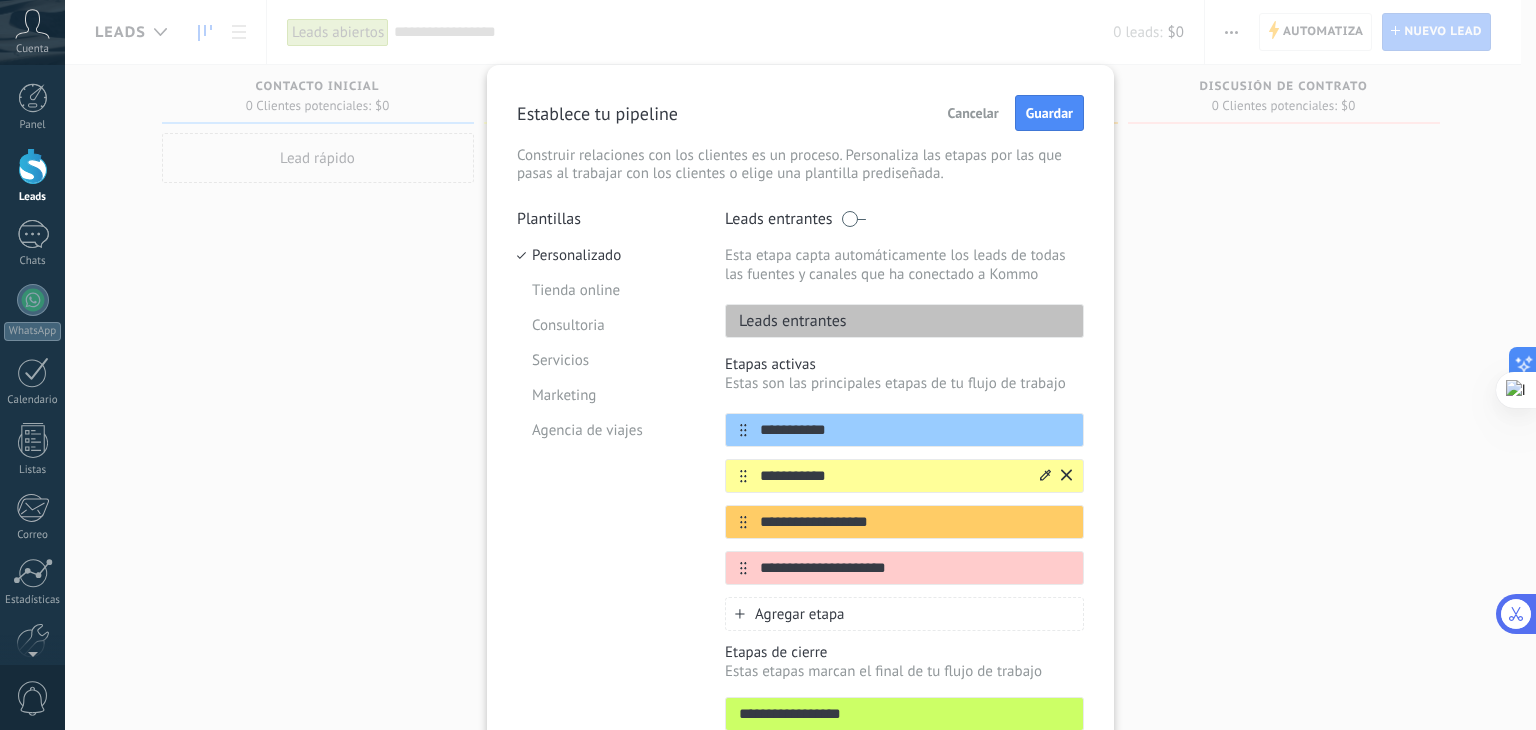 type on "**********" 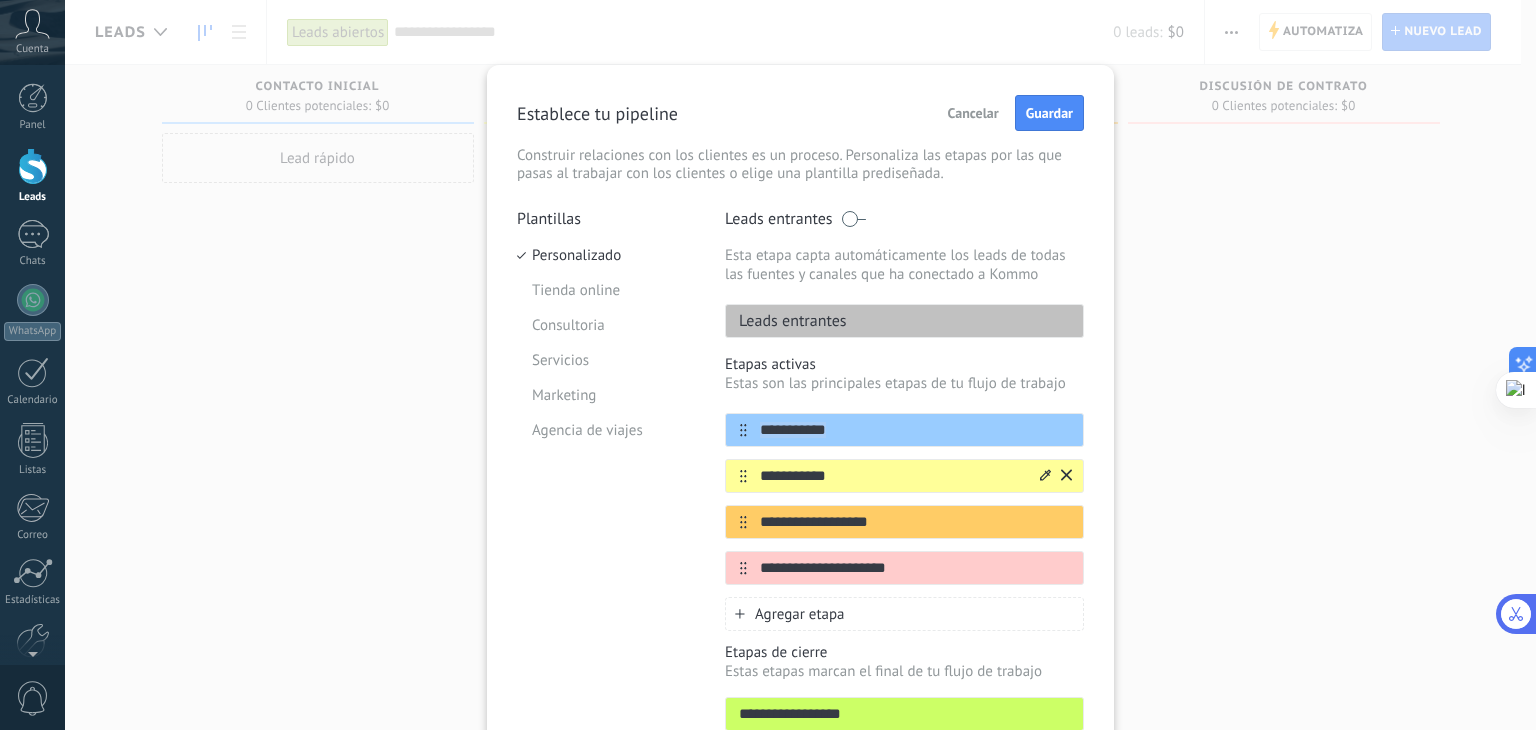 click on "**********" at bounding box center (904, 476) 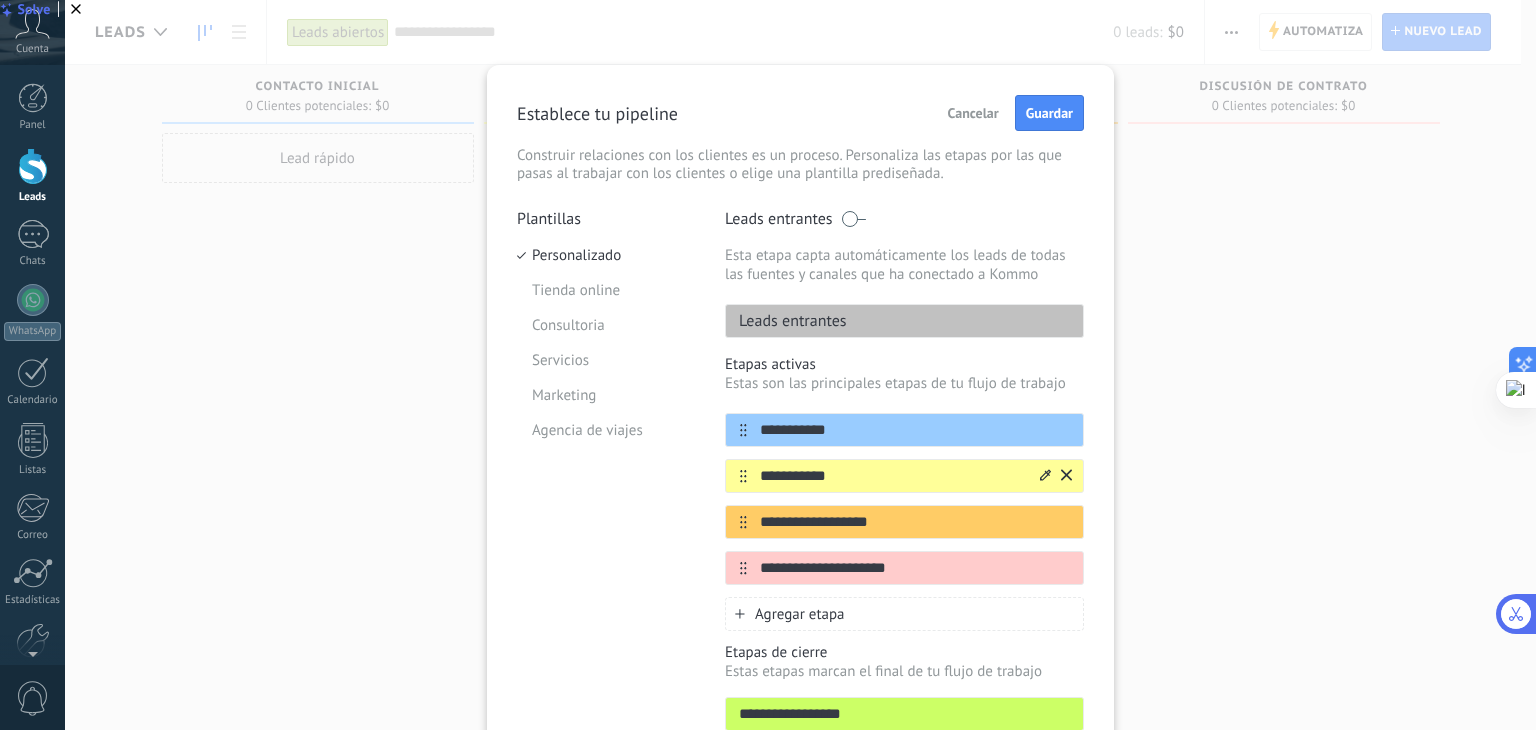 click on "**********" at bounding box center [904, 476] 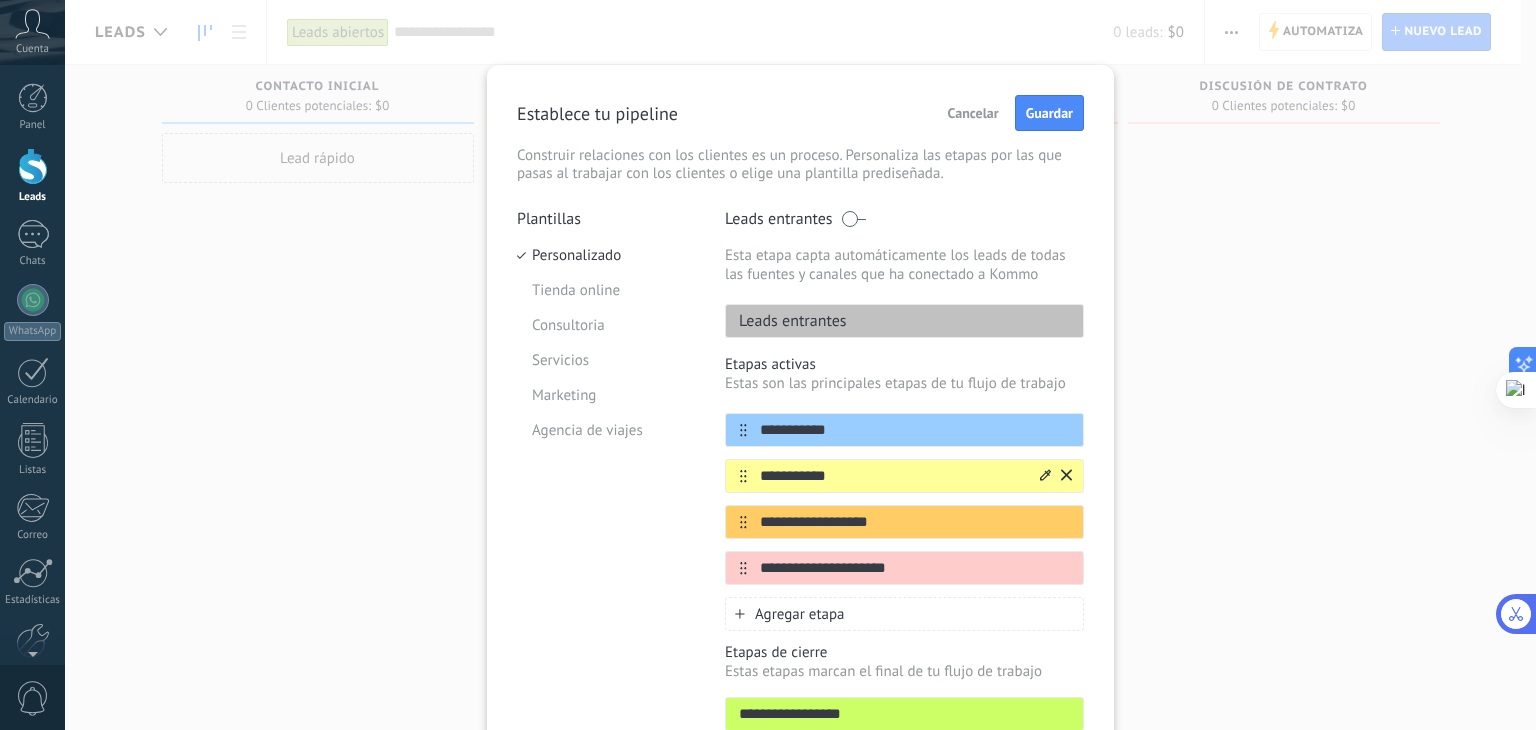click on "**********" at bounding box center [892, 476] 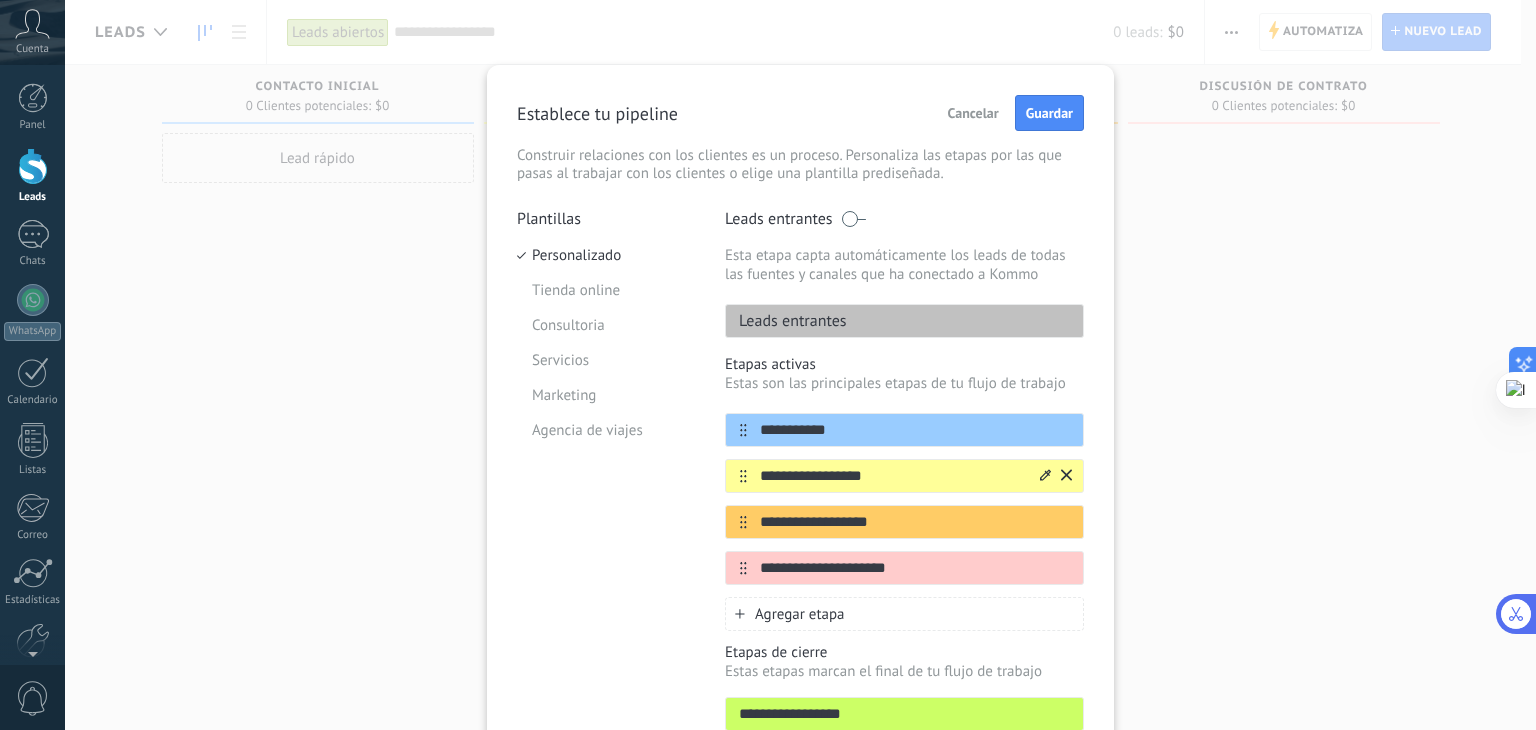 click on "**********" at bounding box center (892, 476) 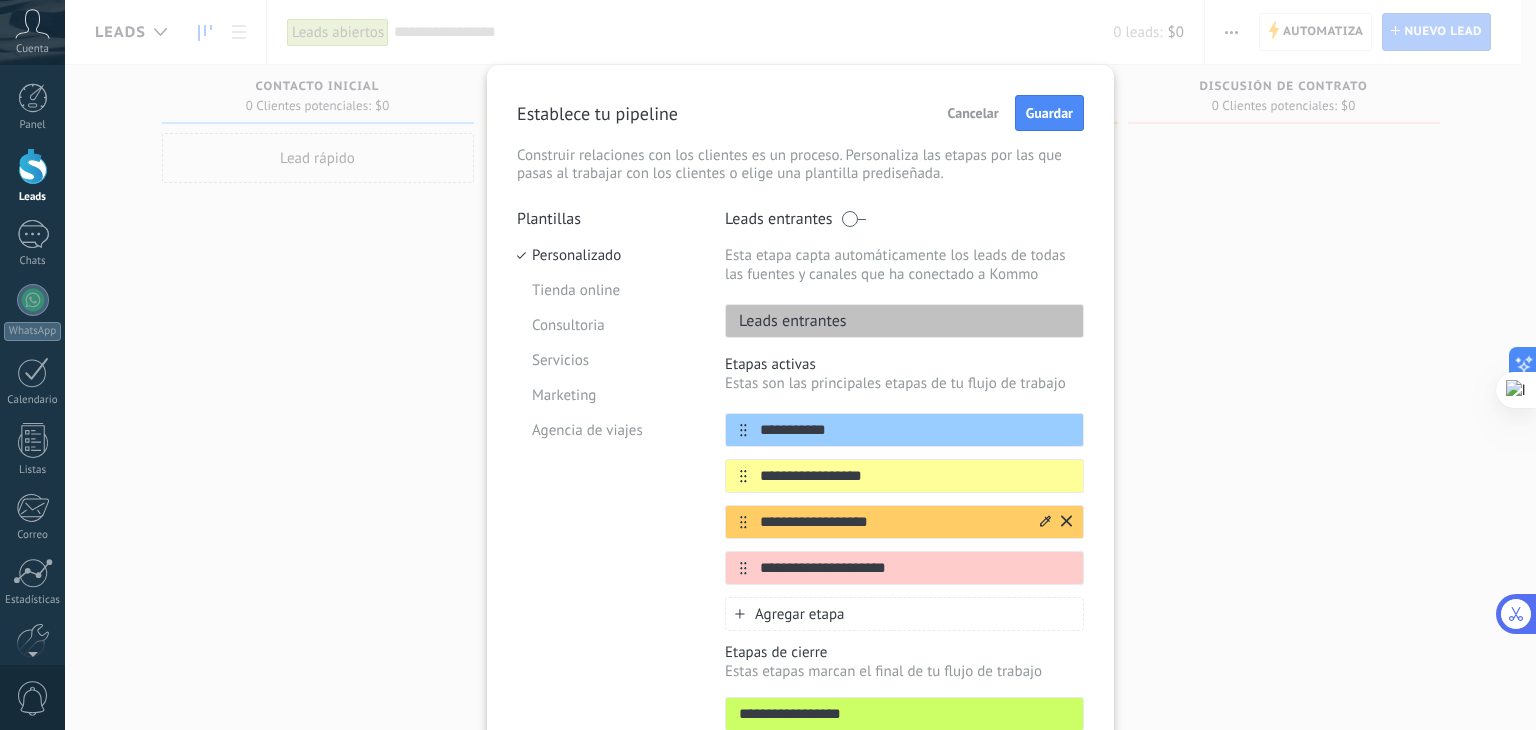 type on "**********" 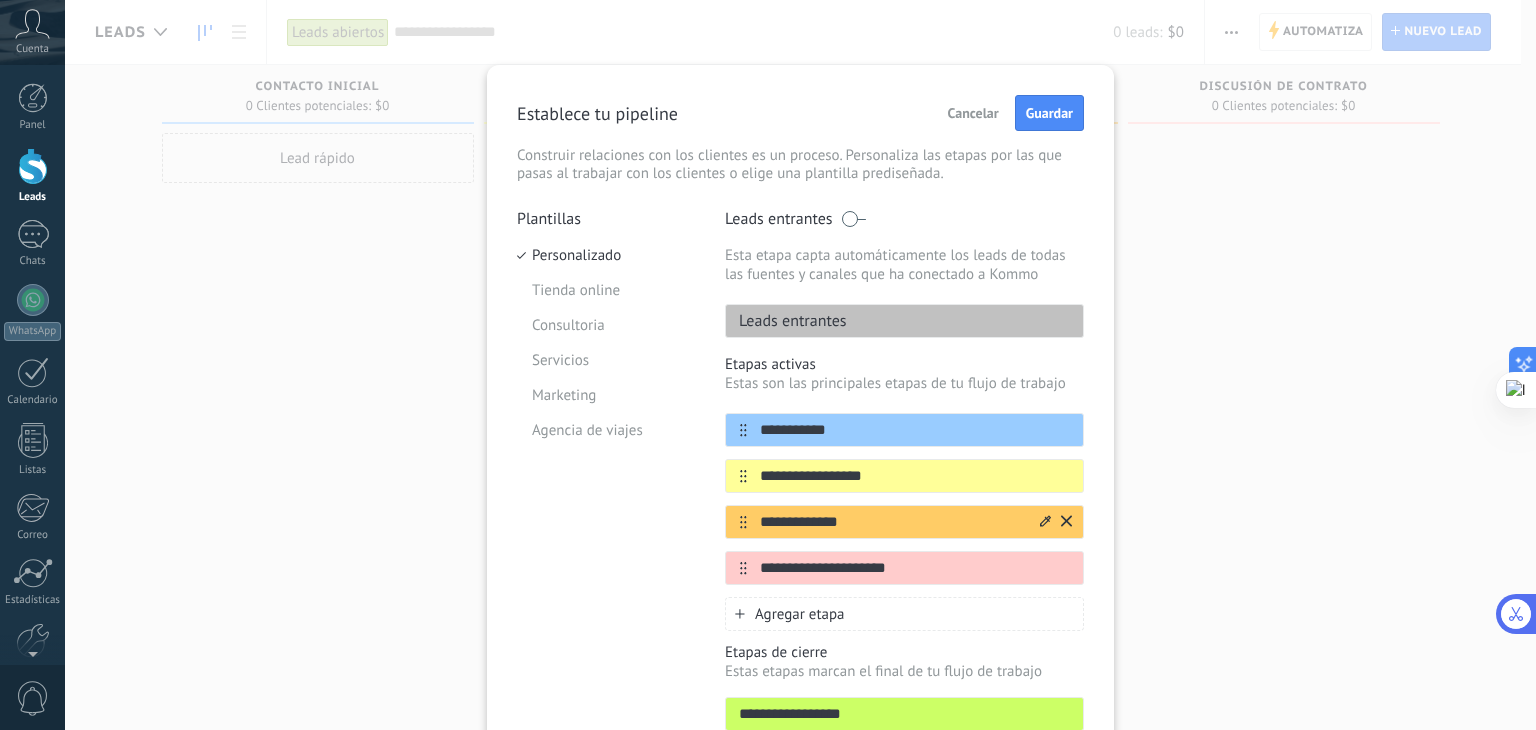 click on "**********" at bounding box center (892, 522) 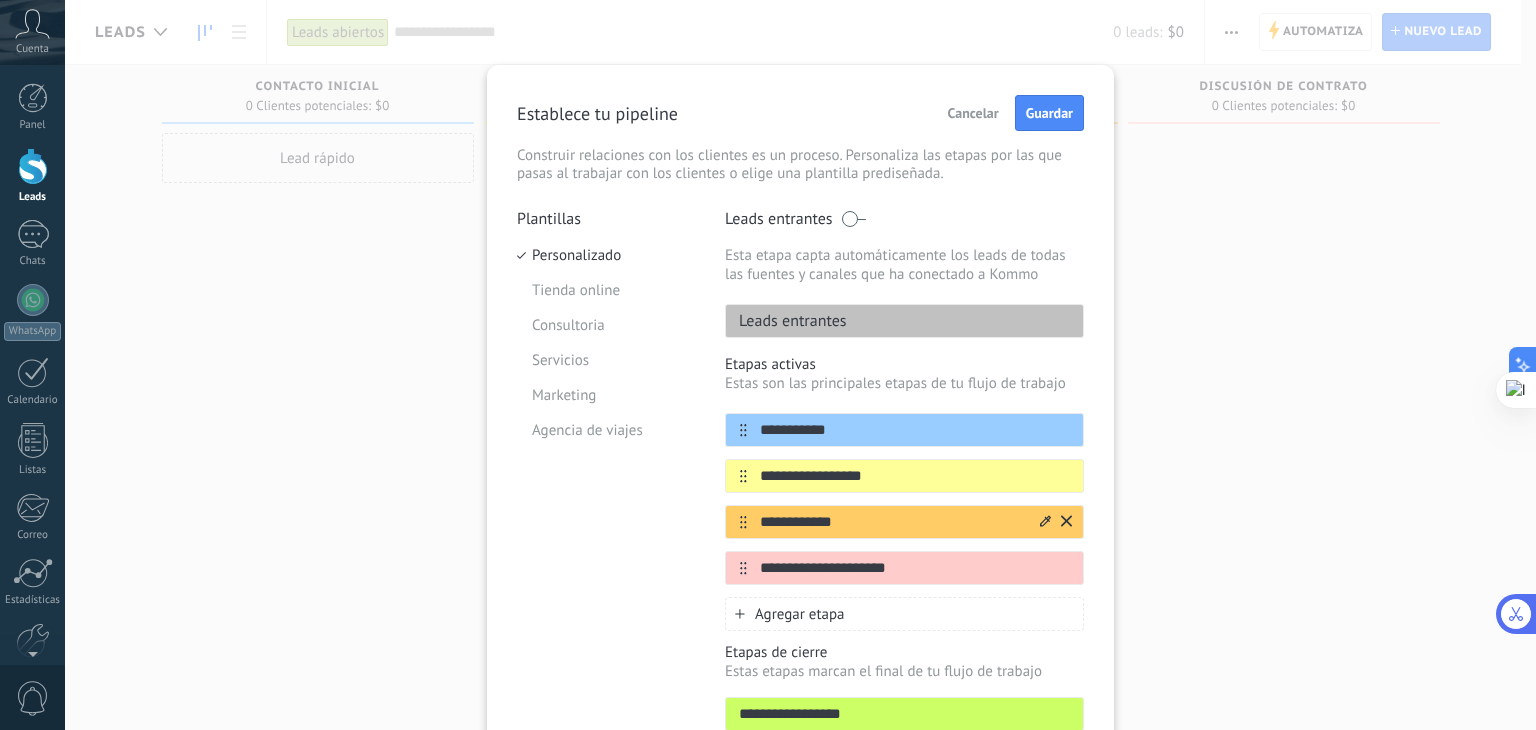 paste on "*" 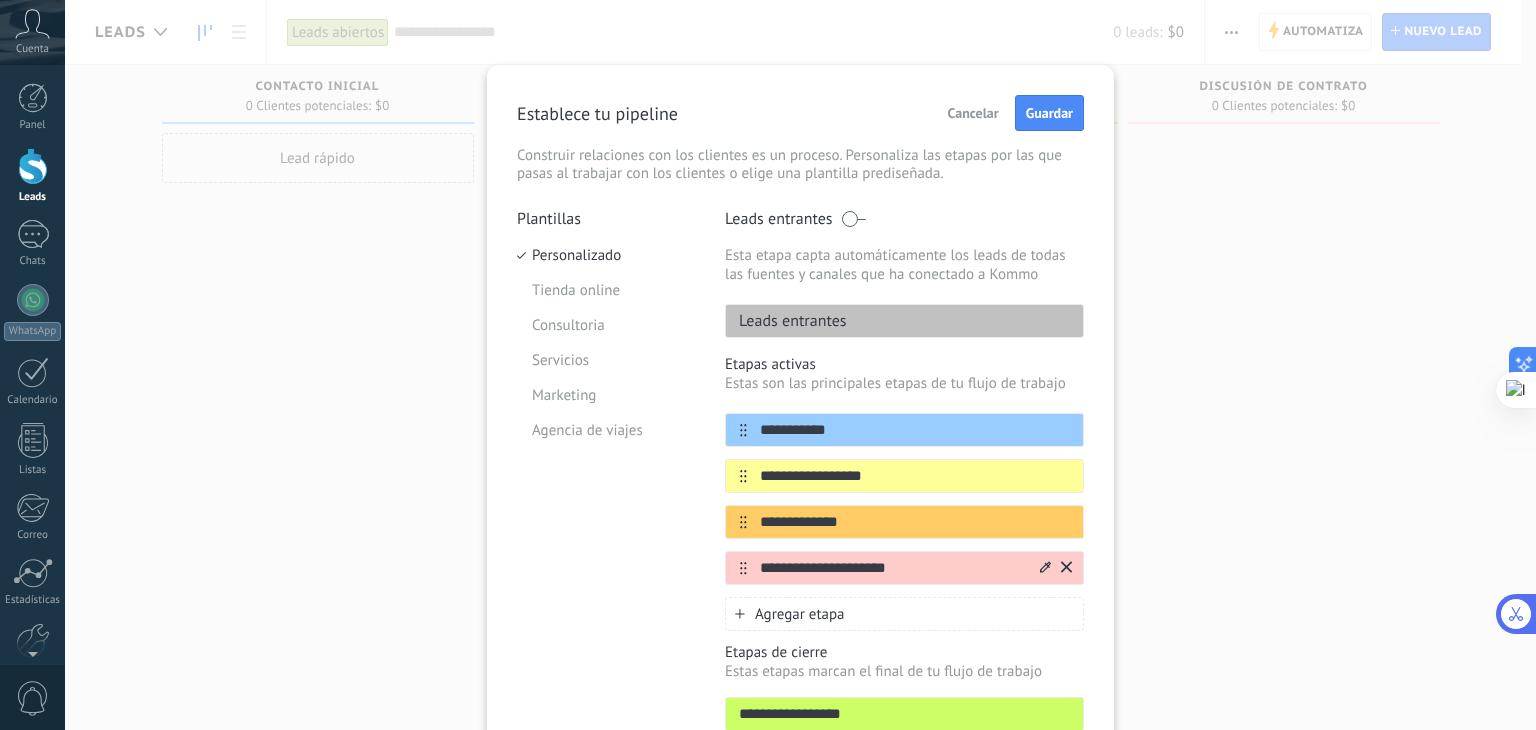 type on "**********" 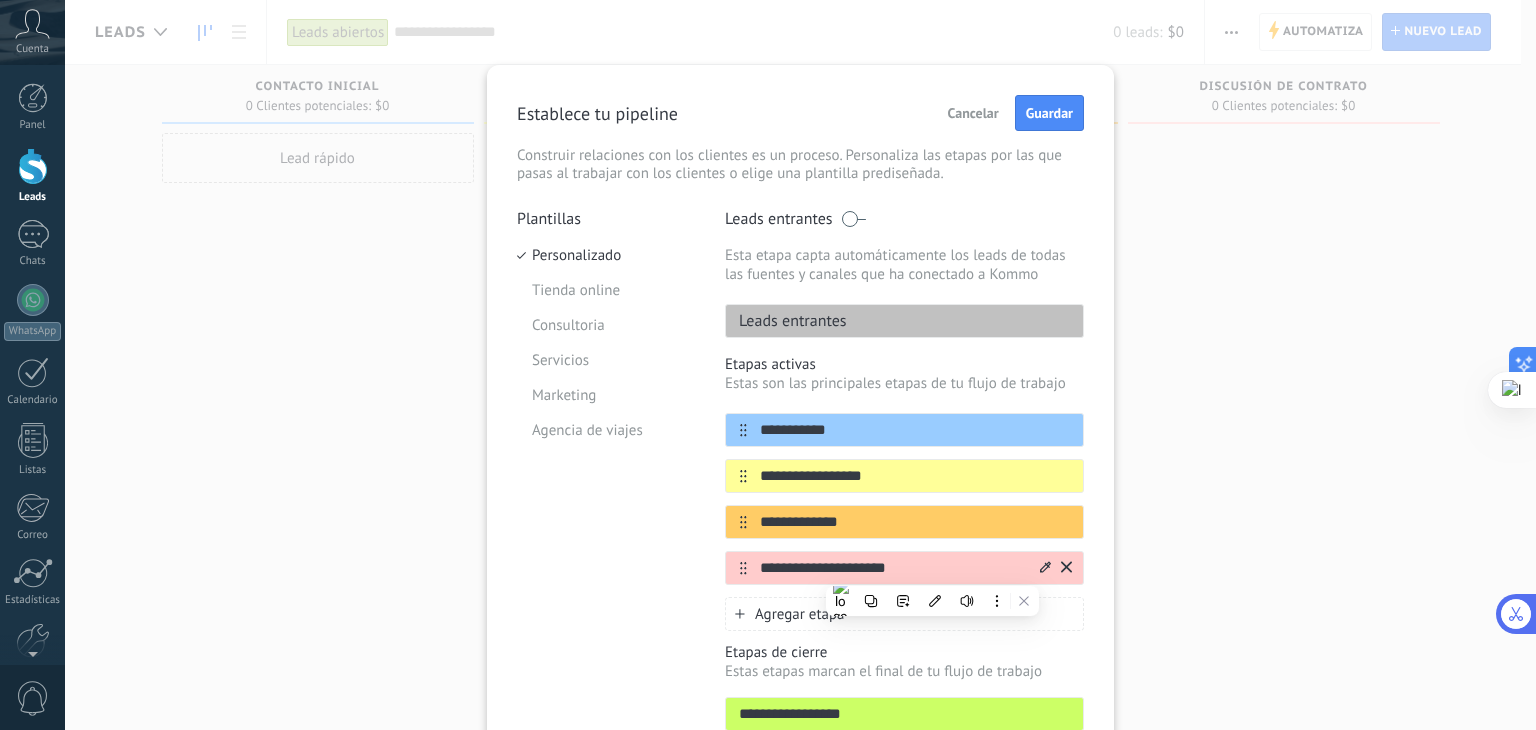 click on "**********" at bounding box center [892, 568] 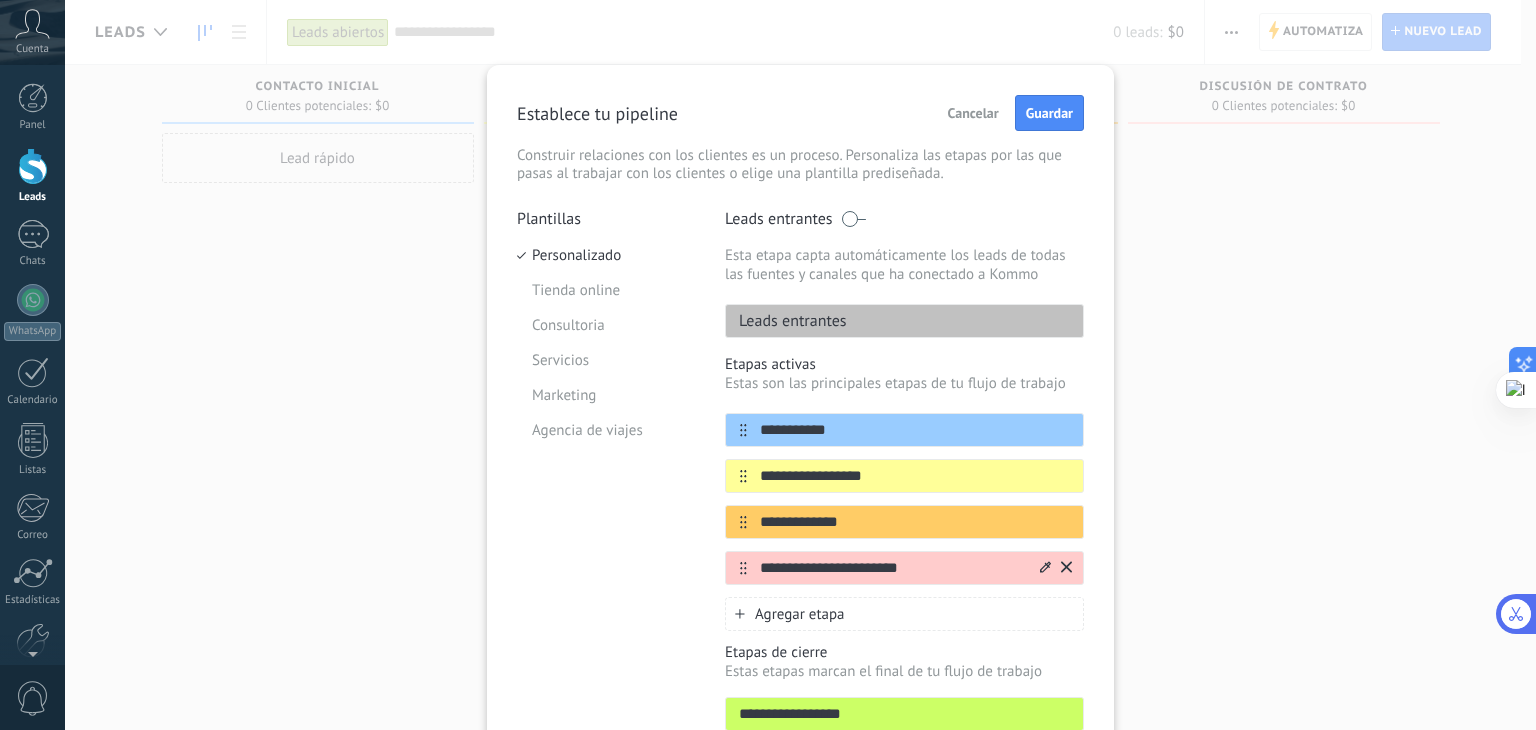 paste on "*" 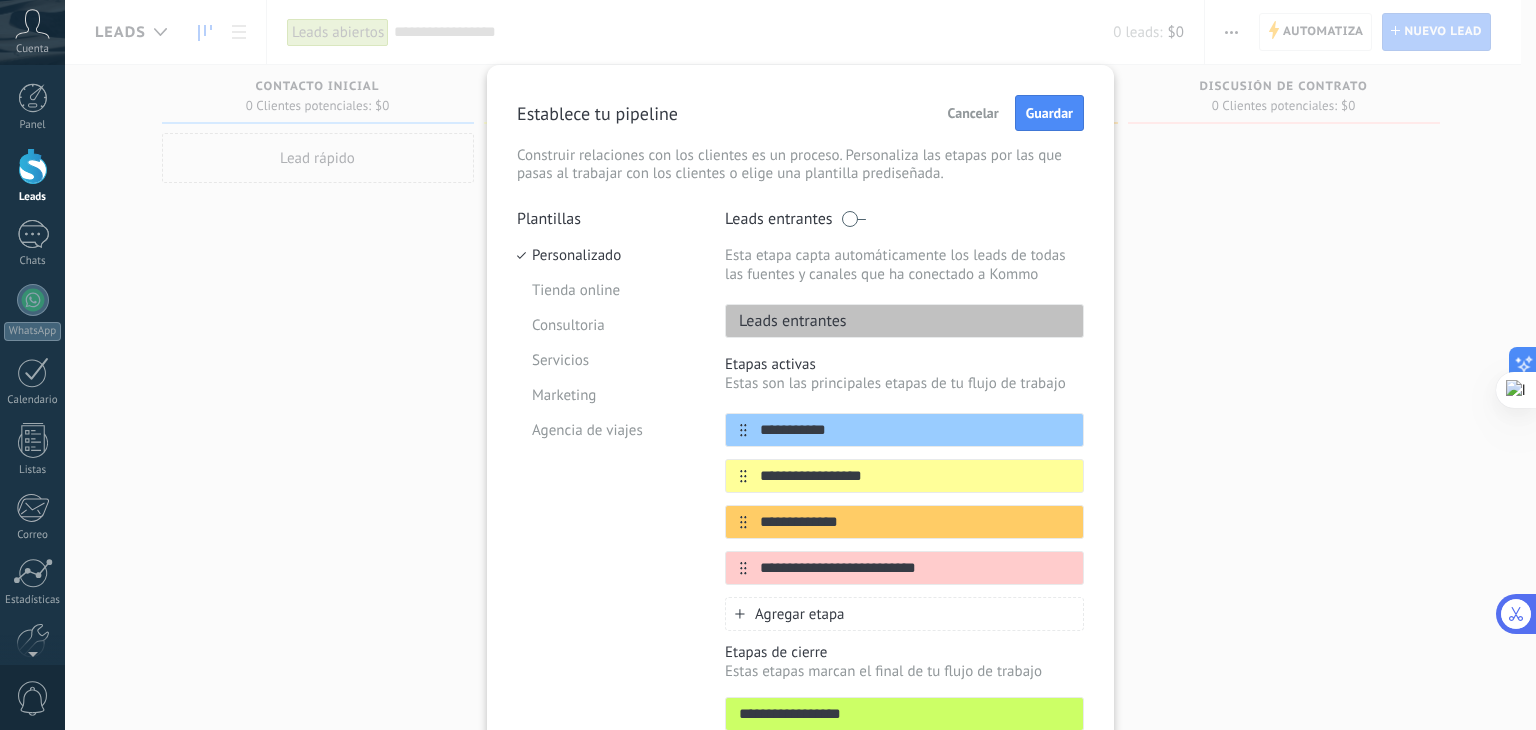 type on "**********" 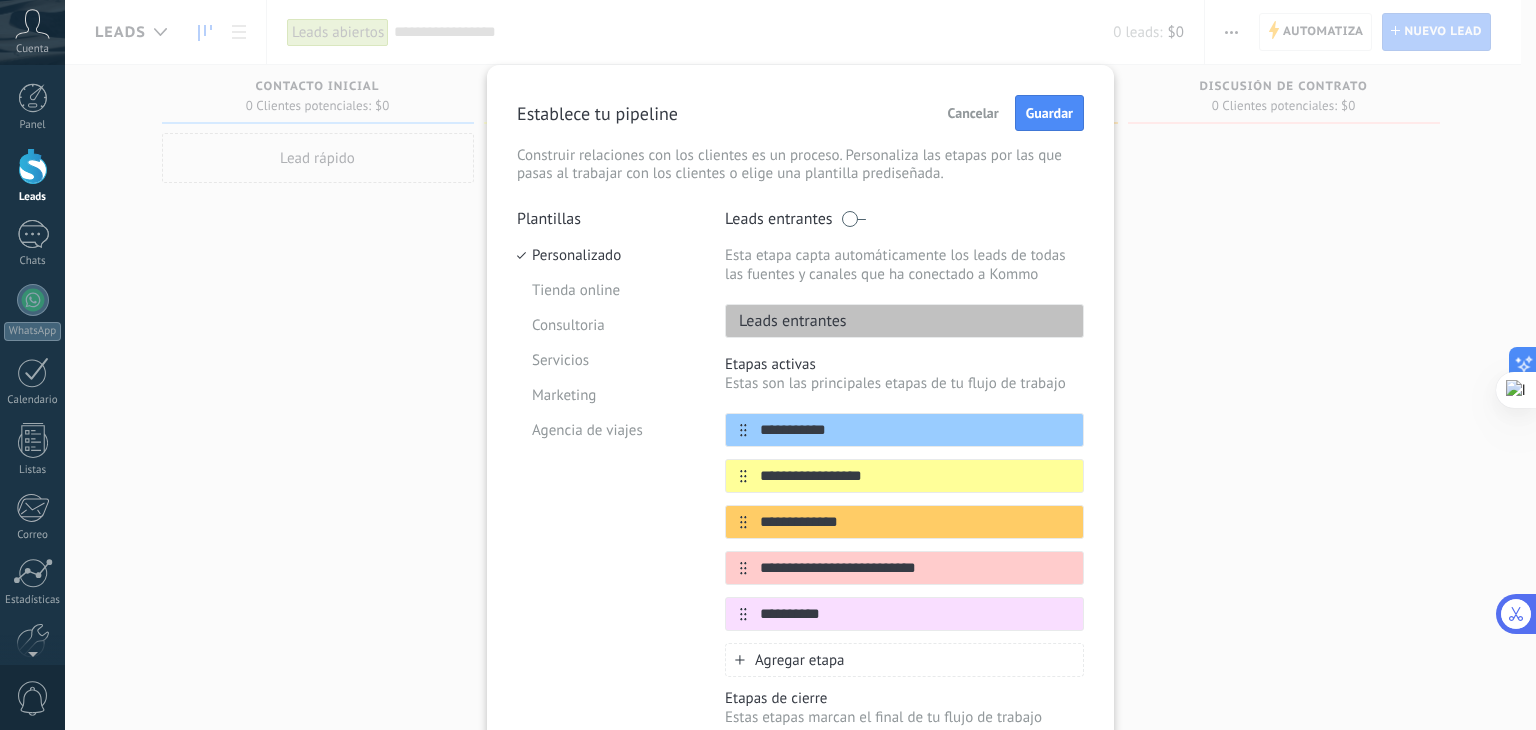 type on "*********" 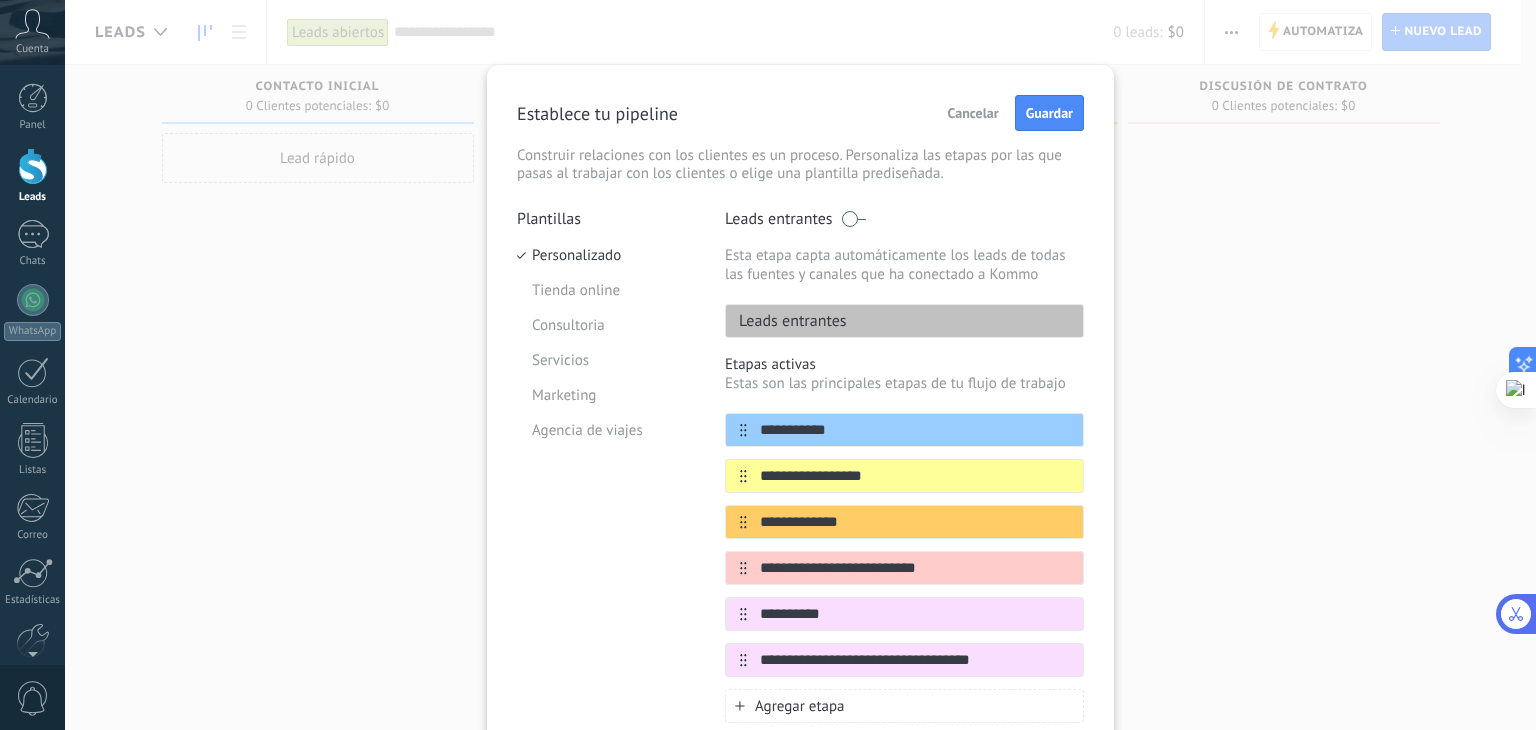type on "**********" 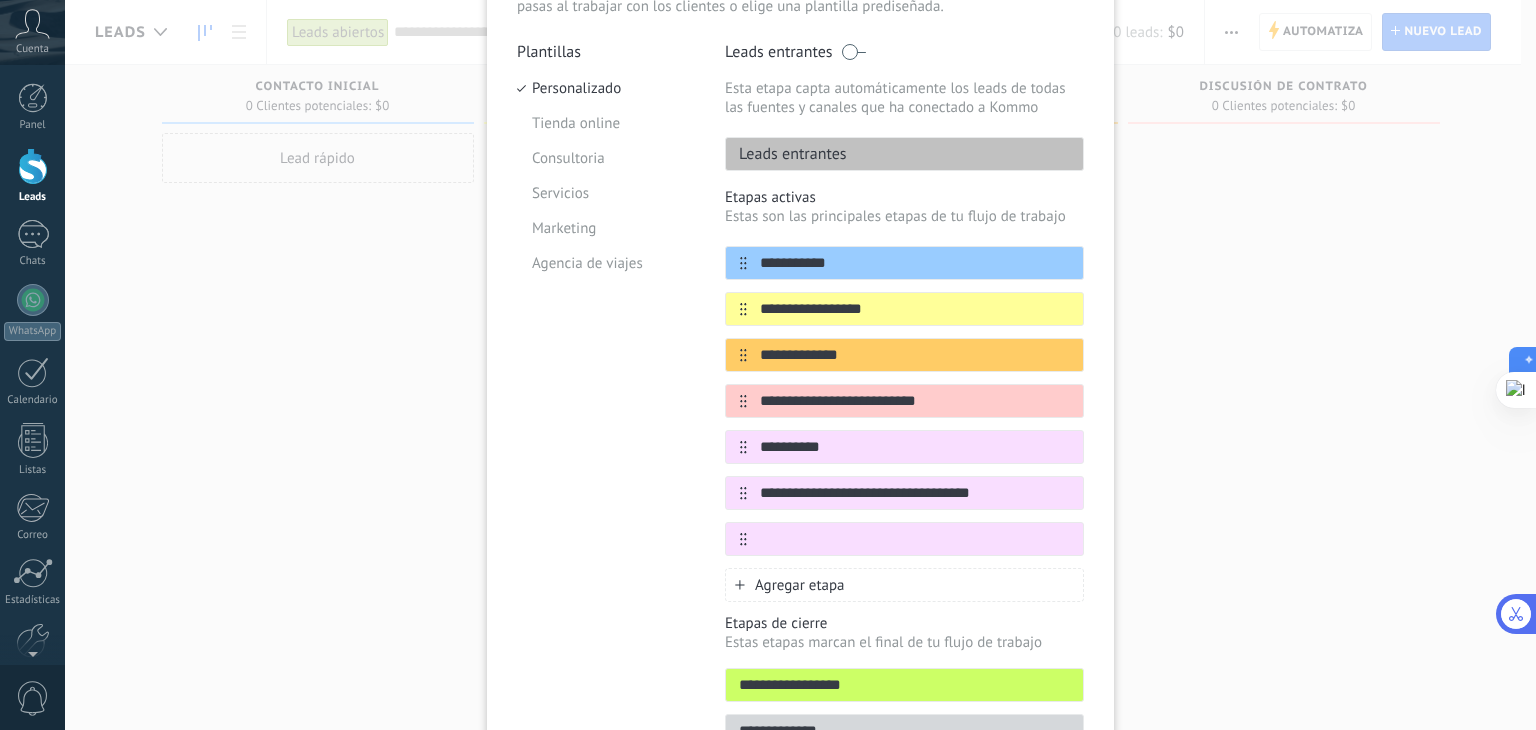 scroll, scrollTop: 192, scrollLeft: 0, axis: vertical 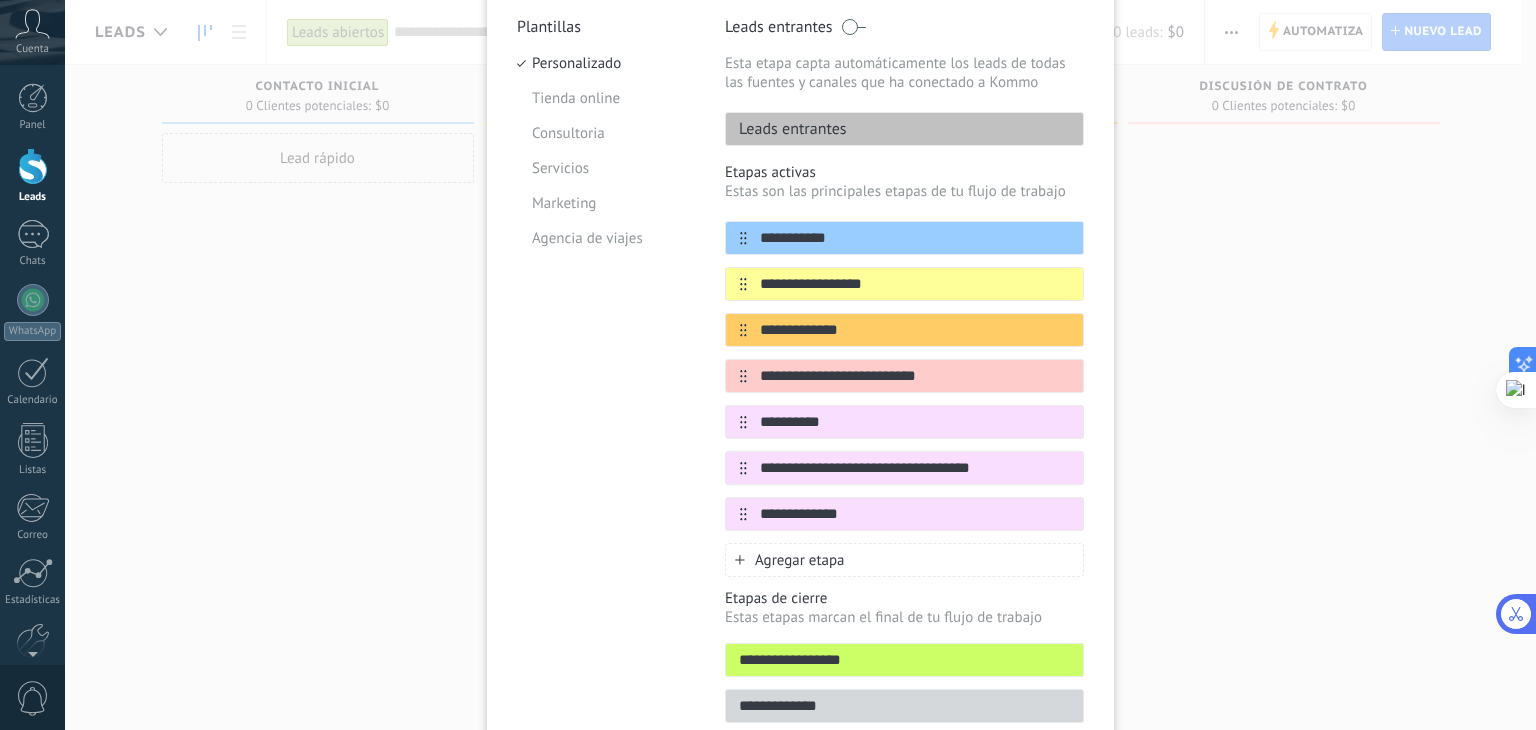 type on "**********" 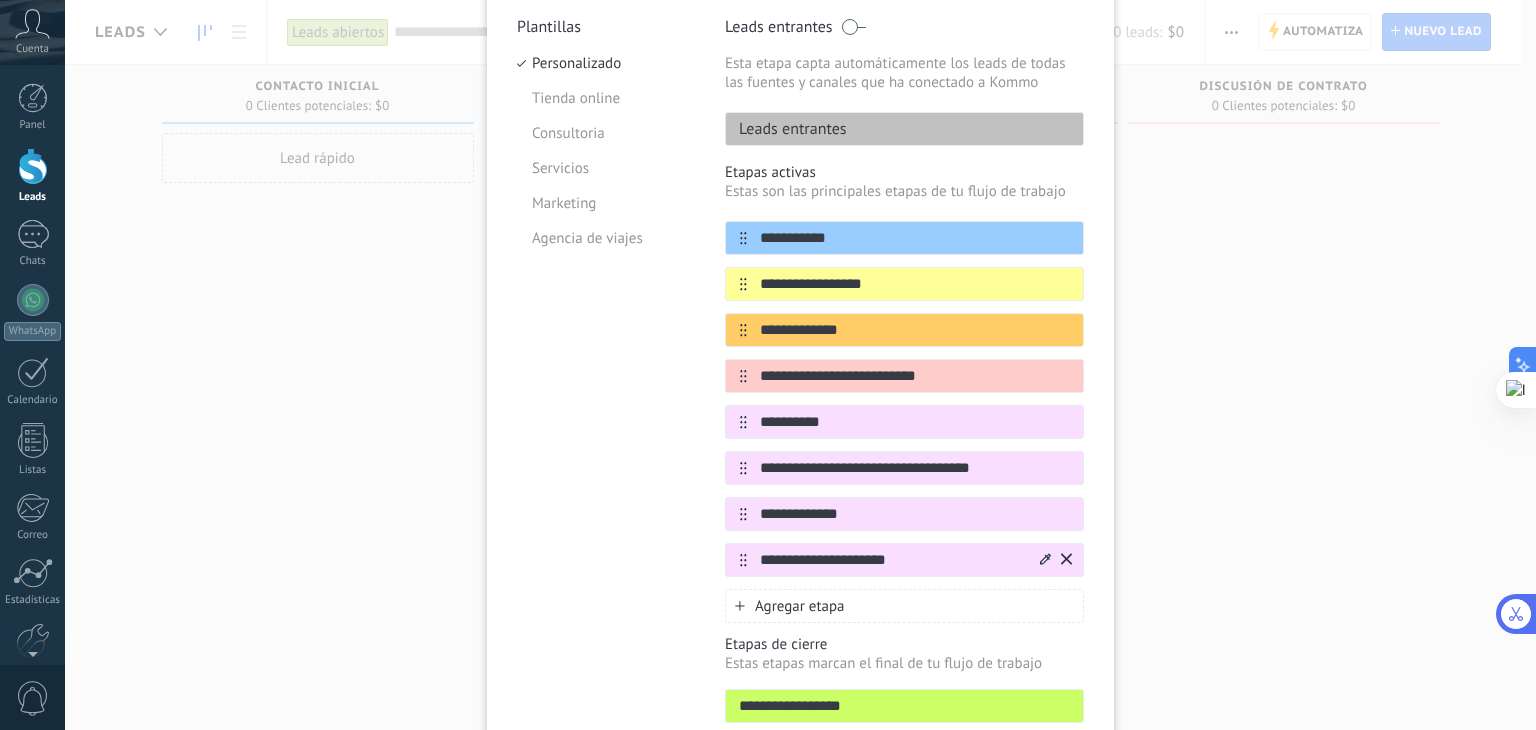 click on "**********" at bounding box center [892, 560] 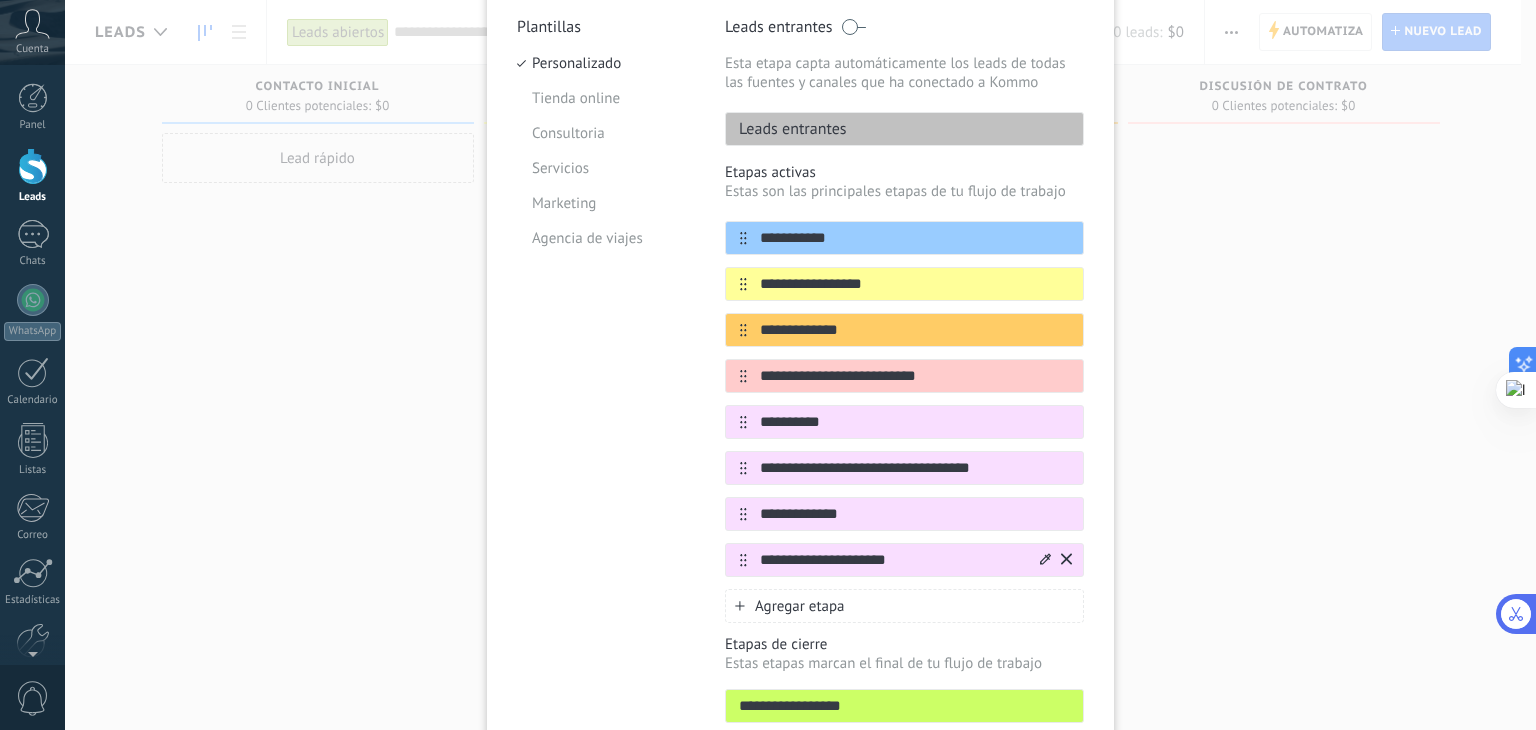 click on "**********" at bounding box center [892, 560] 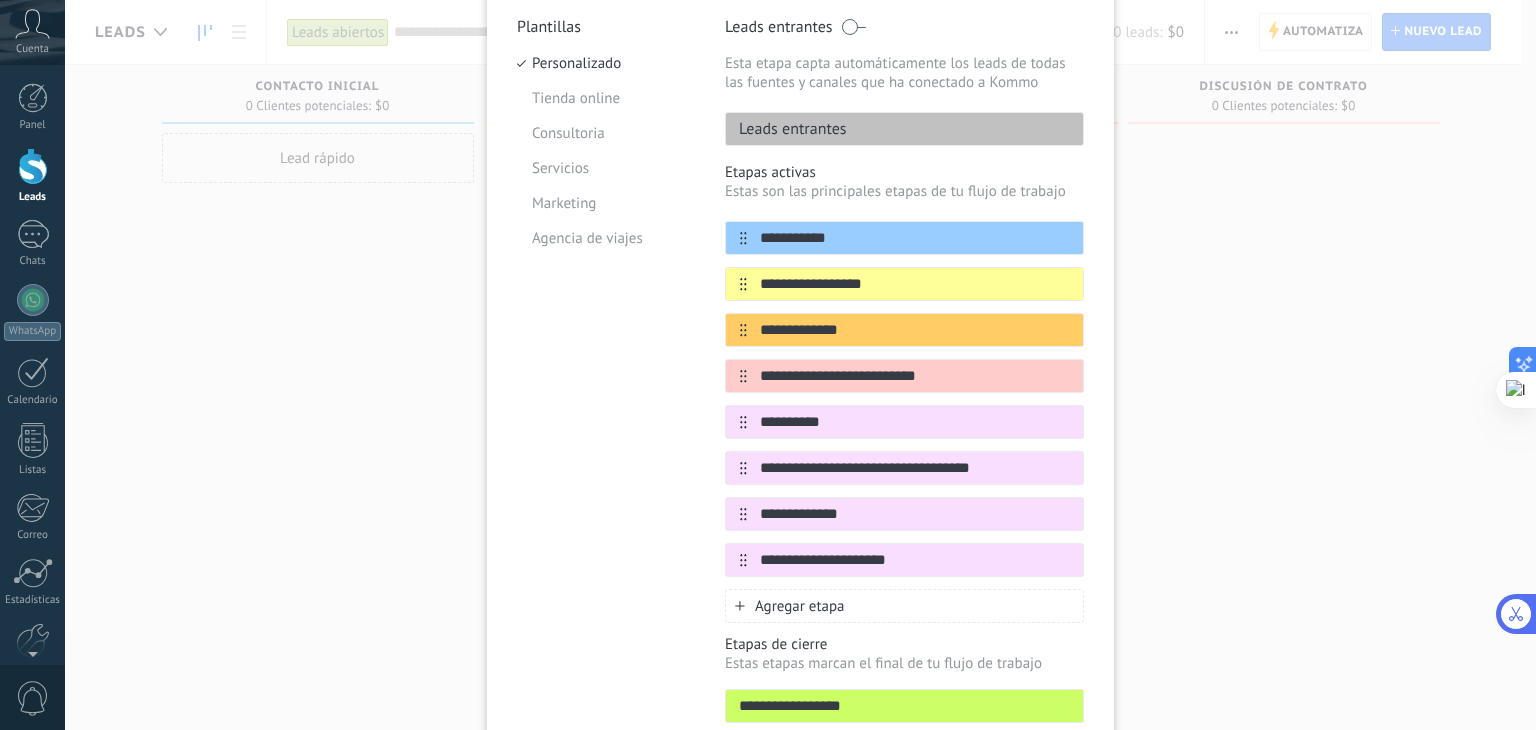 type on "**********" 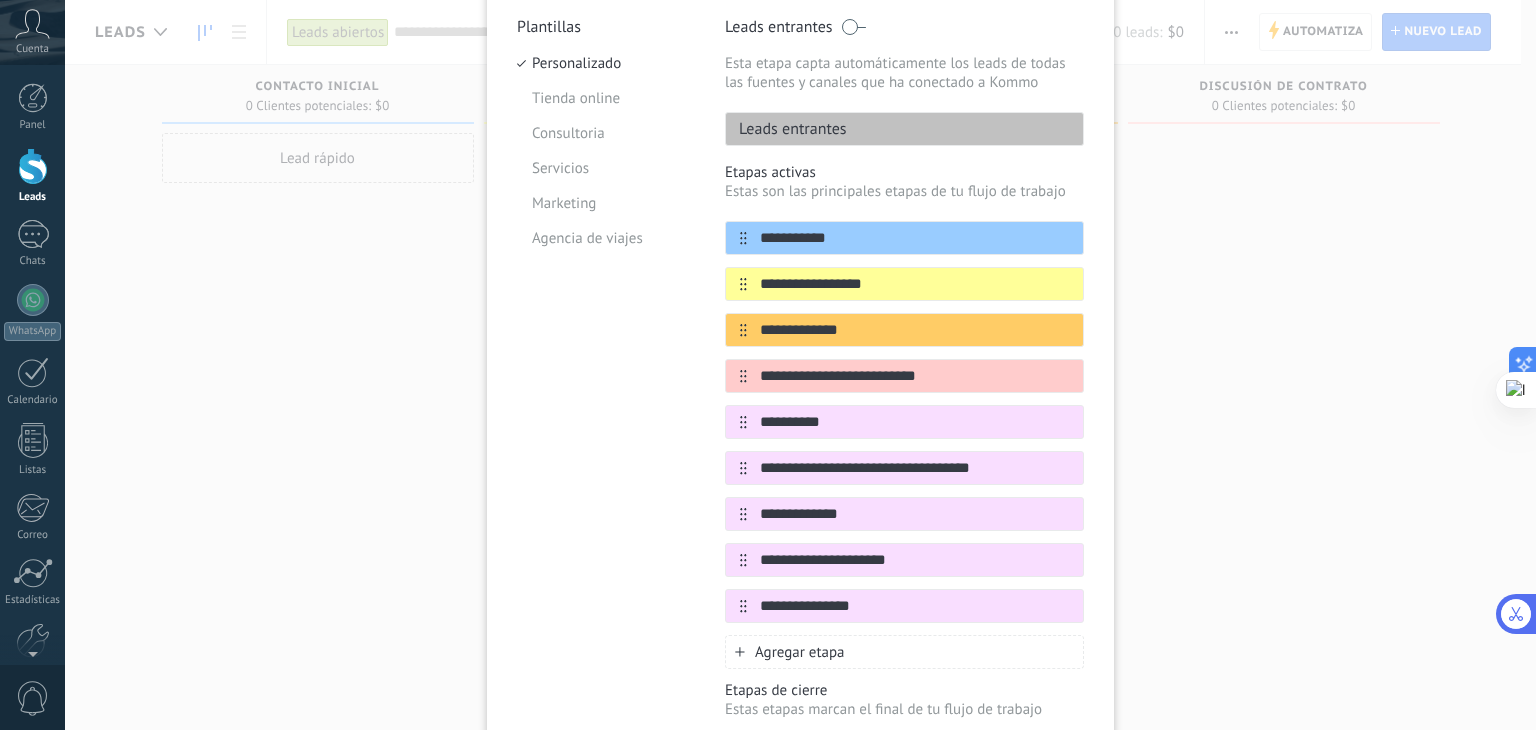 type on "**********" 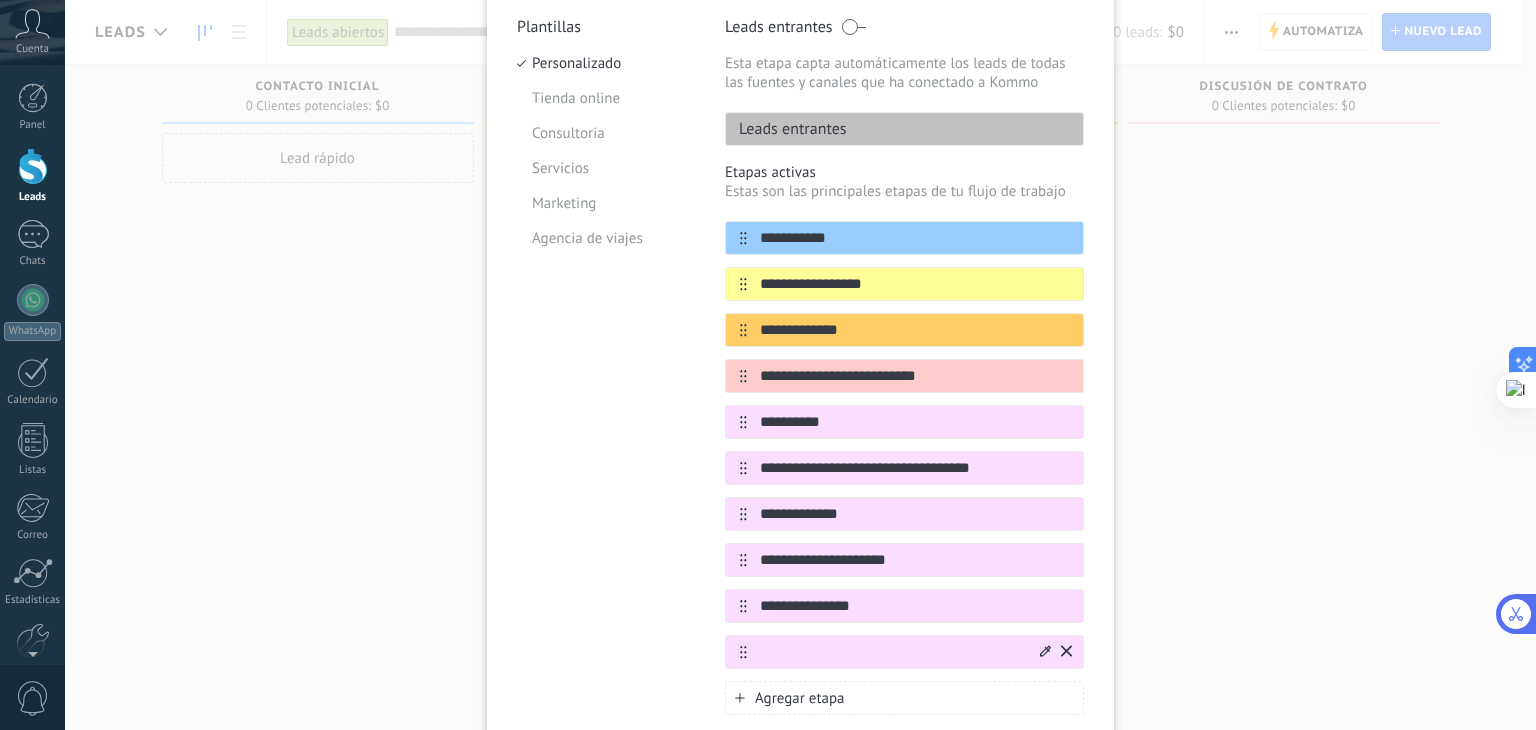click 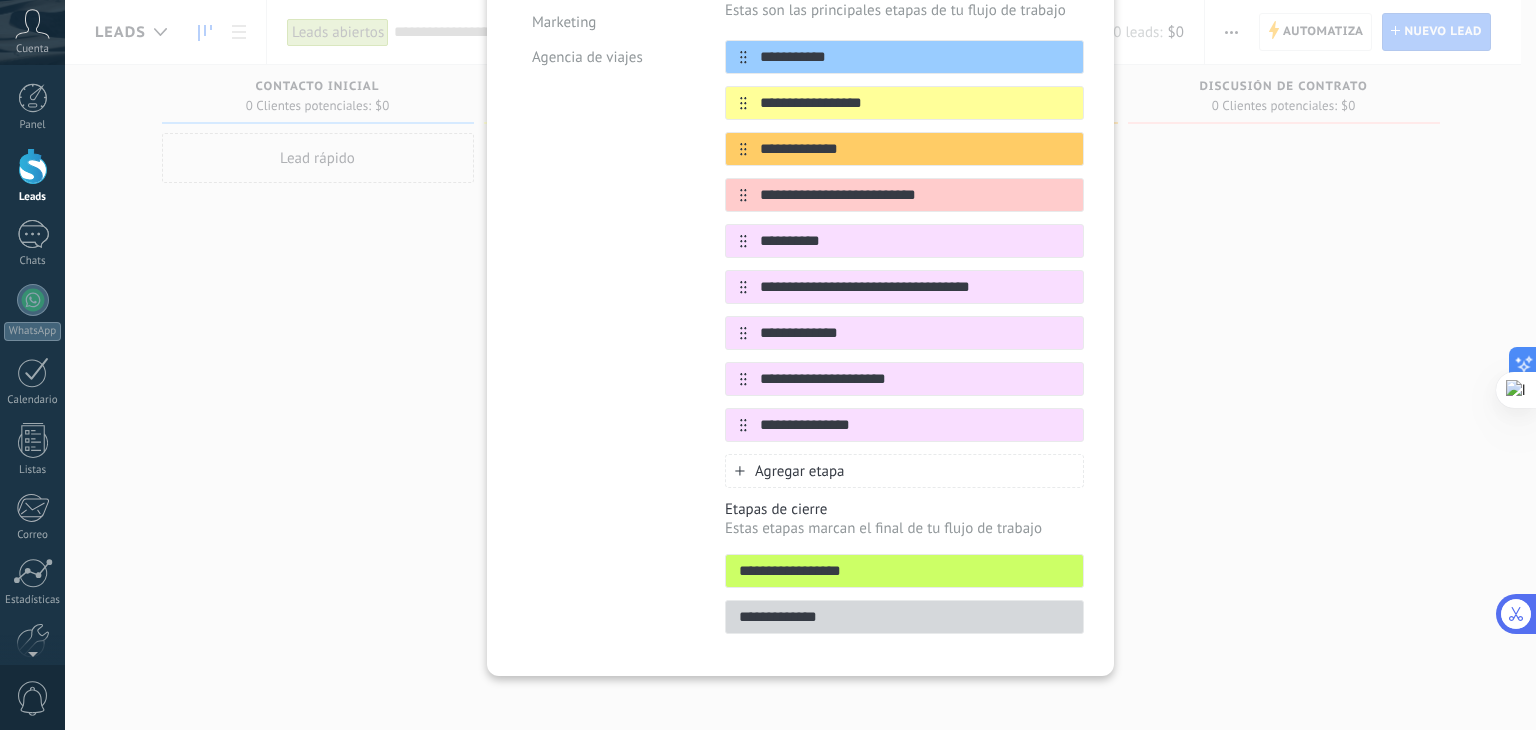 scroll, scrollTop: 380, scrollLeft: 0, axis: vertical 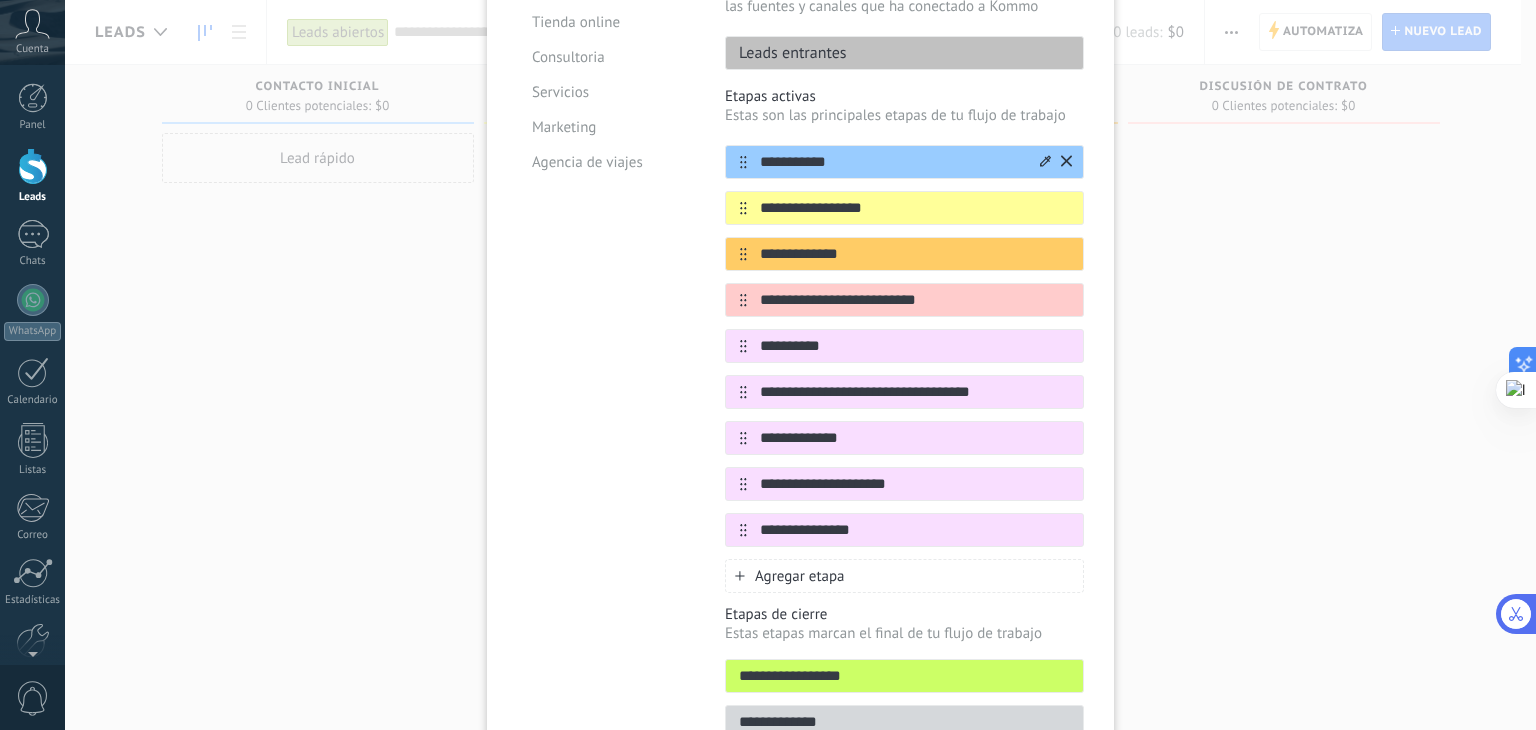 click at bounding box center (1054, 162) 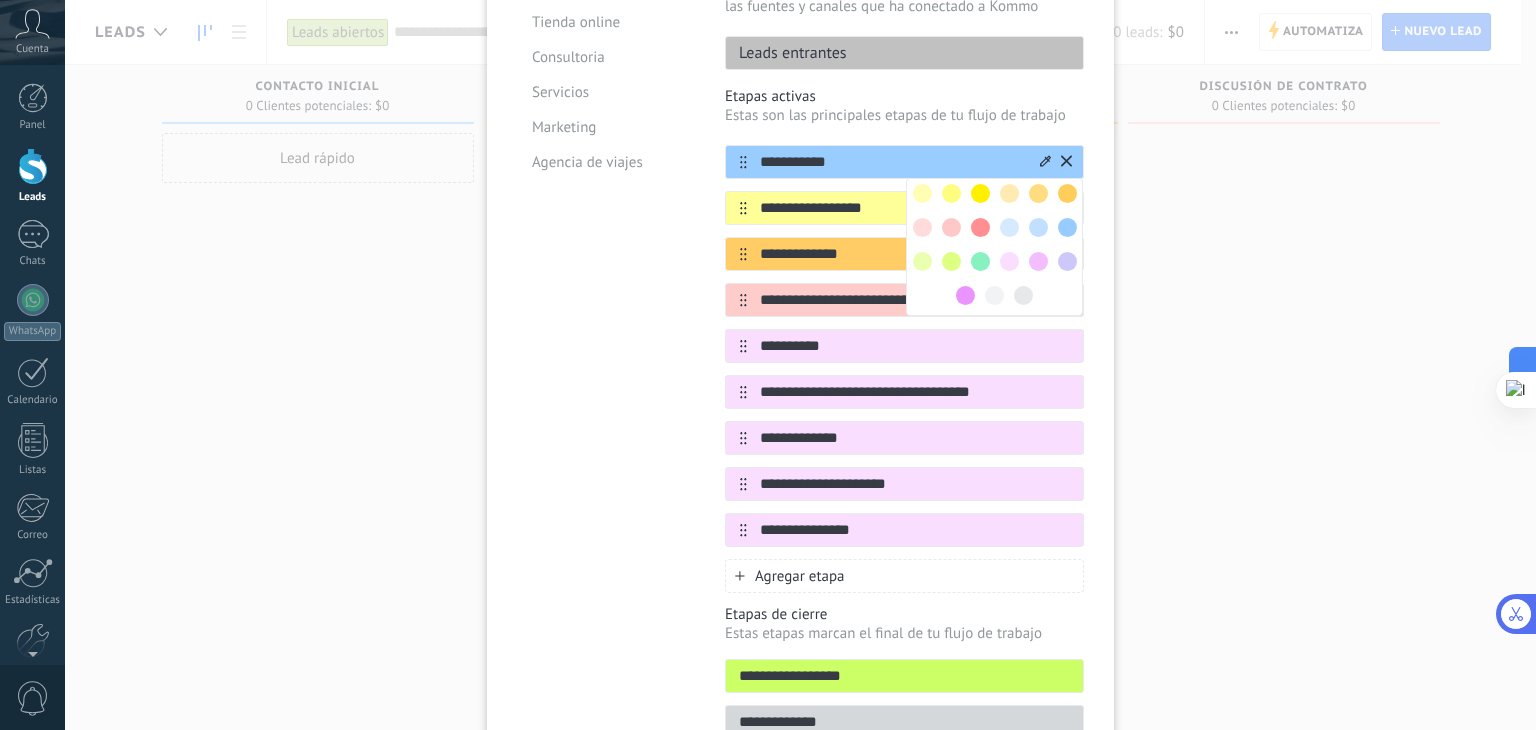 click at bounding box center (1023, 295) 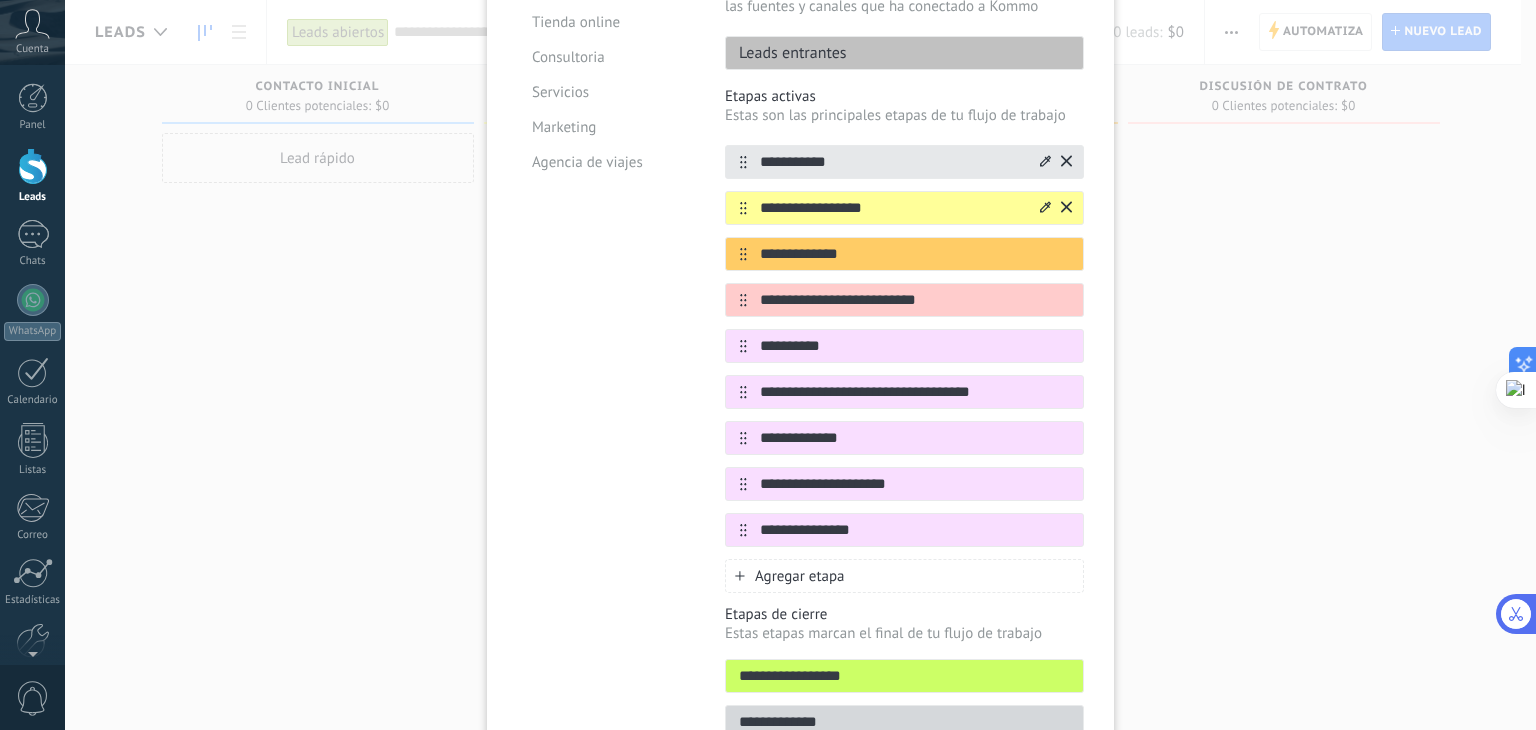 click 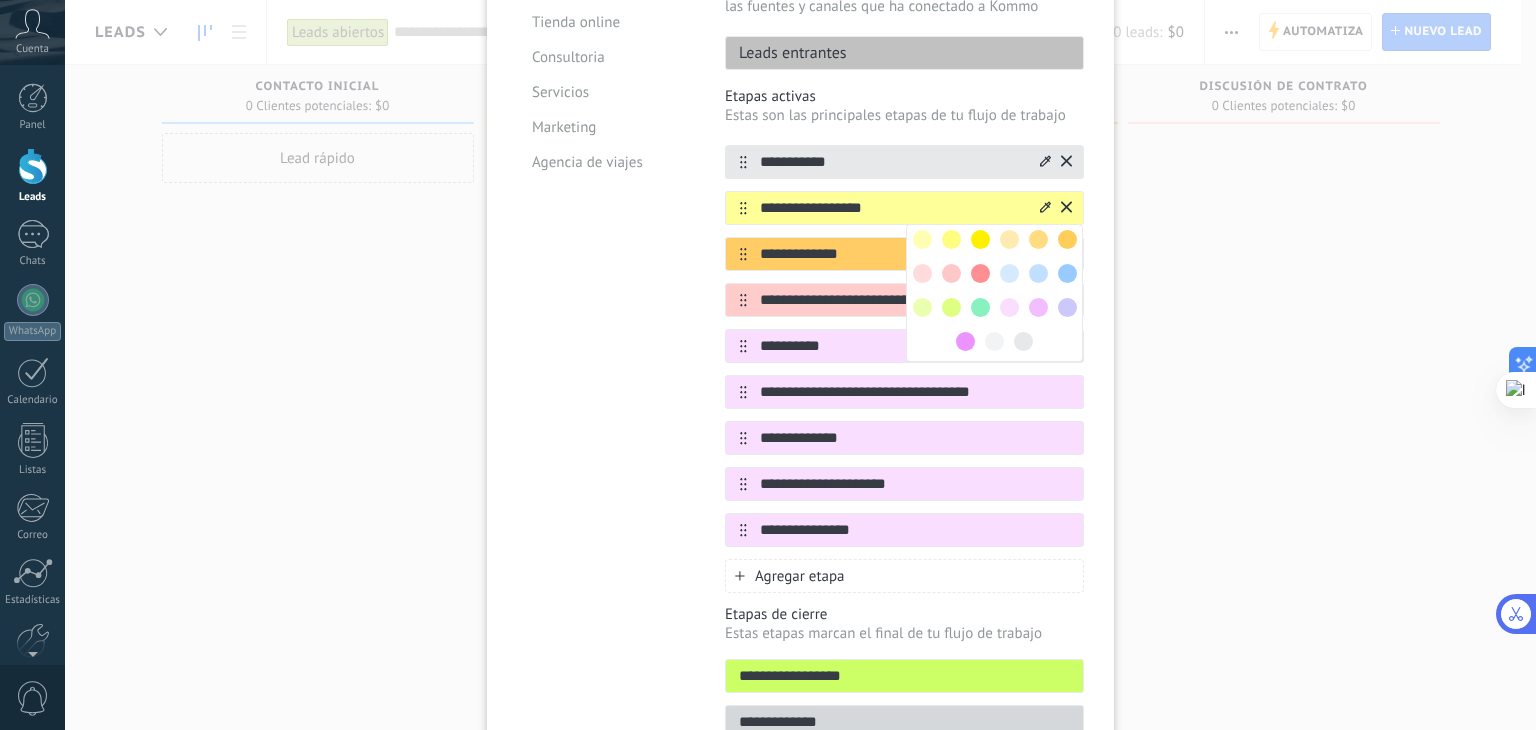 click at bounding box center (994, 341) 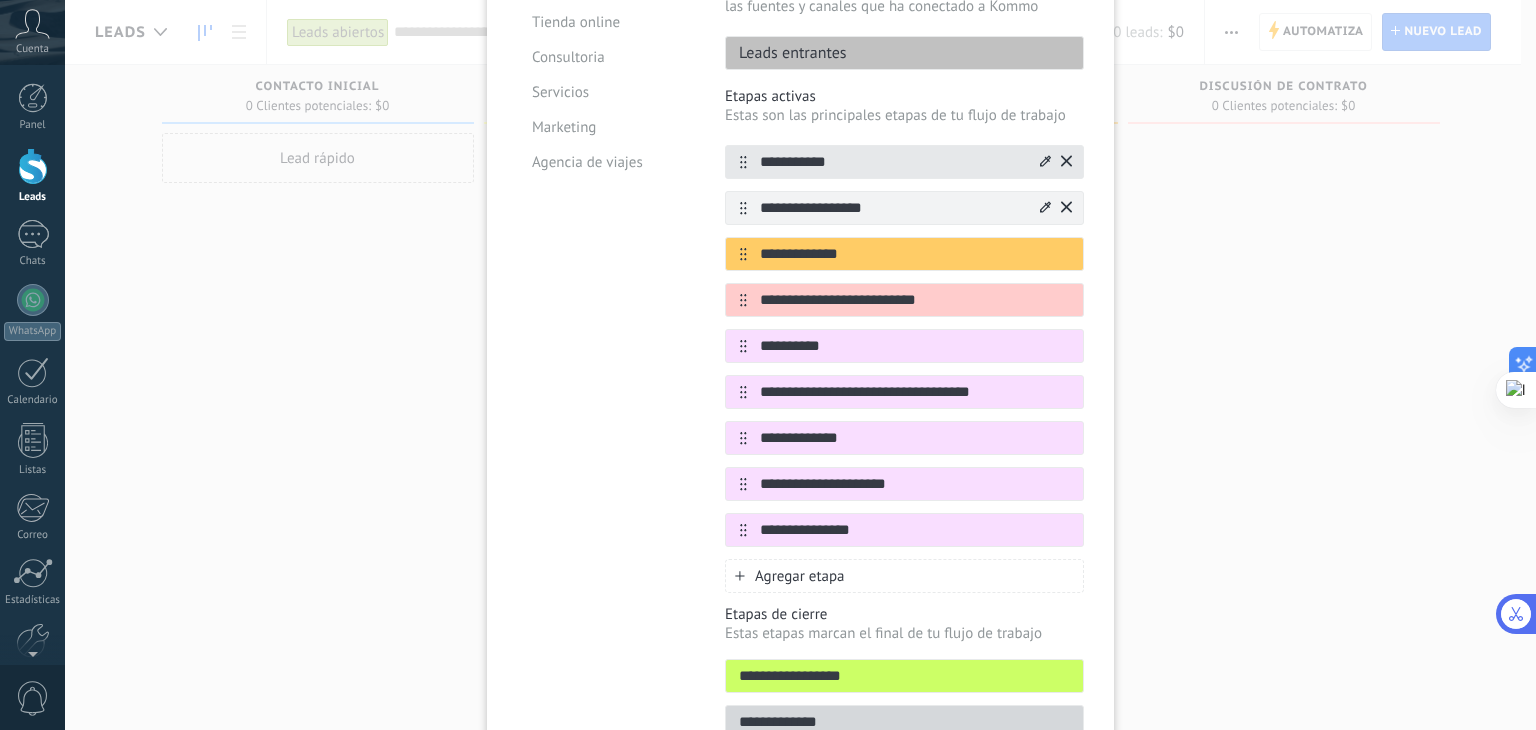 click 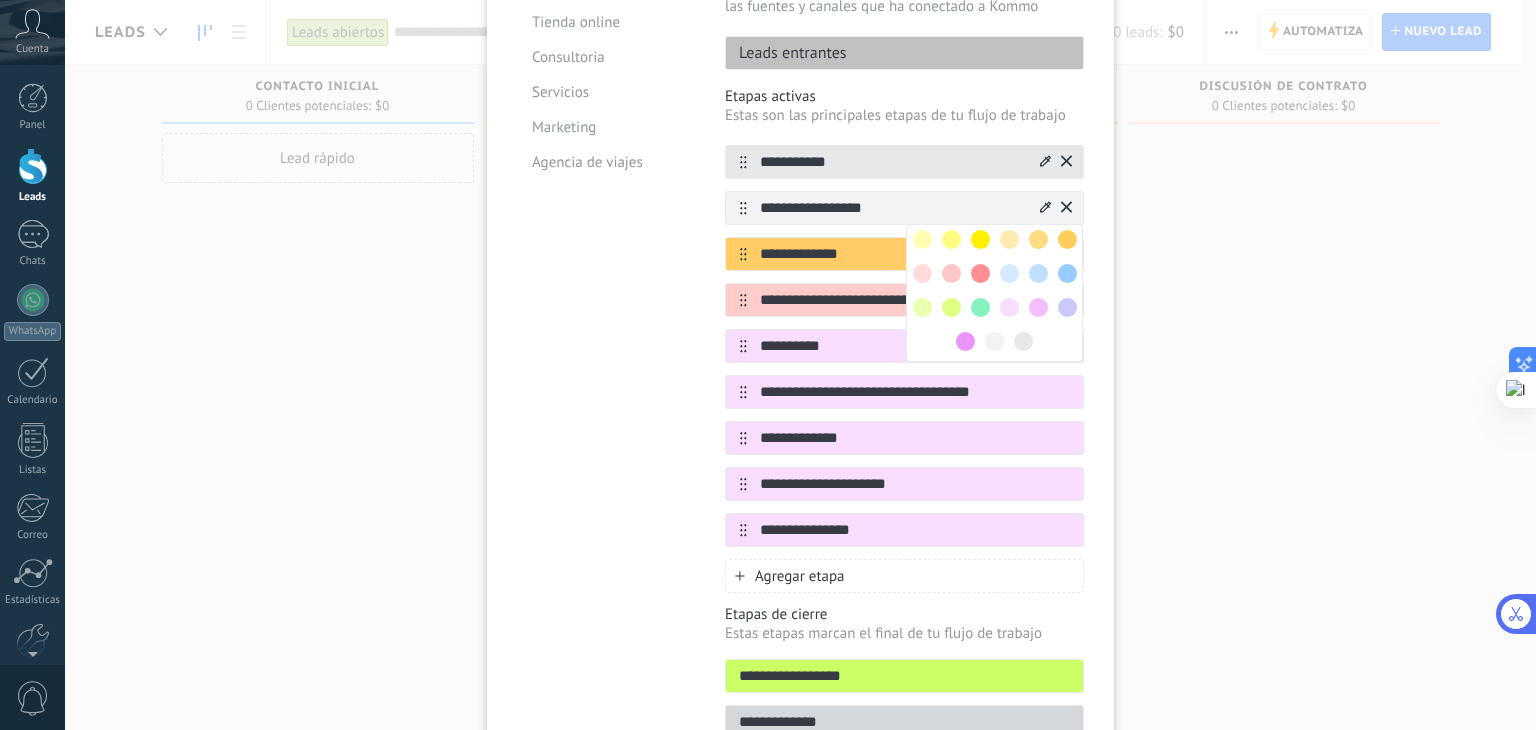 click at bounding box center (951, 307) 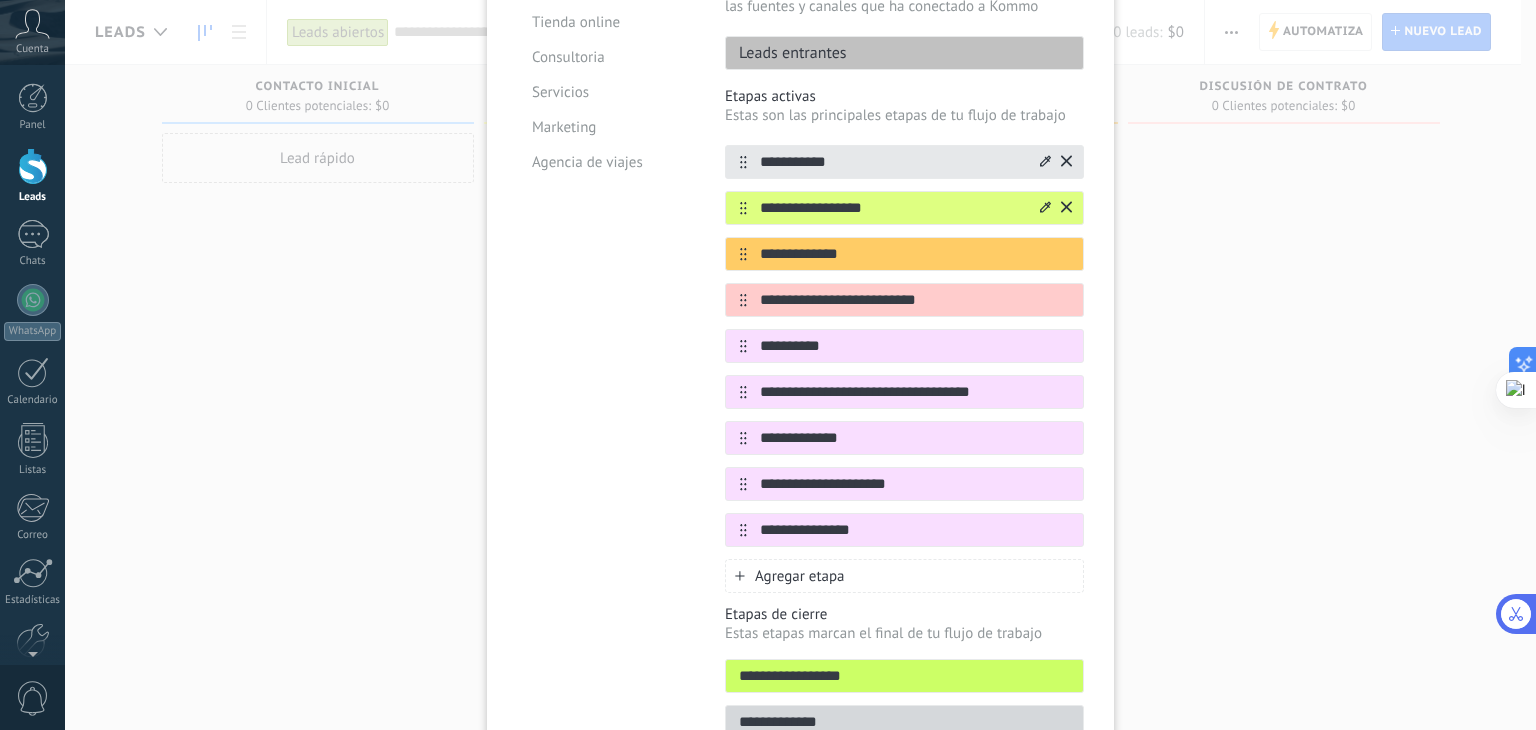 click at bounding box center (1045, 208) 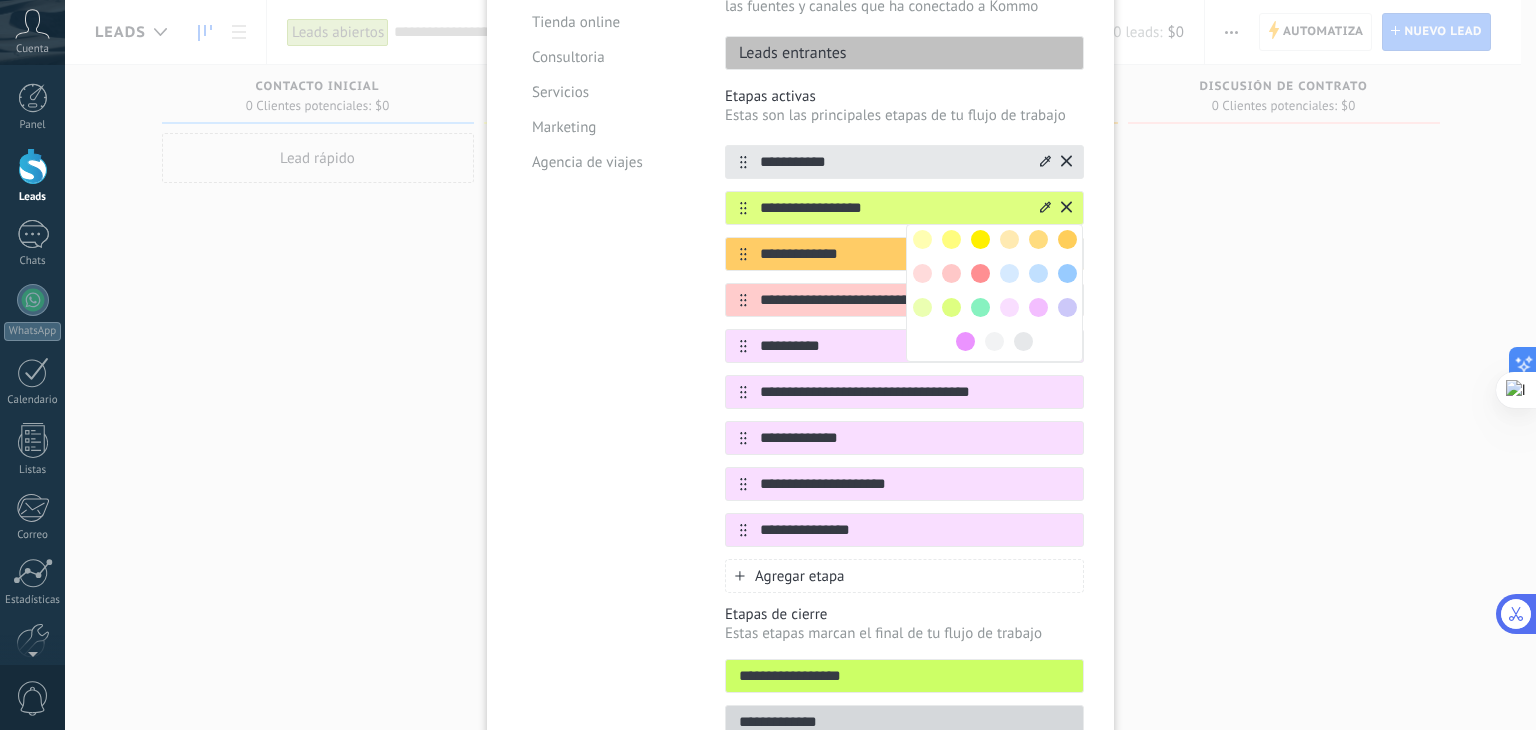 click at bounding box center [1038, 307] 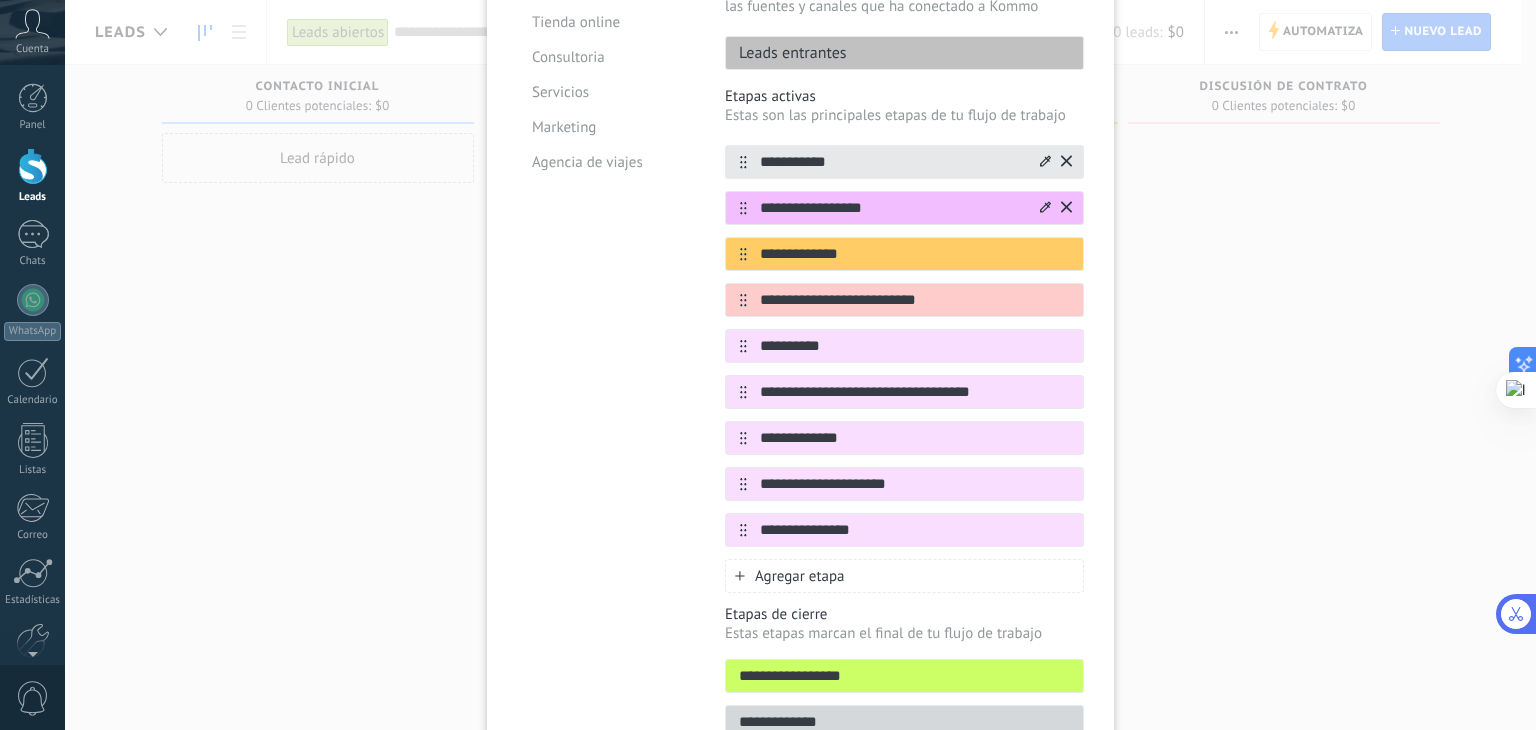 click 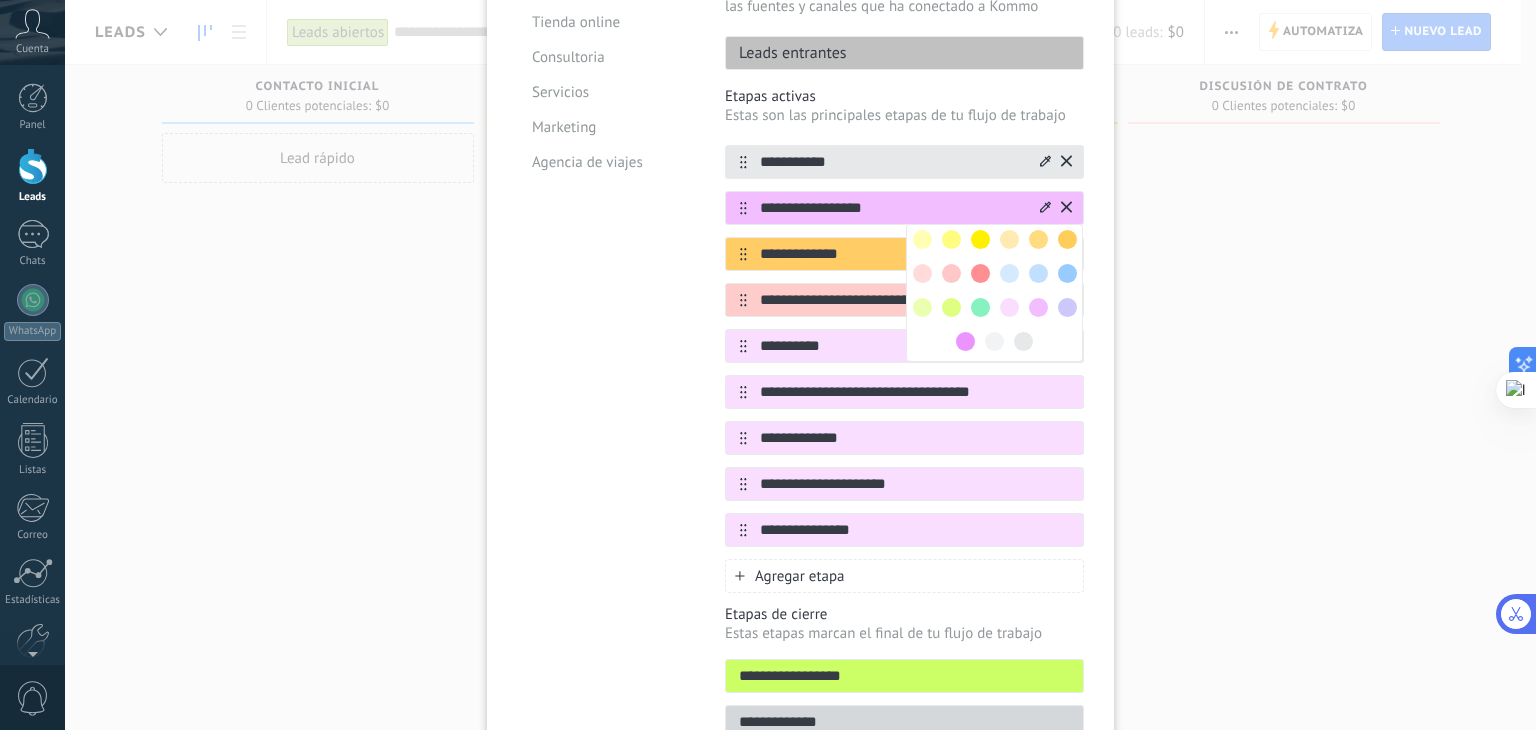 click at bounding box center [1038, 273] 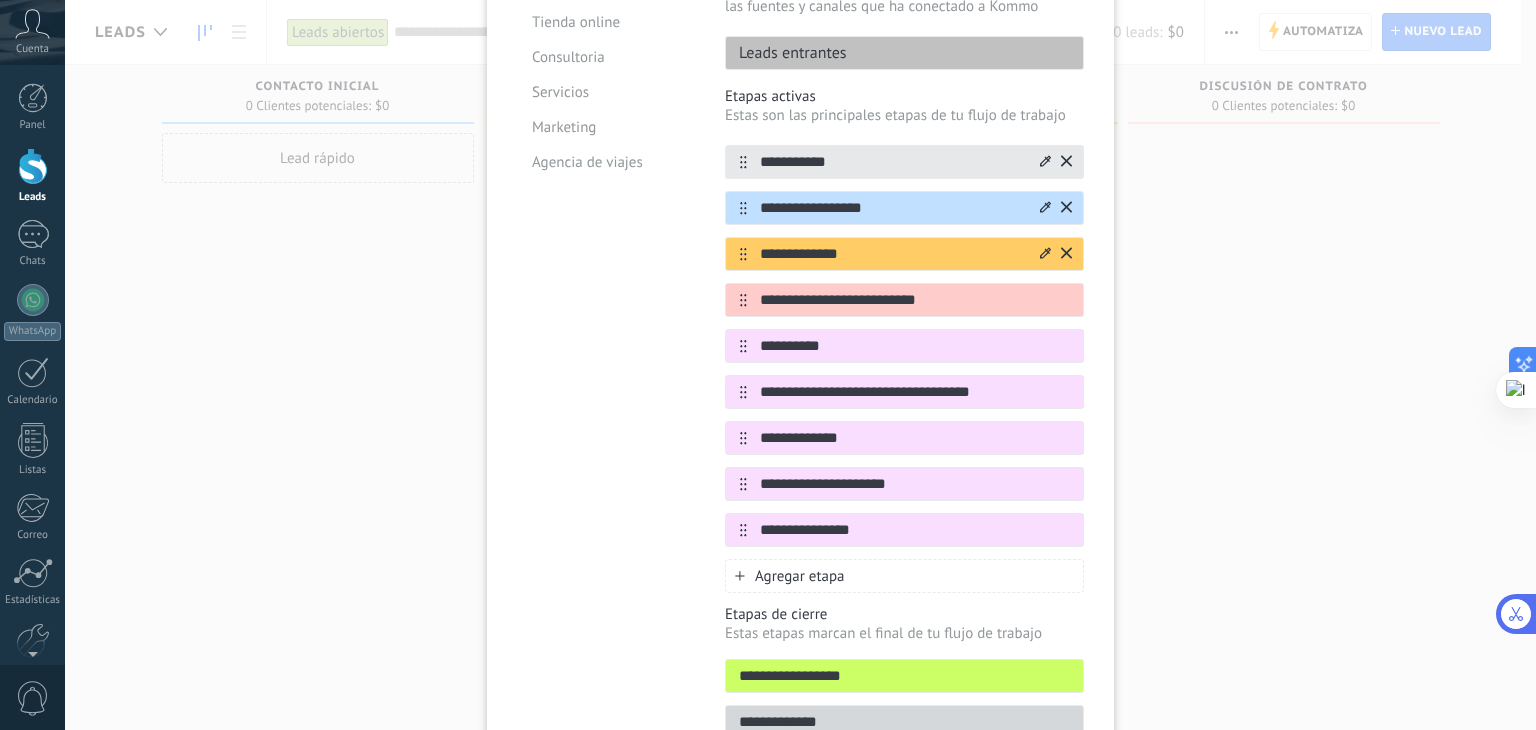 click 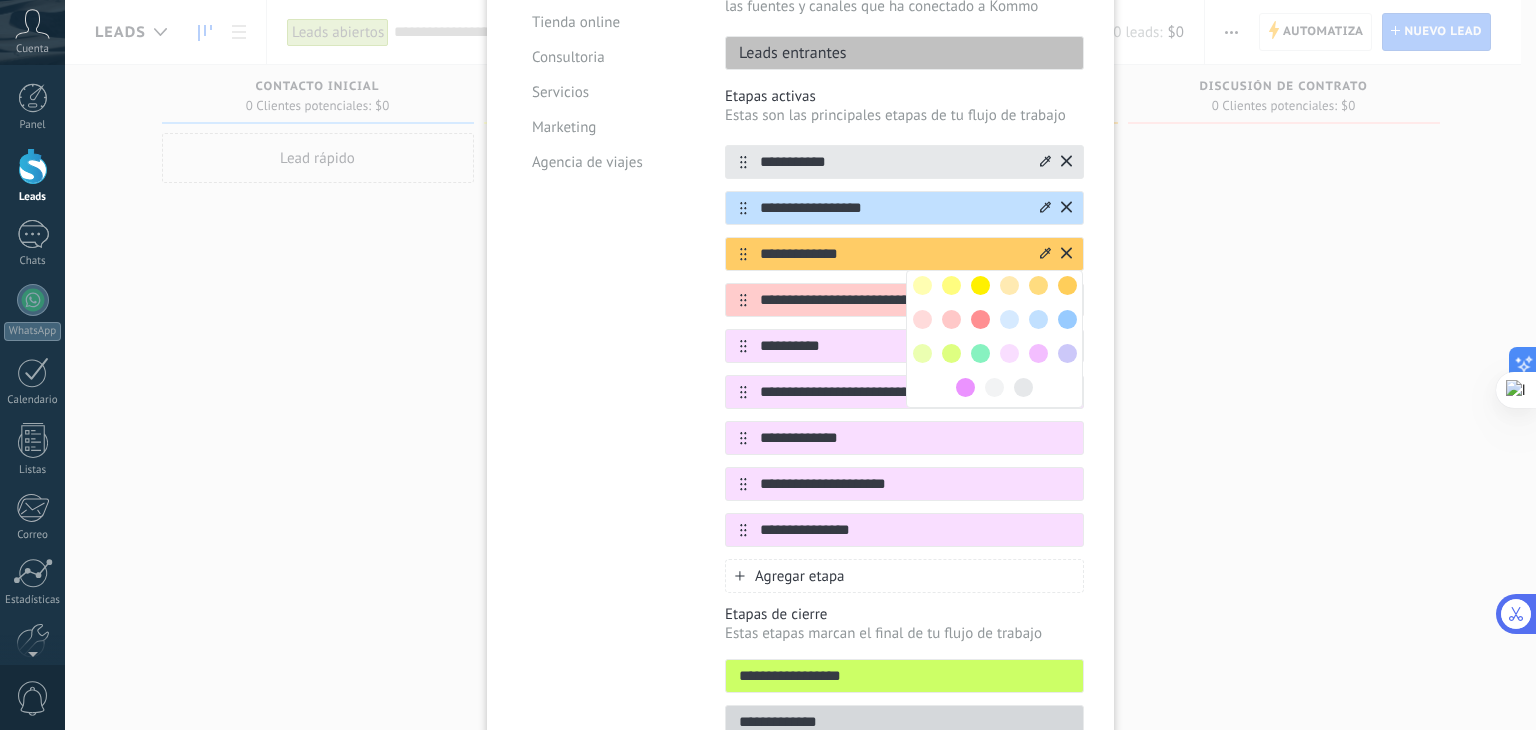 click at bounding box center (951, 353) 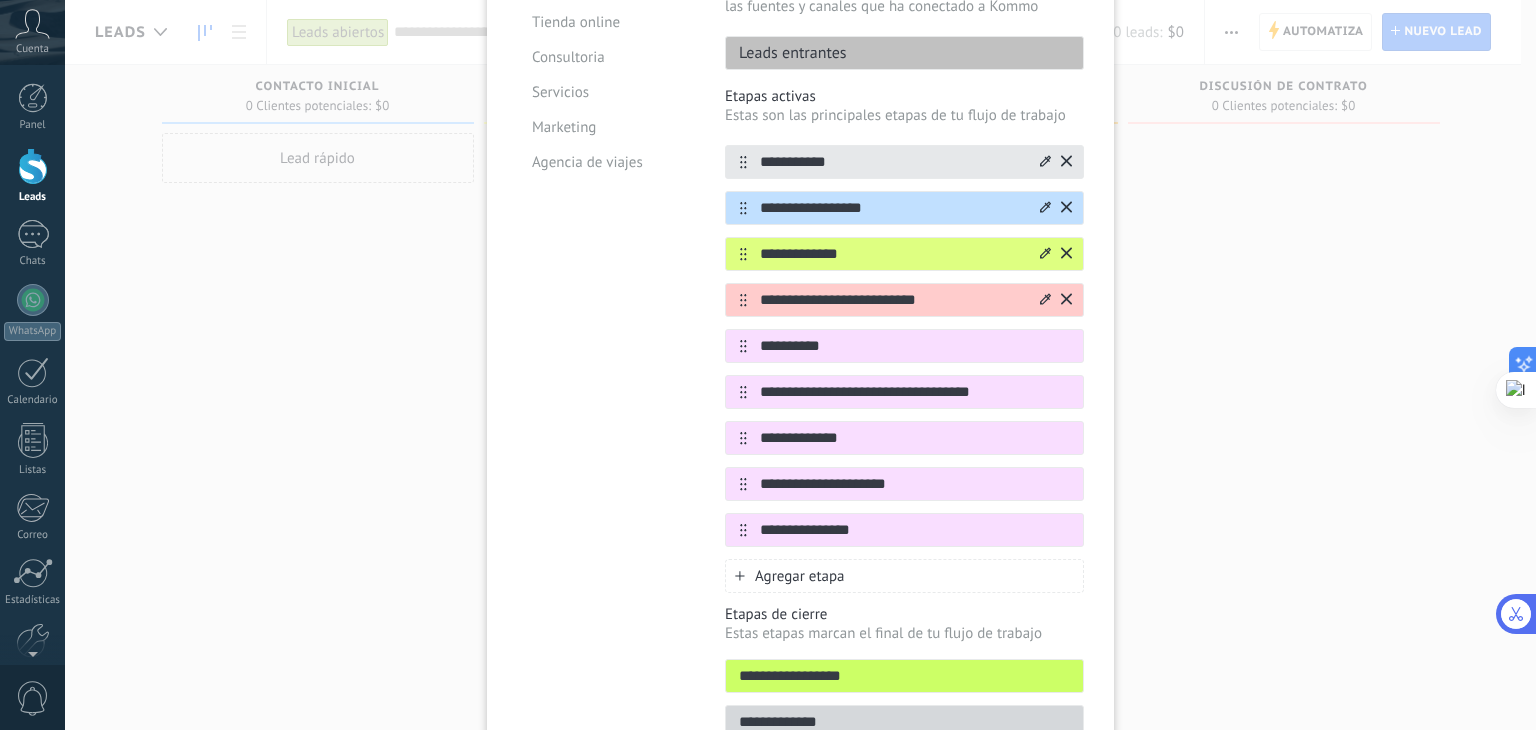 click 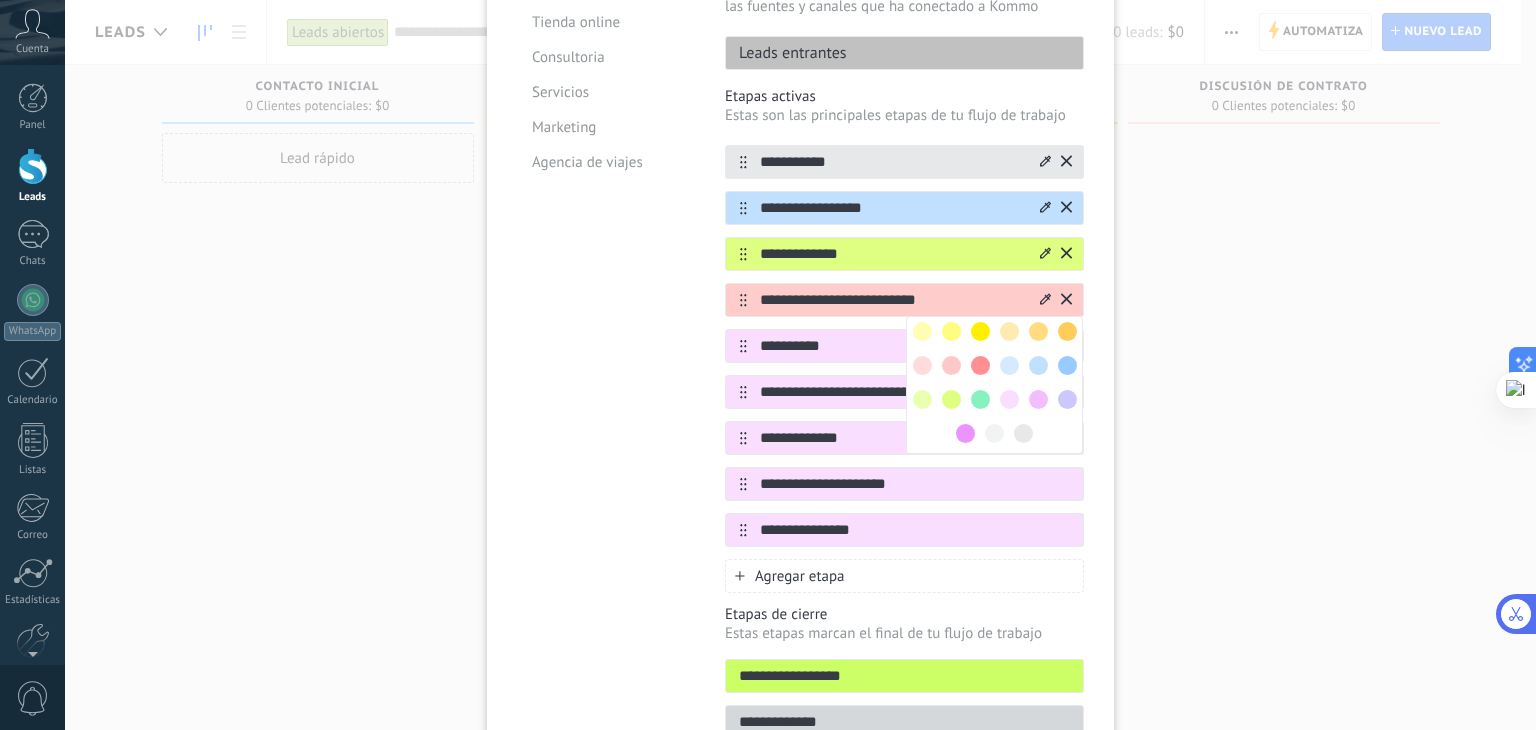 click at bounding box center (980, 365) 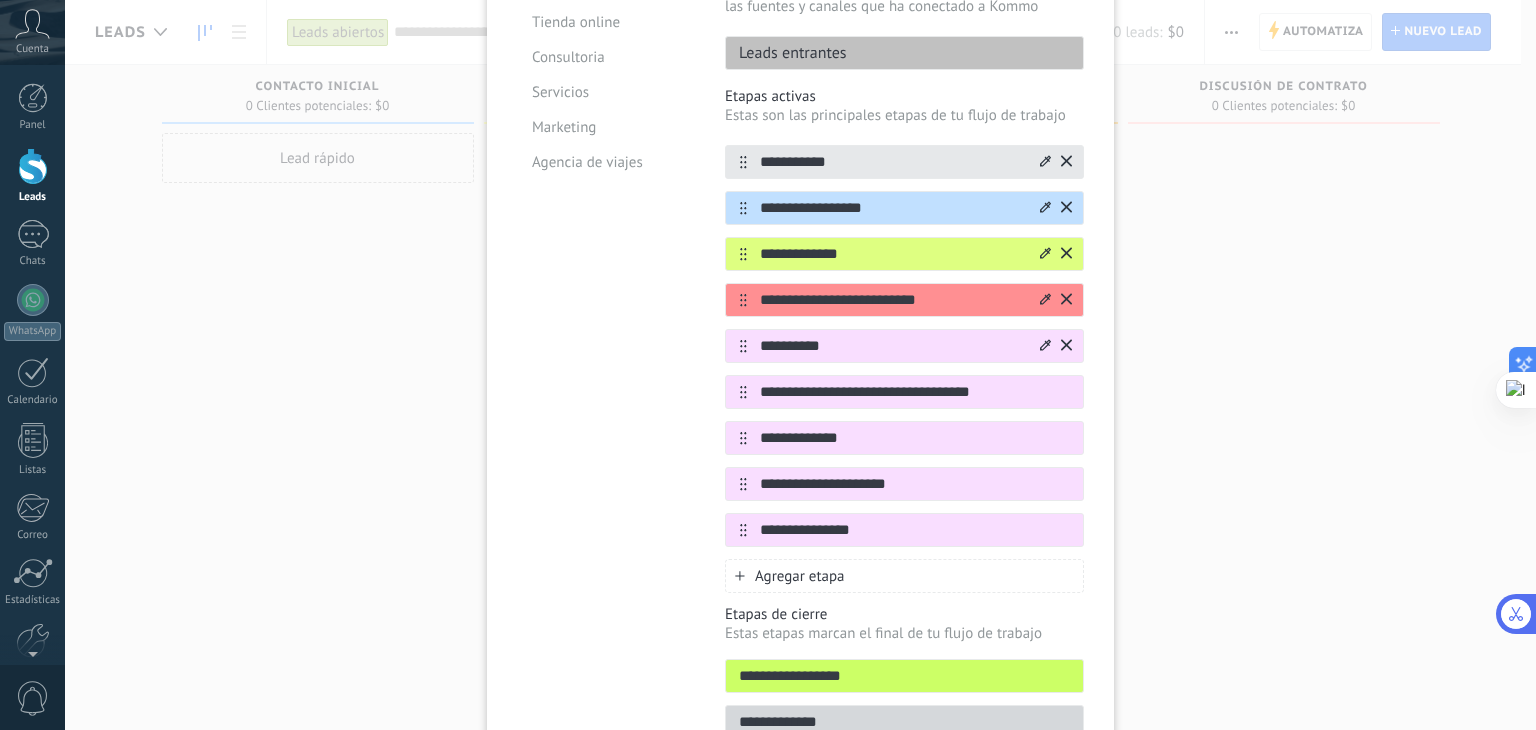 click 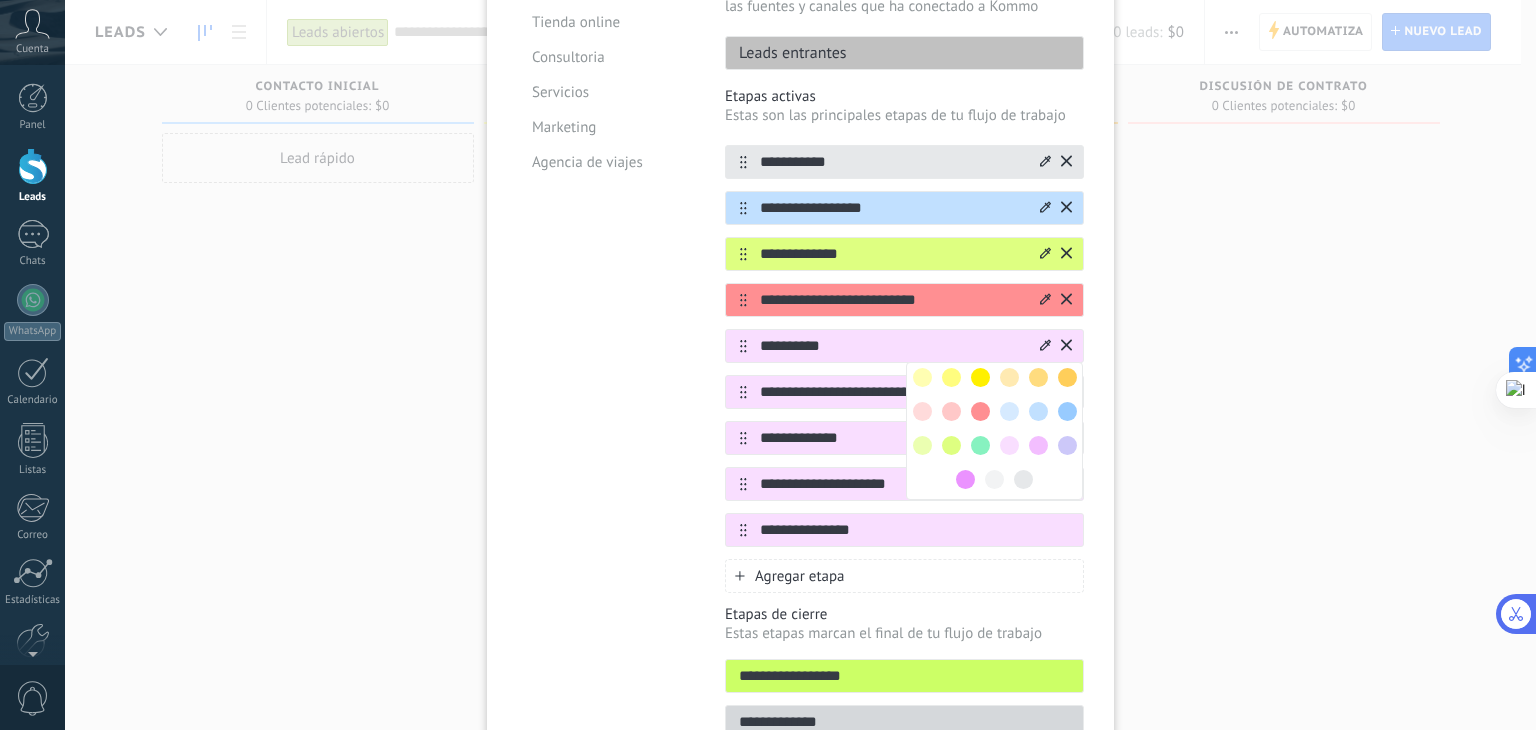 click at bounding box center [1038, 377] 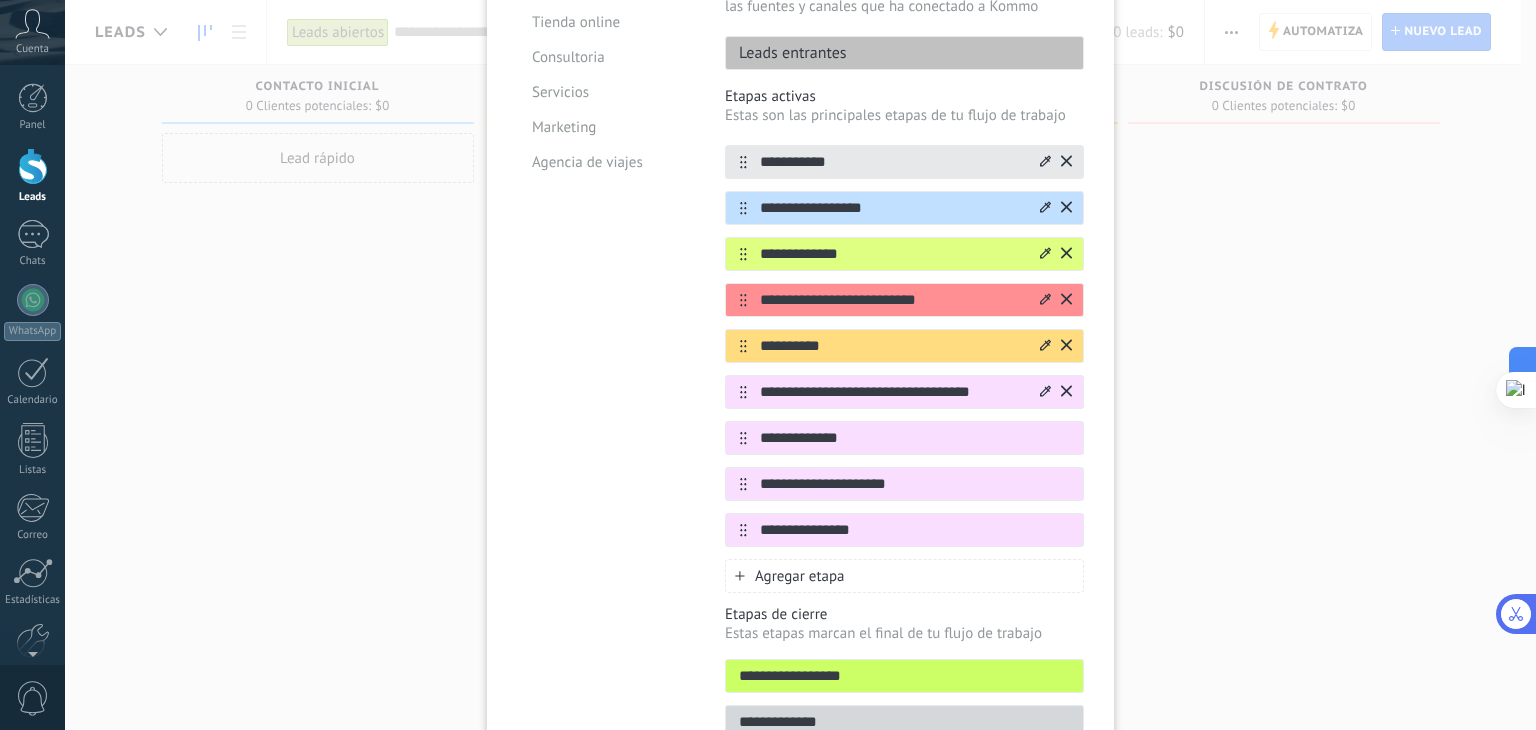 click 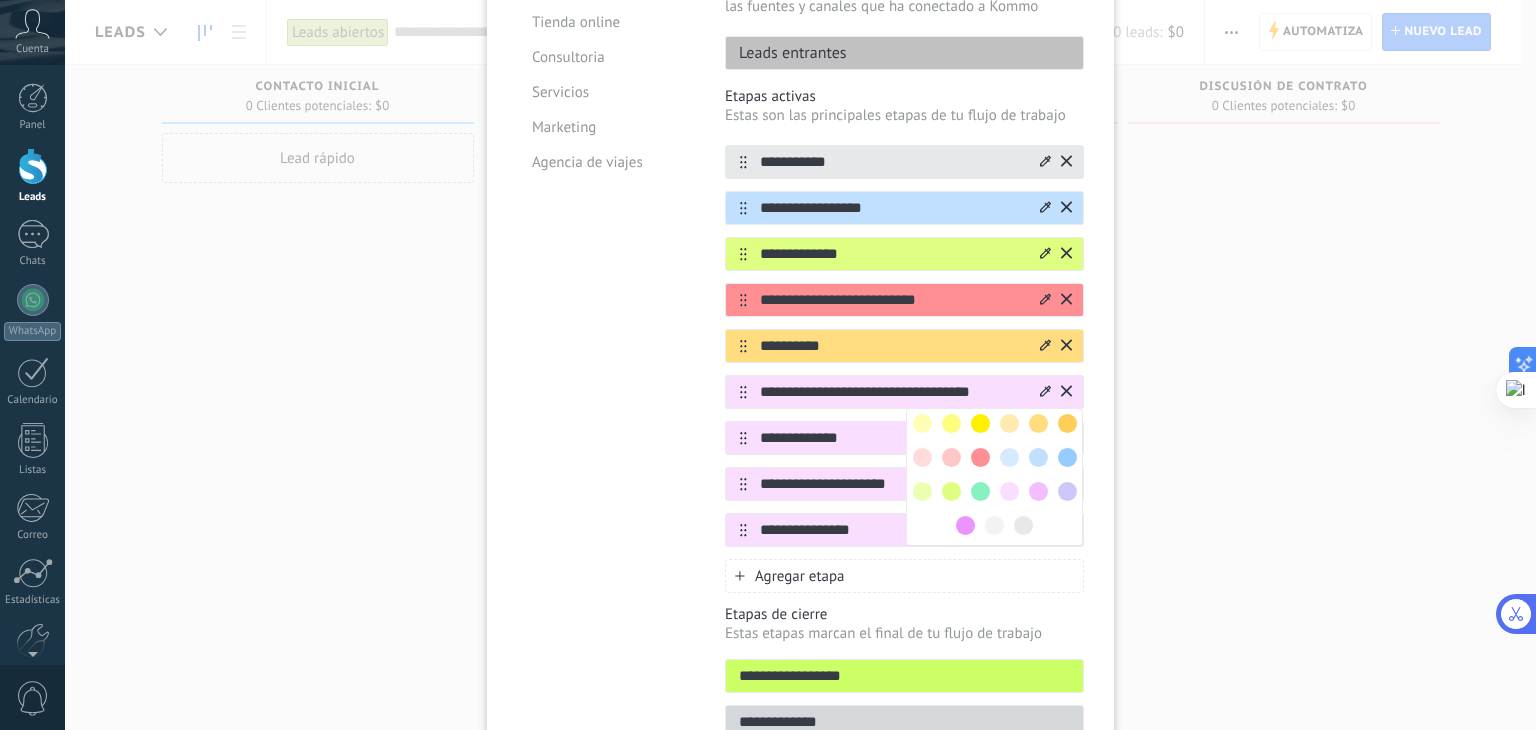 click at bounding box center [922, 457] 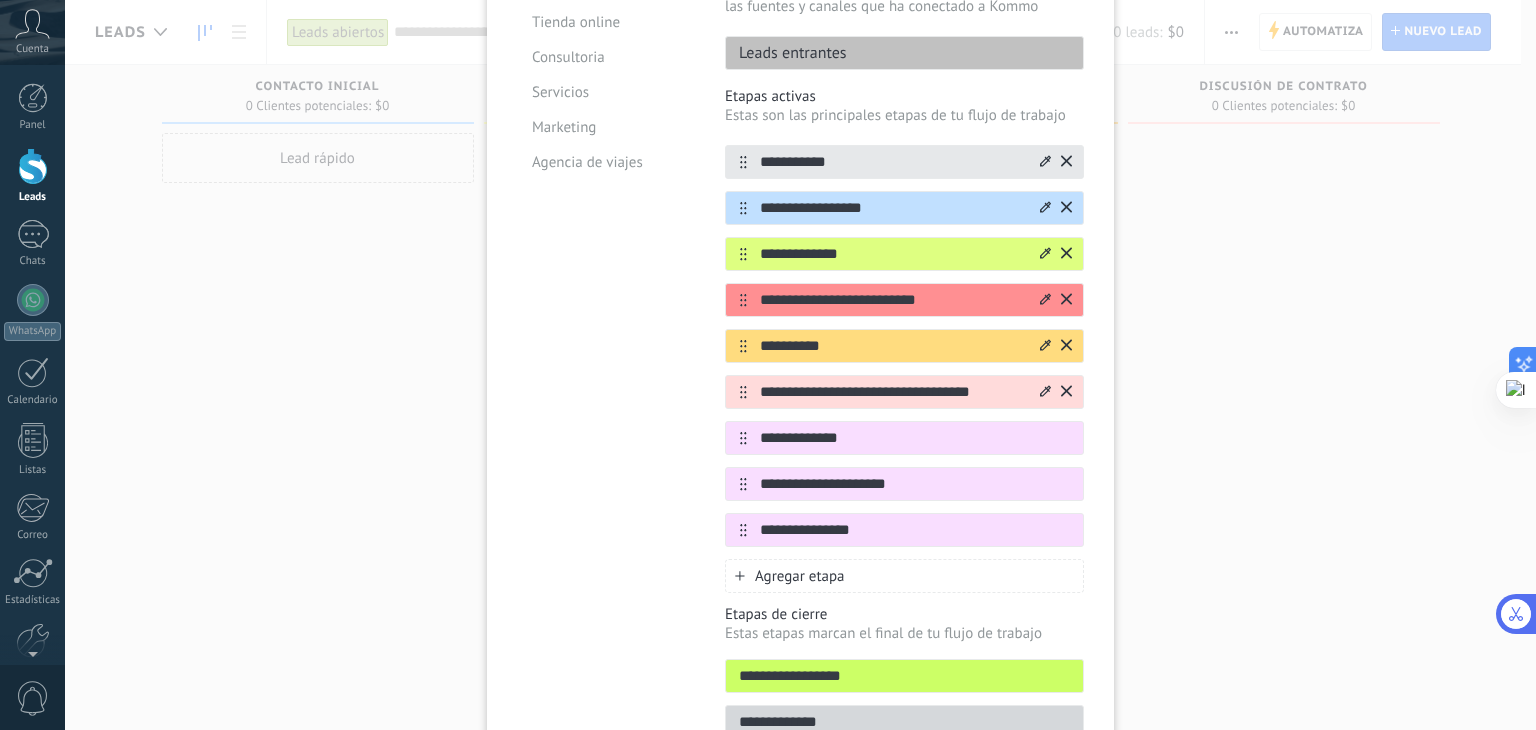 click at bounding box center (1045, 392) 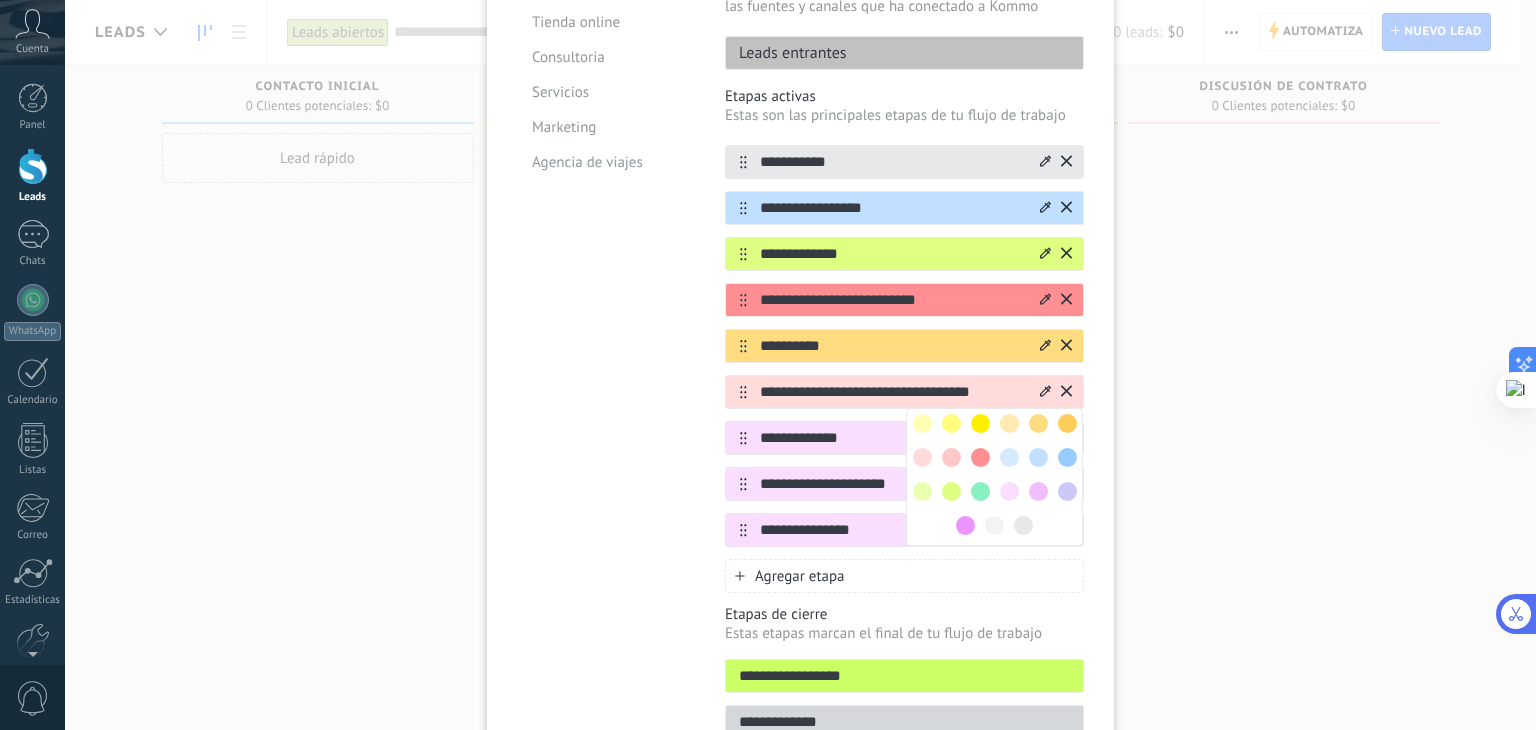 click at bounding box center (951, 423) 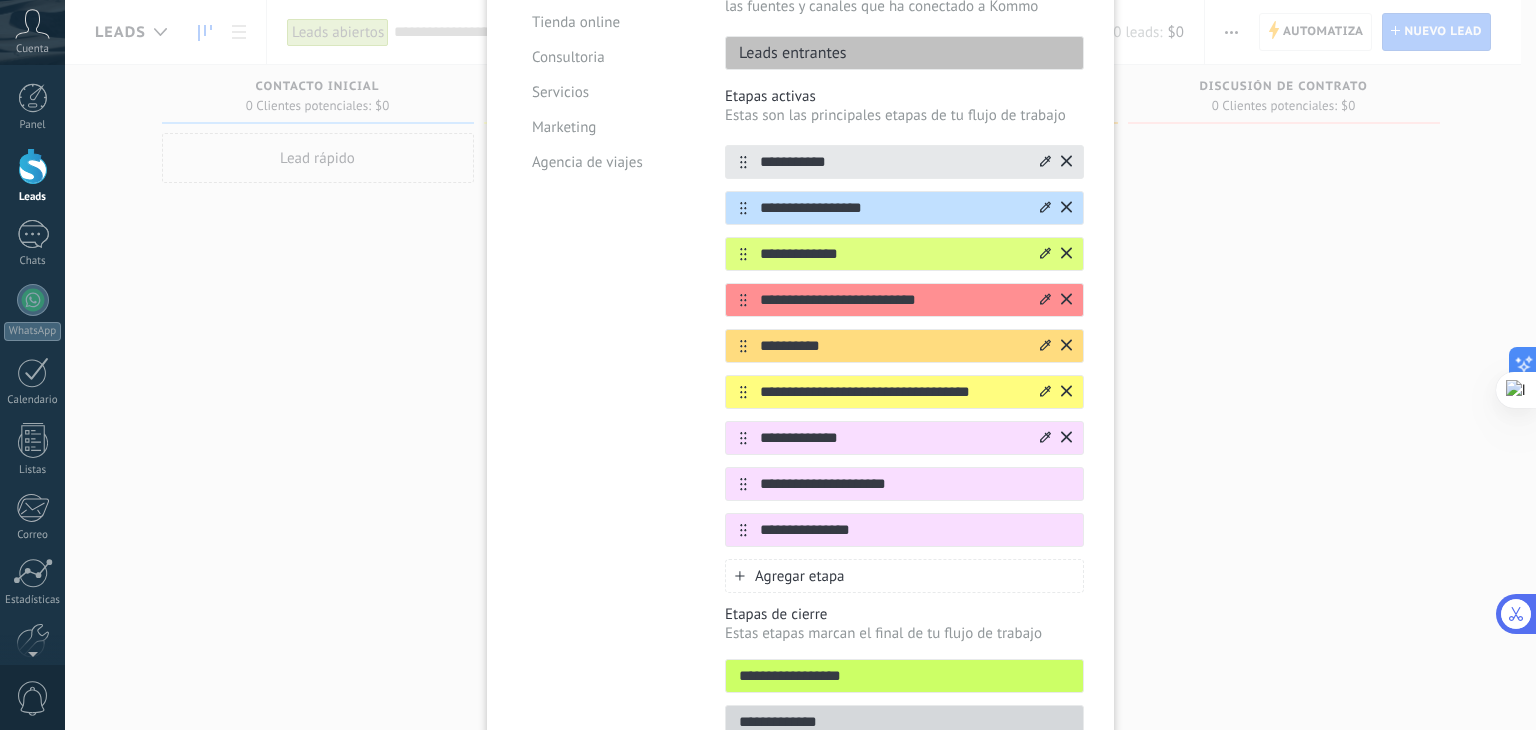 click 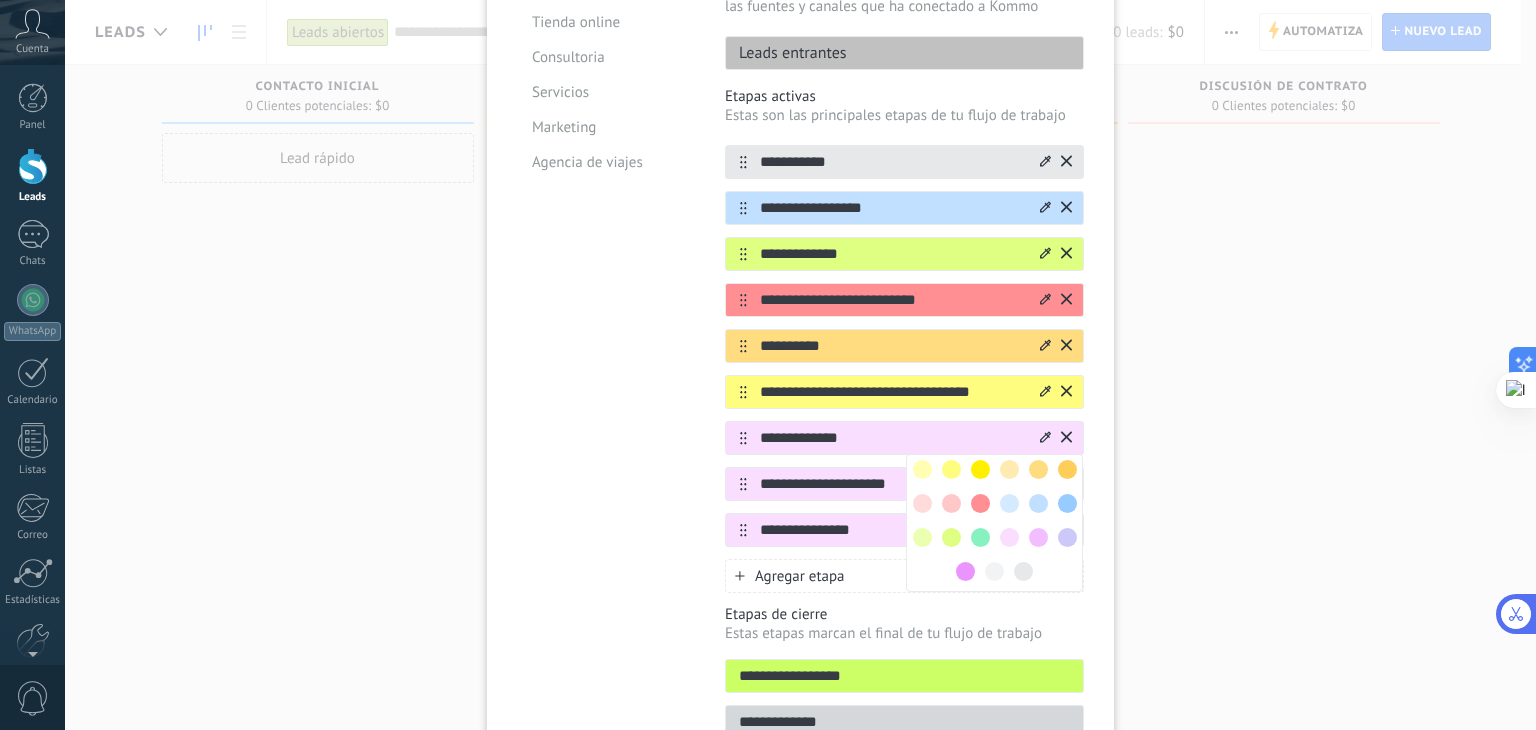 click at bounding box center [951, 537] 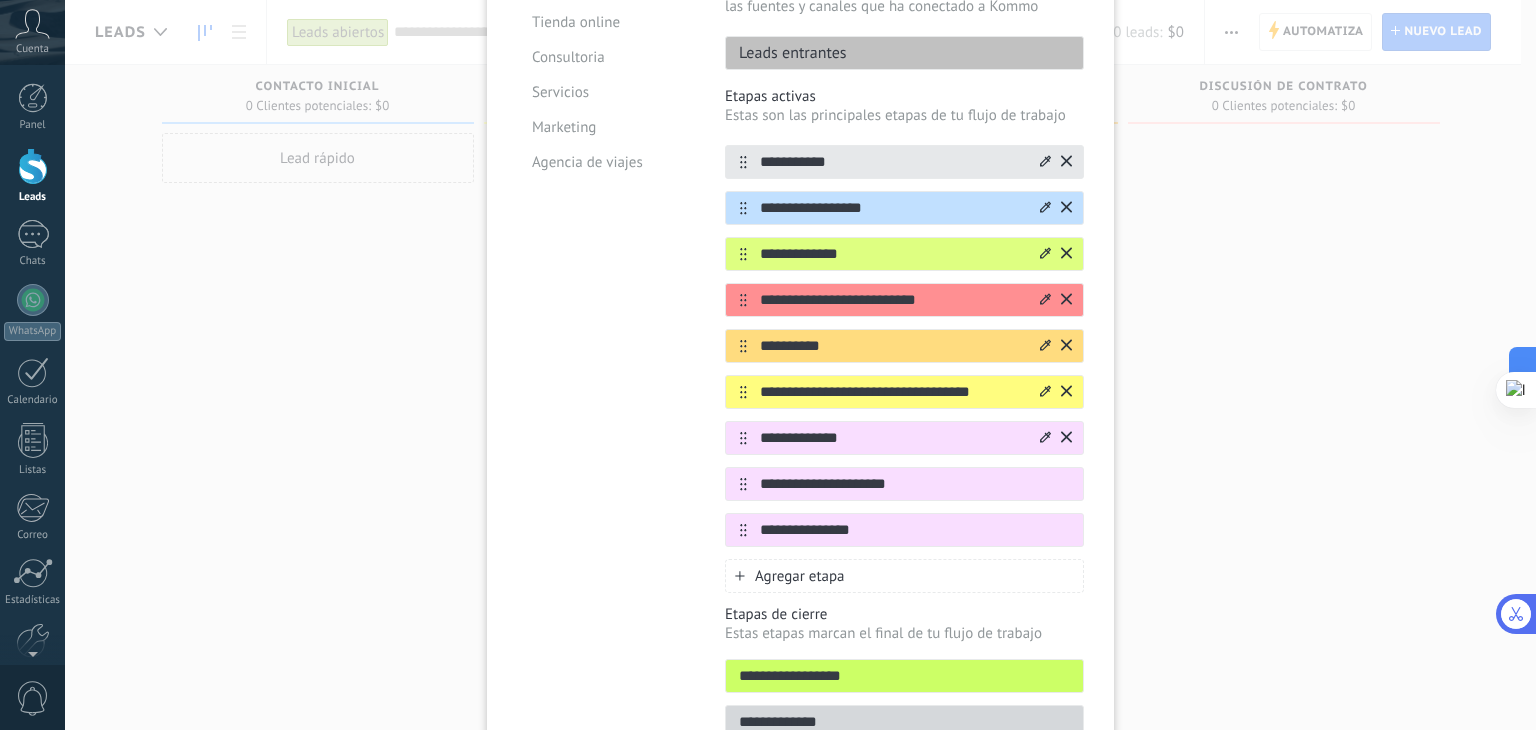 click 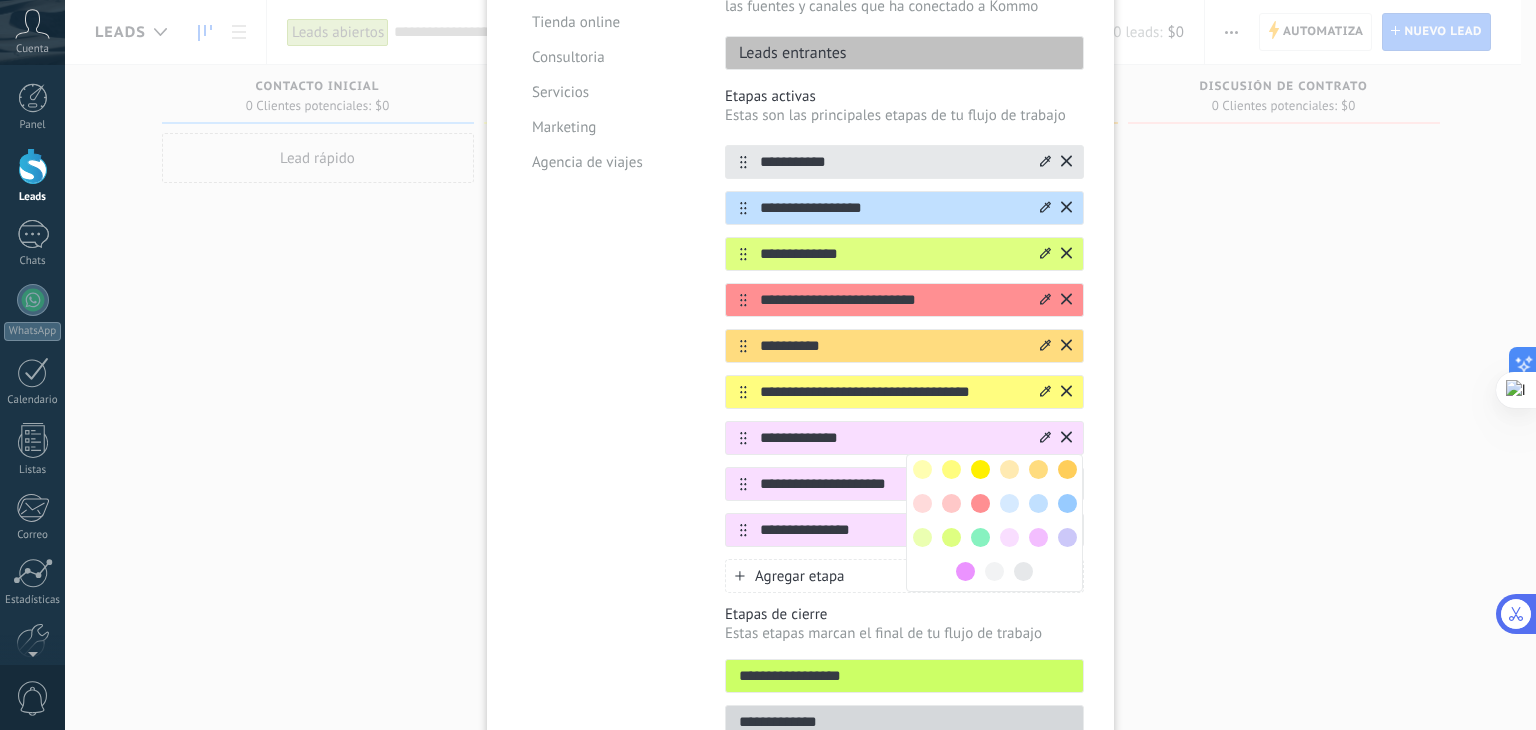 click at bounding box center (951, 537) 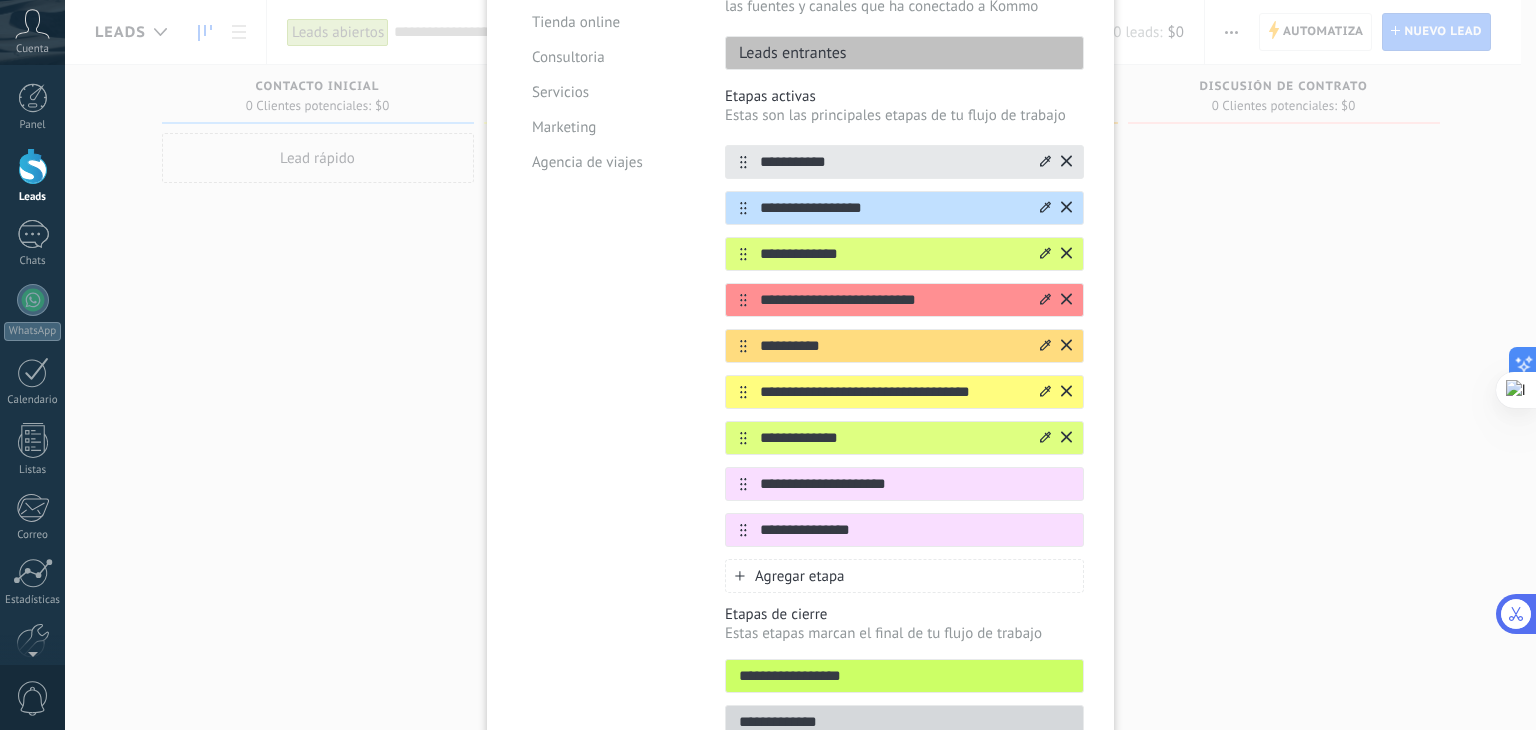 click 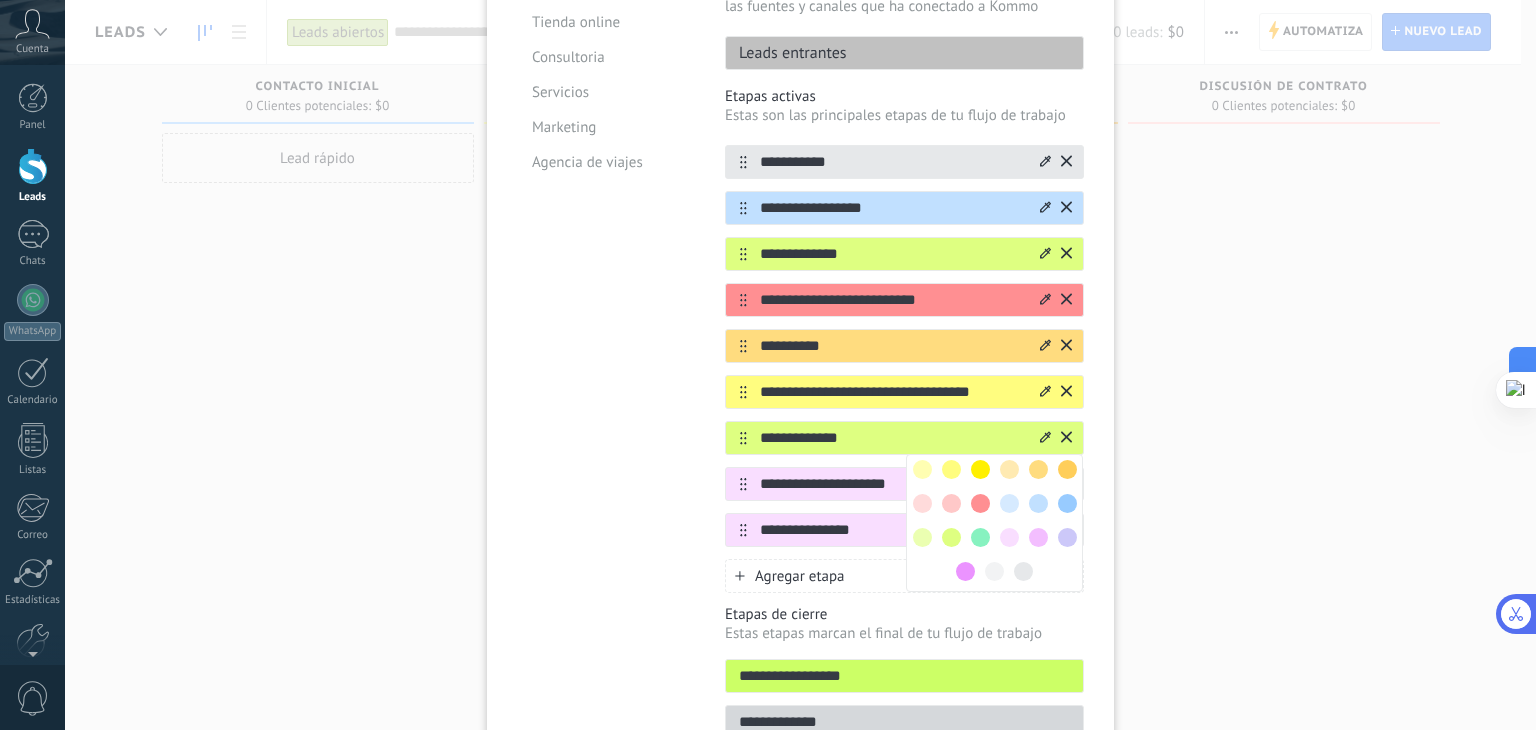 click at bounding box center [1038, 537] 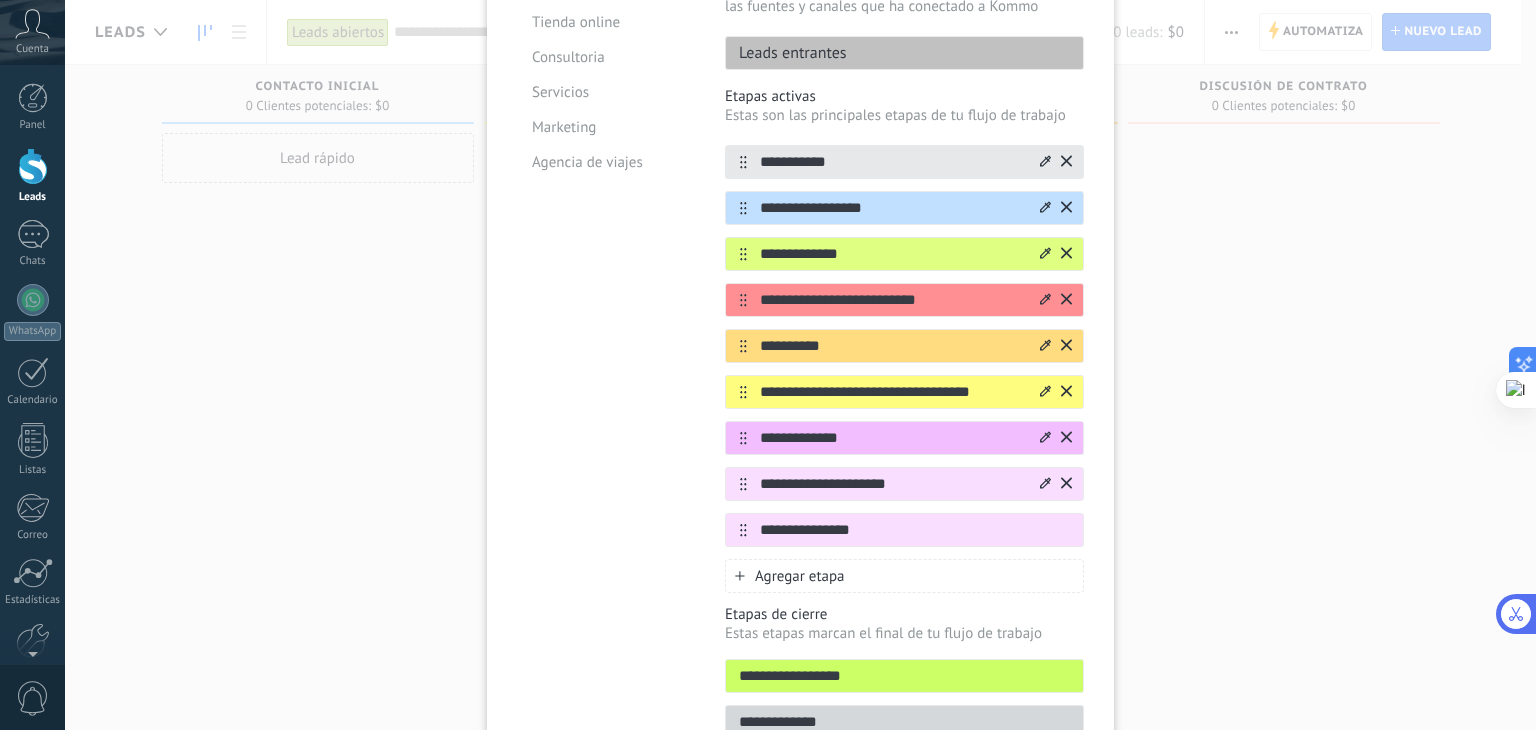 click 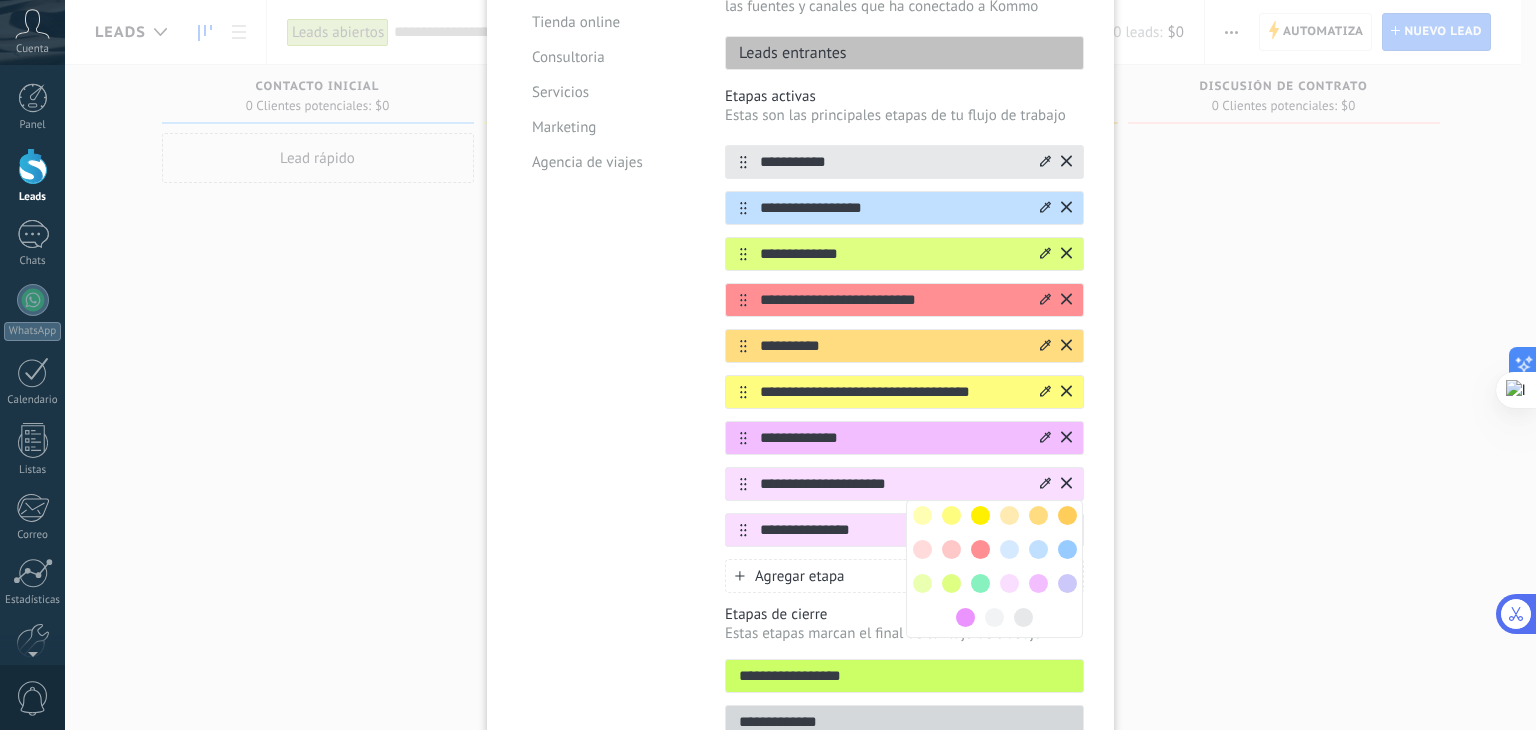 click at bounding box center [1067, 515] 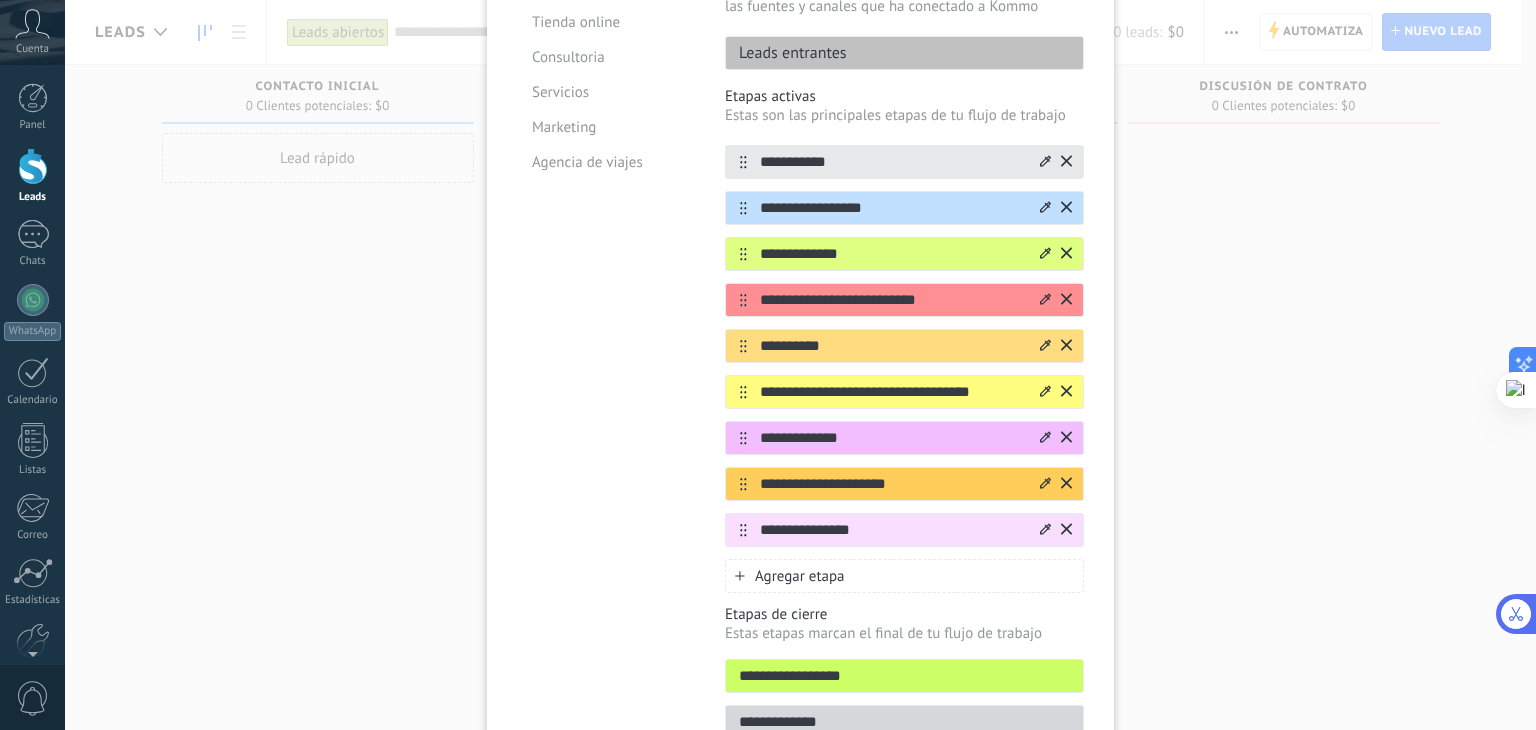 click 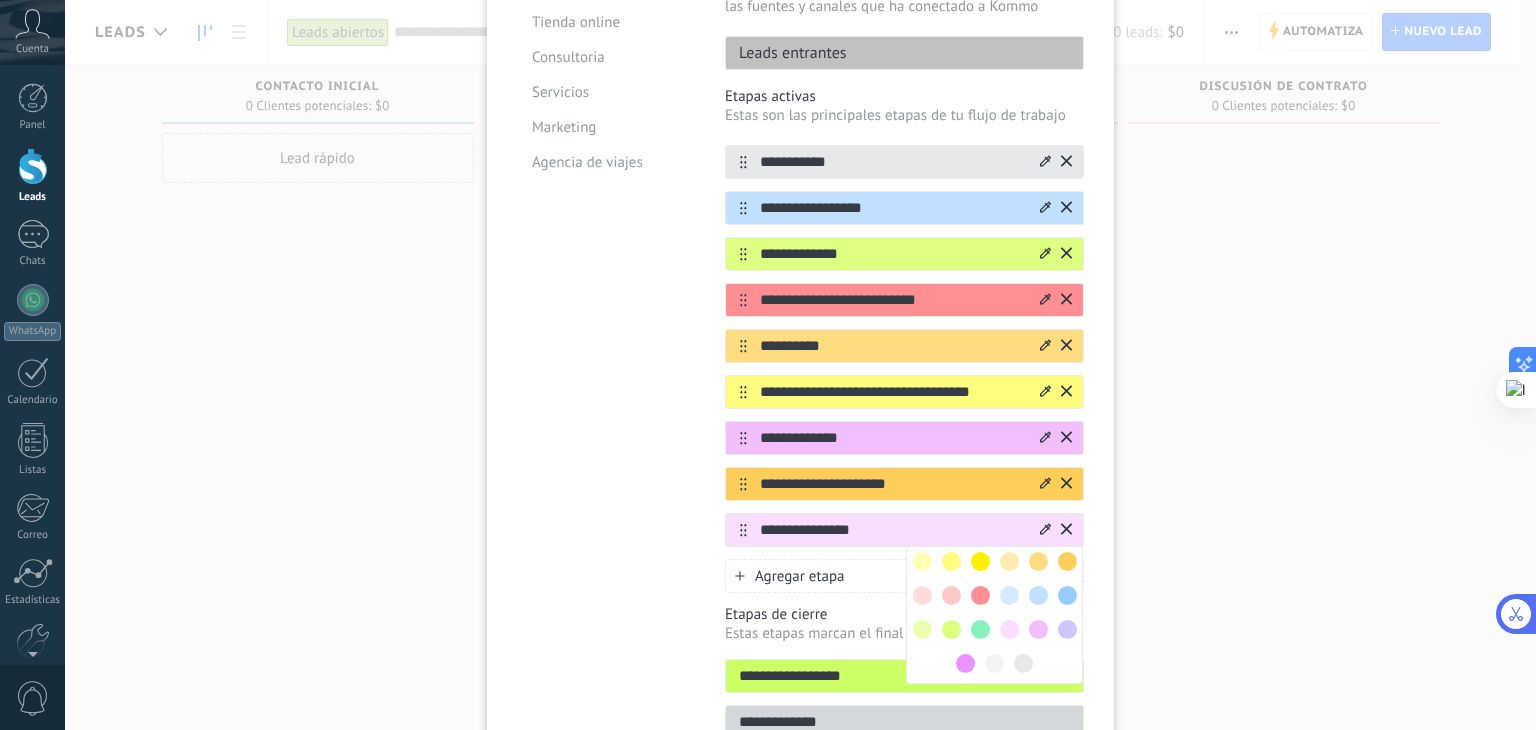click at bounding box center [980, 561] 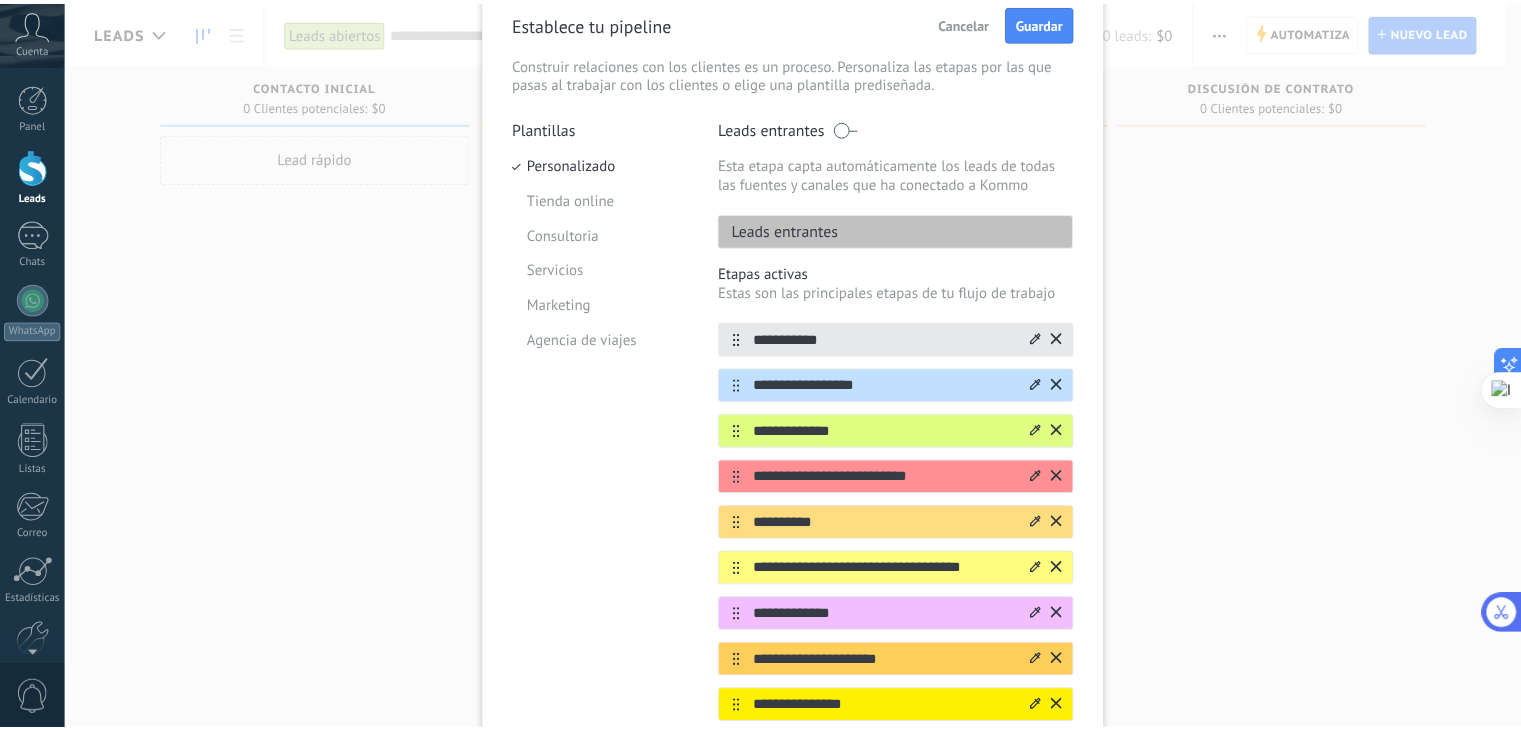 scroll, scrollTop: 88, scrollLeft: 0, axis: vertical 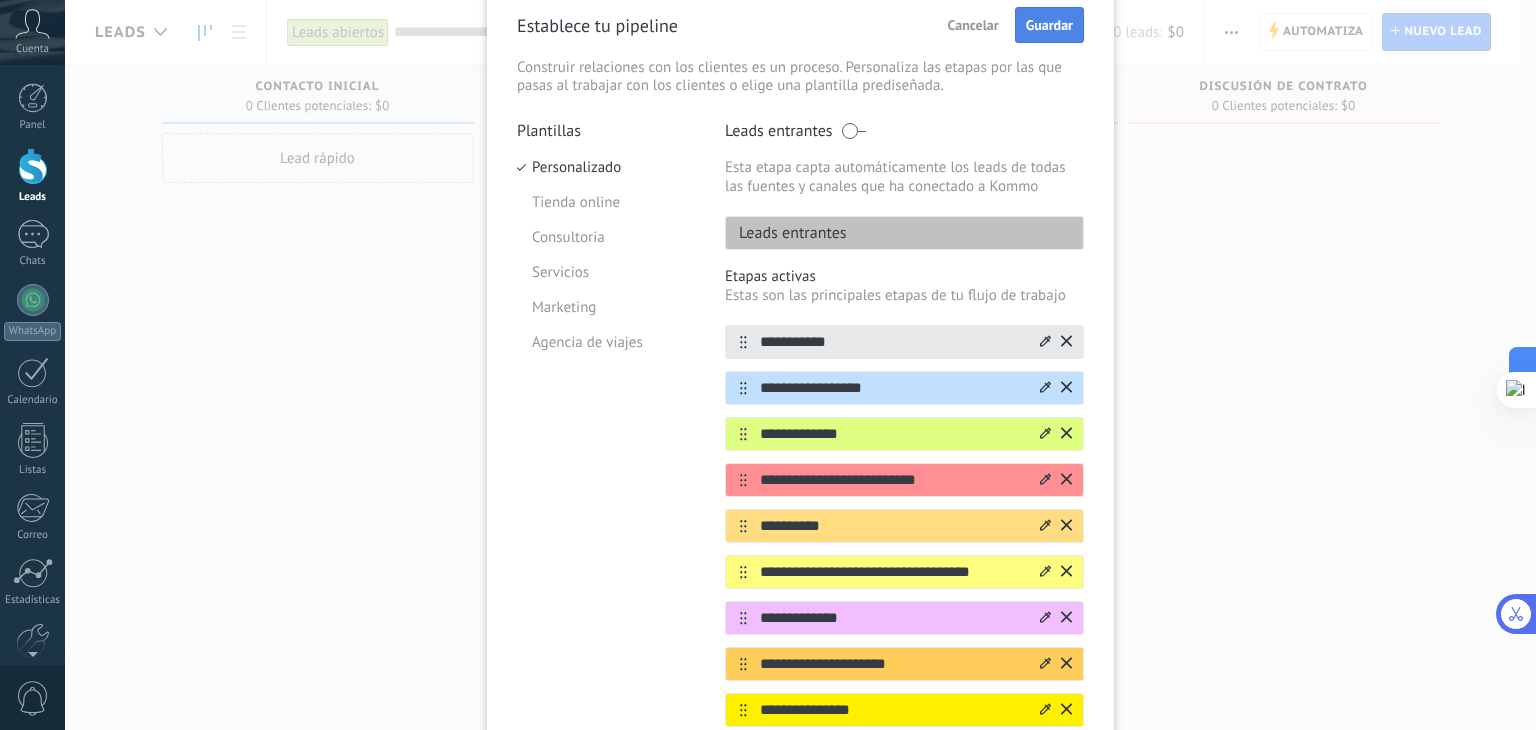 click on "Guardar" at bounding box center (1049, 25) 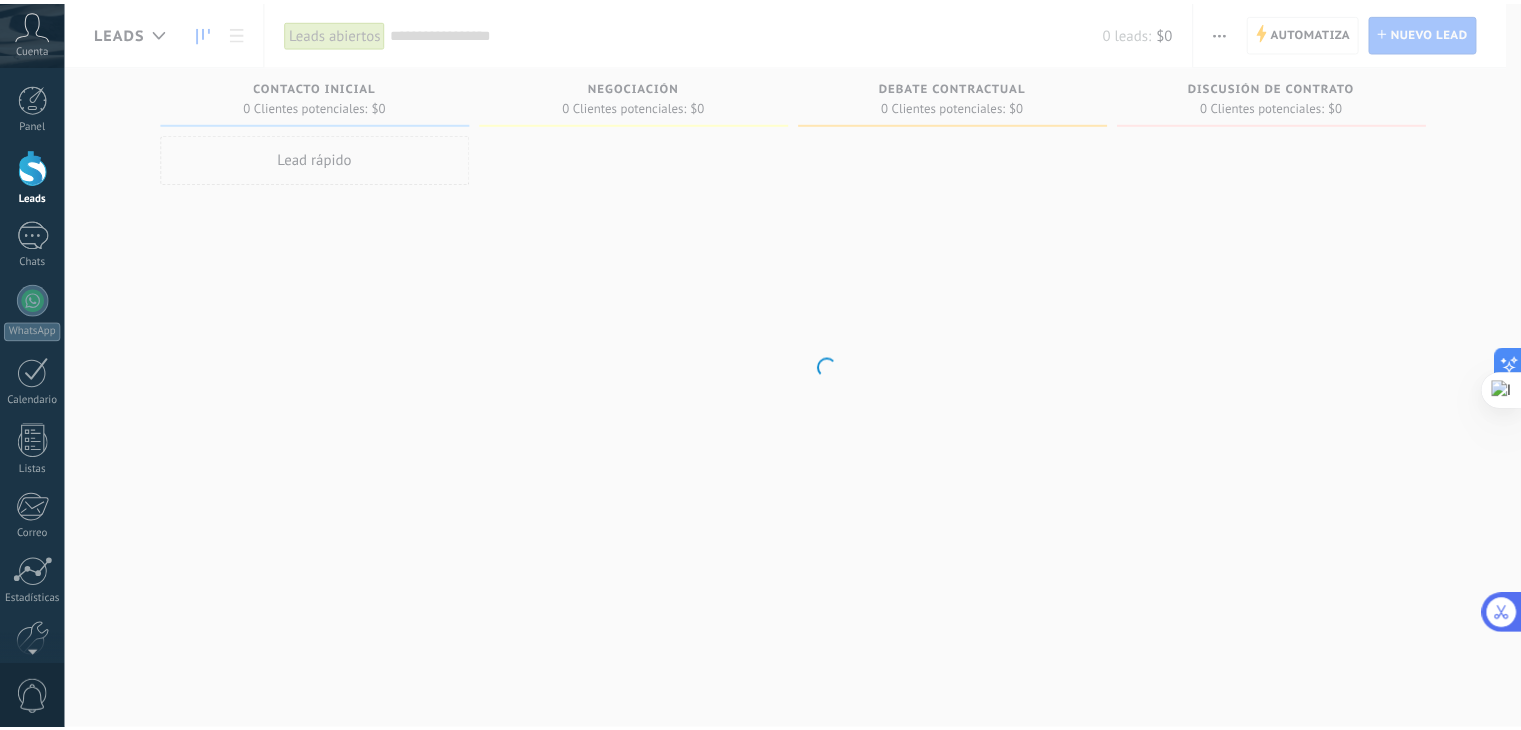 scroll, scrollTop: 0, scrollLeft: 0, axis: both 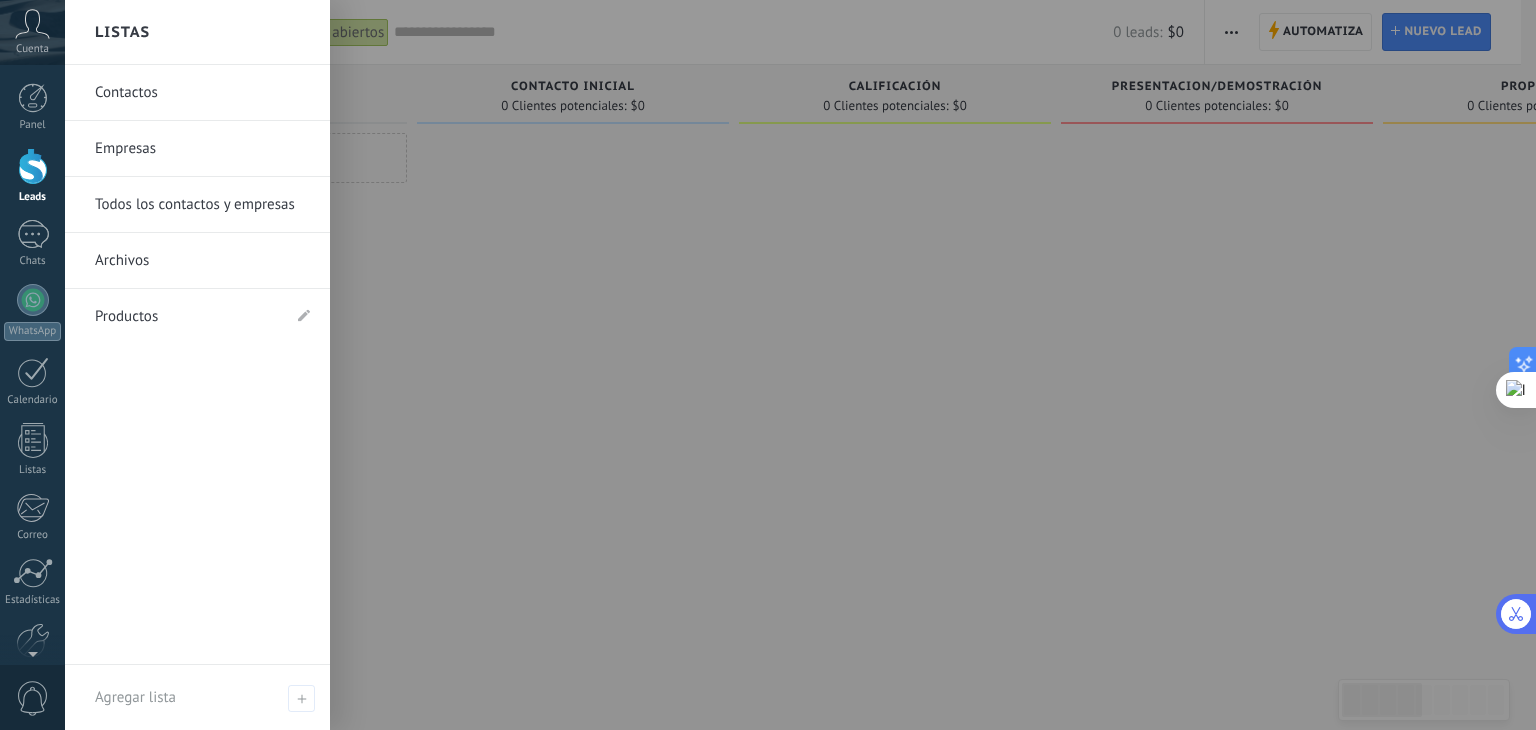 click on "Contactos" at bounding box center (202, 93) 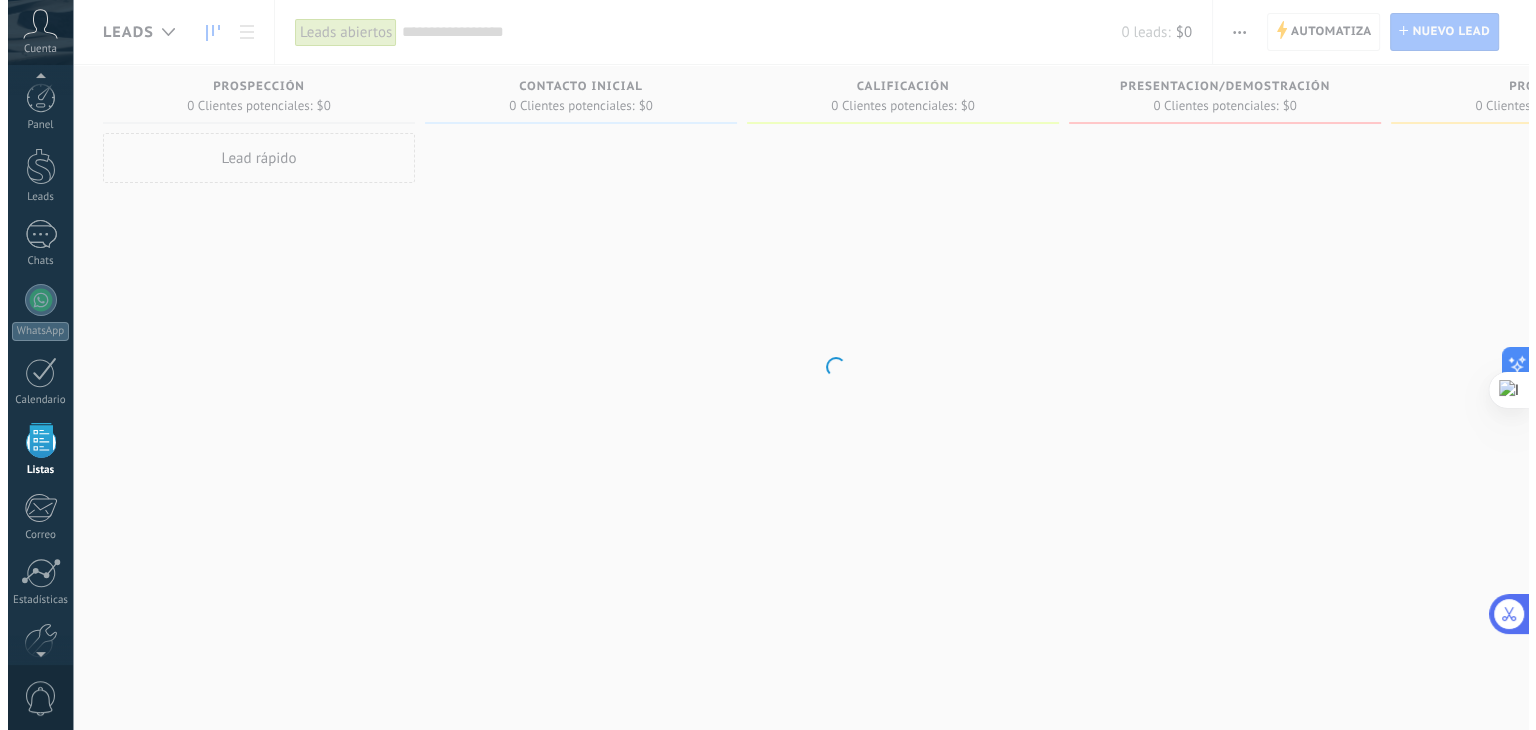 scroll, scrollTop: 51, scrollLeft: 0, axis: vertical 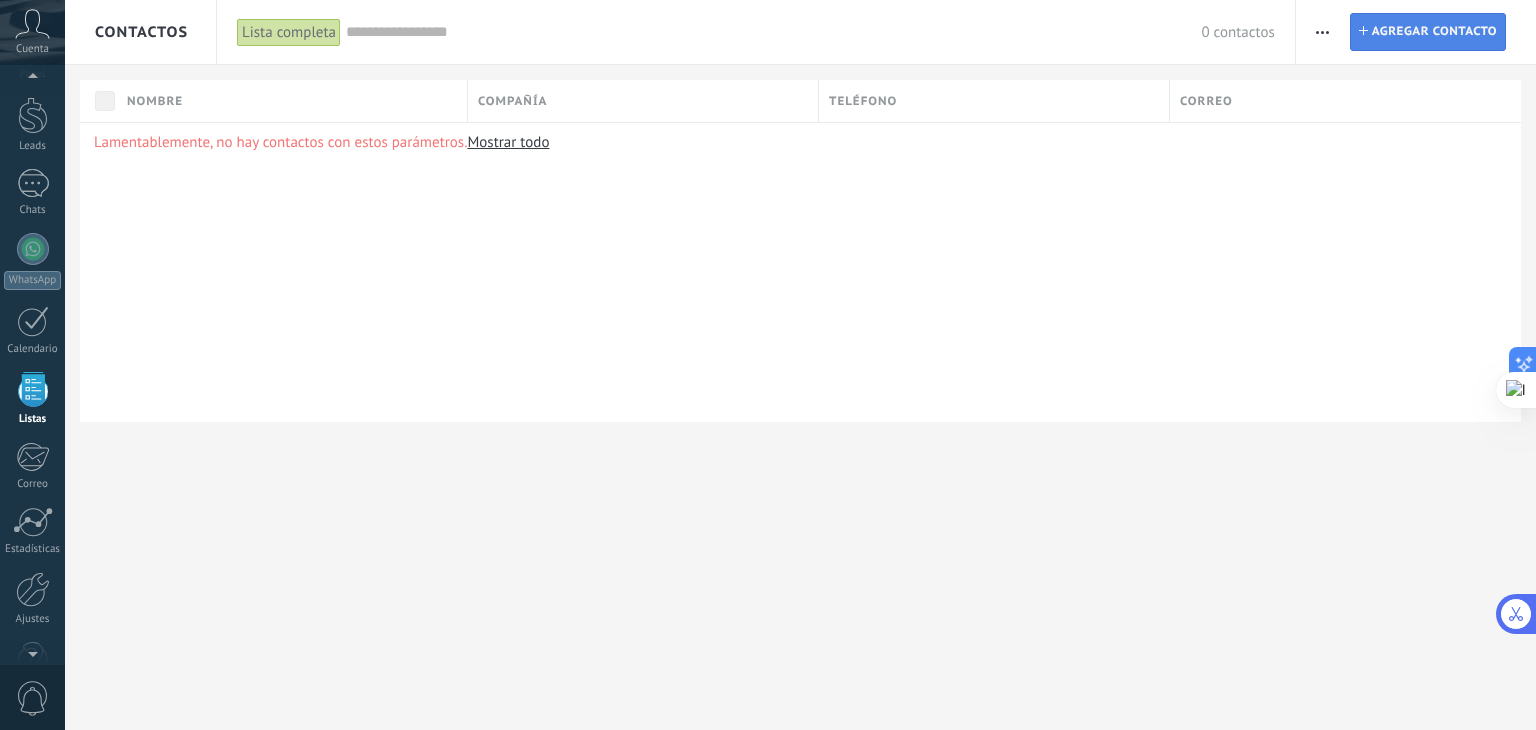 click on "Agregar contacto" at bounding box center [1434, 32] 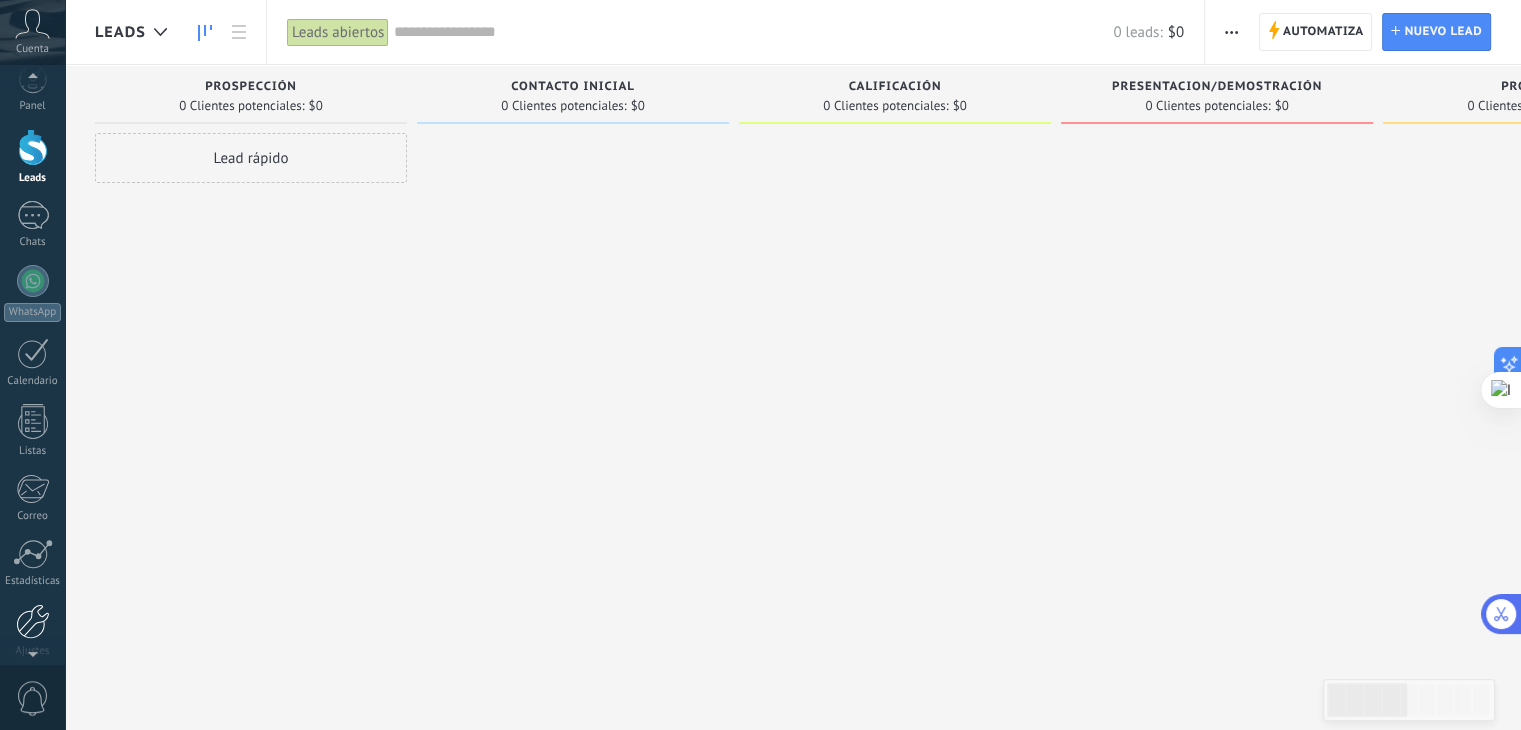 scroll, scrollTop: 22, scrollLeft: 0, axis: vertical 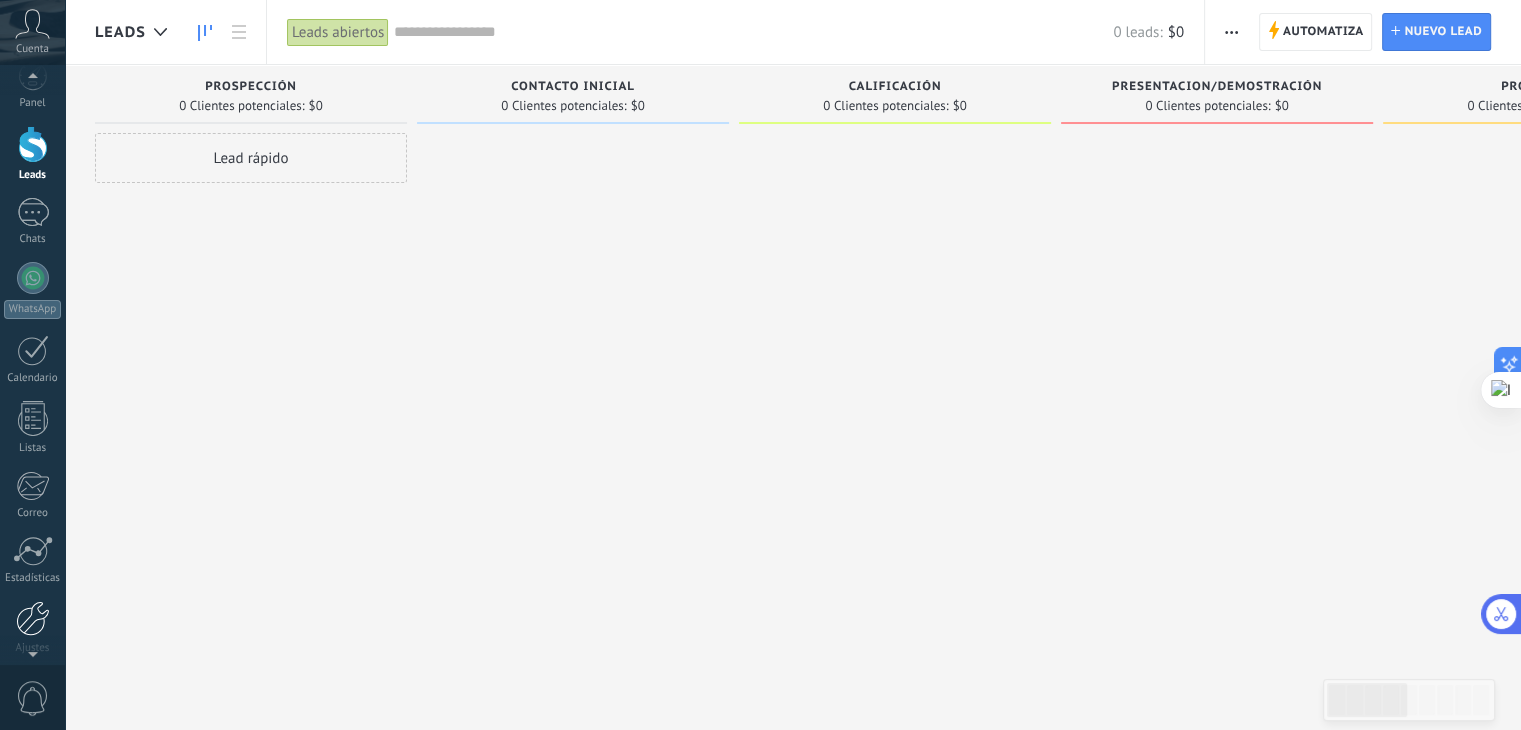 click at bounding box center [33, 618] 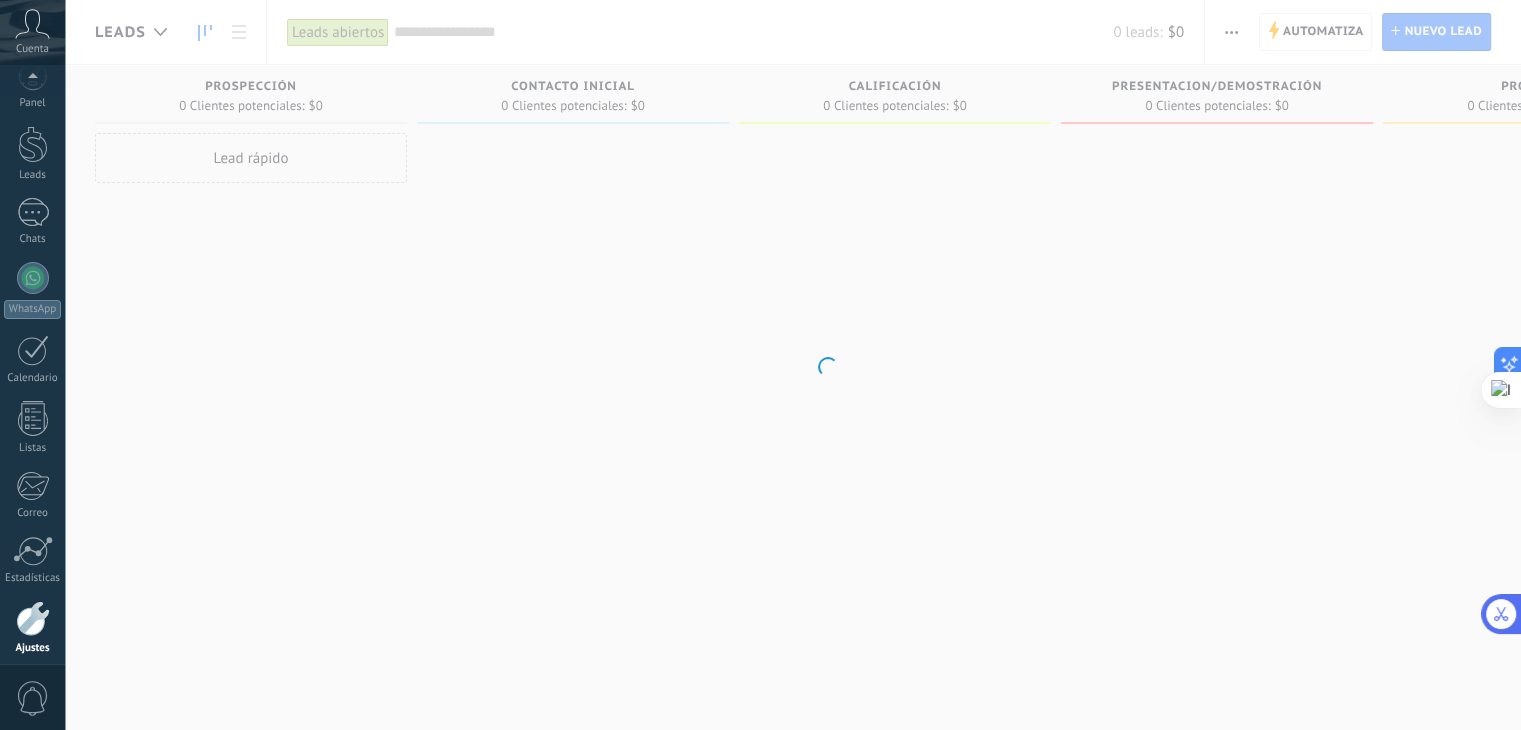 scroll, scrollTop: 101, scrollLeft: 0, axis: vertical 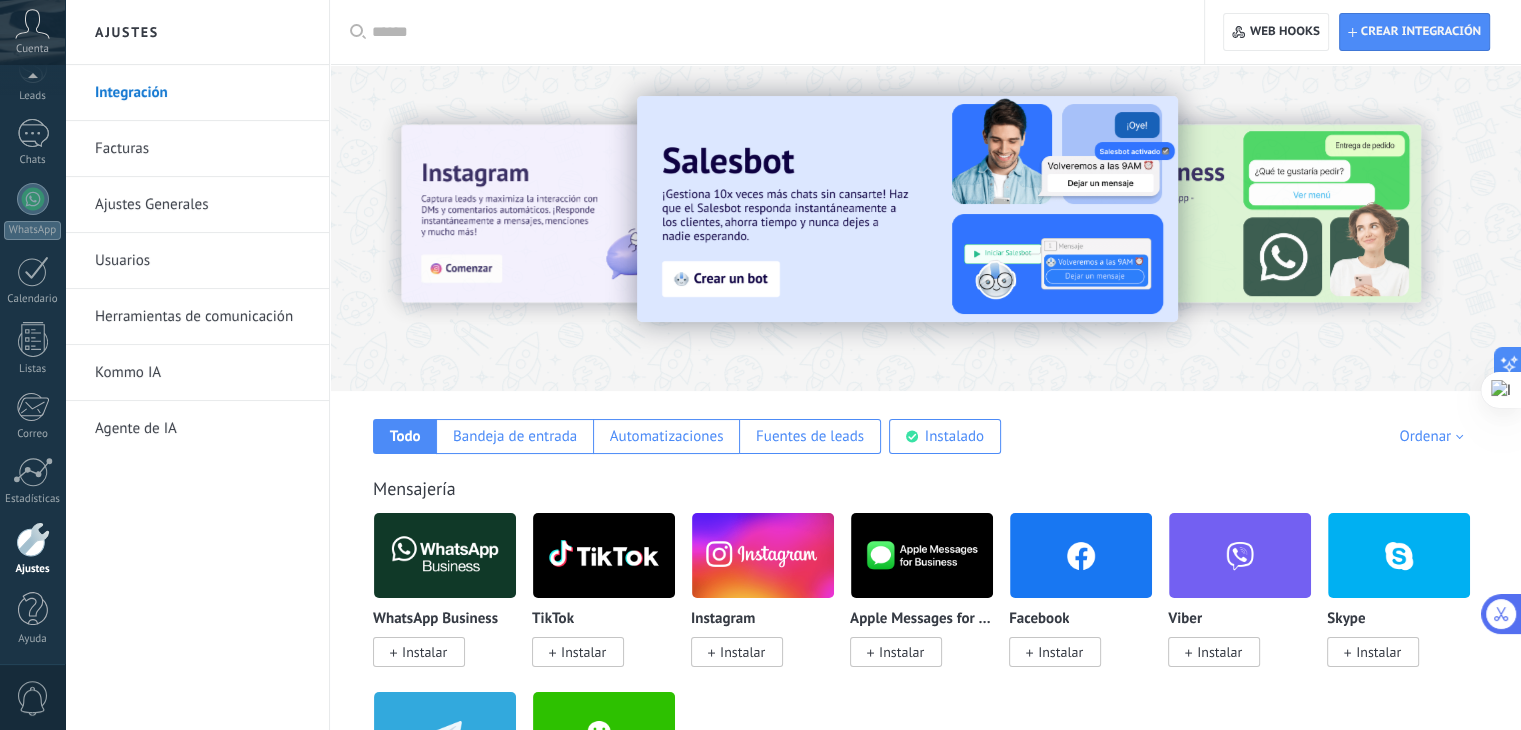 click at bounding box center [774, 32] 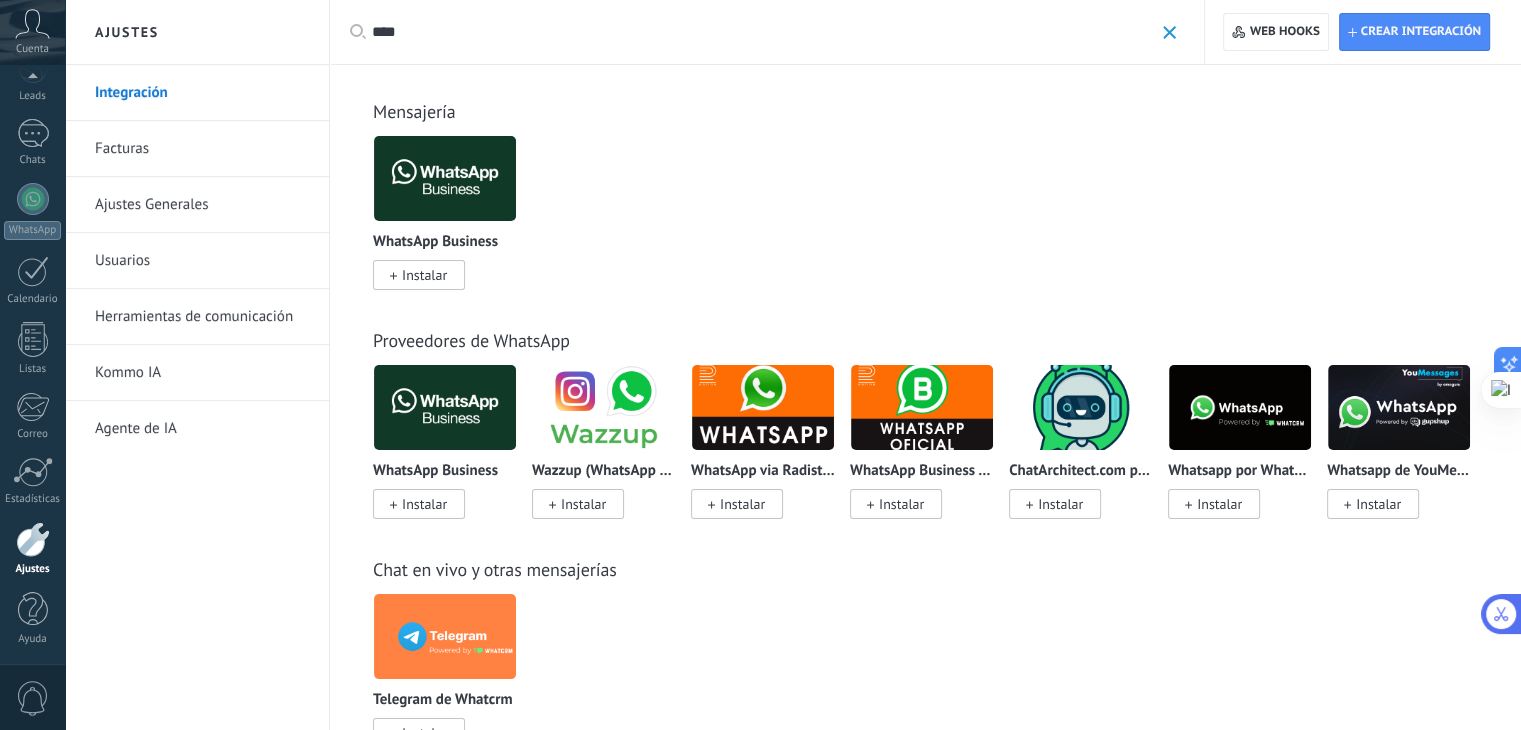 scroll, scrollTop: 0, scrollLeft: 0, axis: both 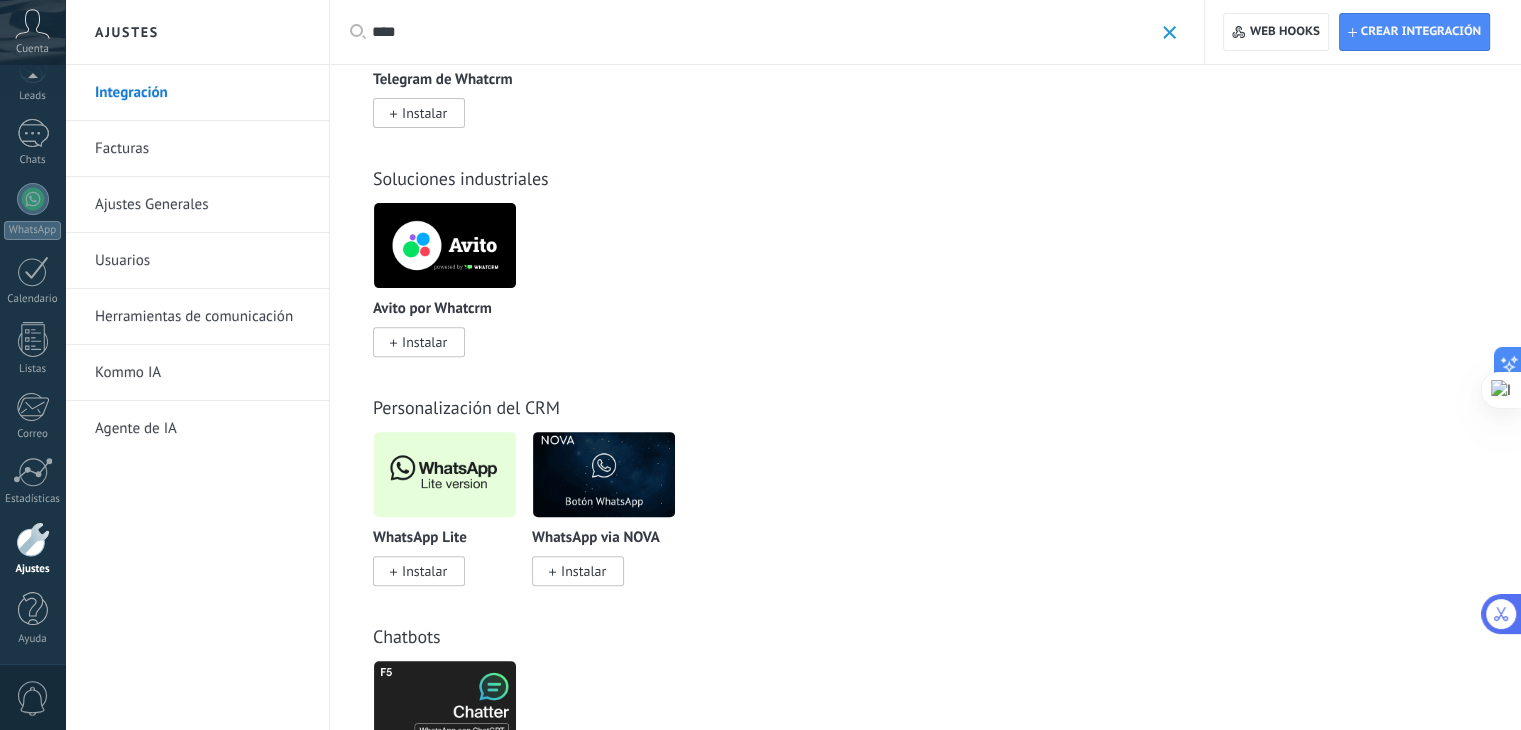 type on "****" 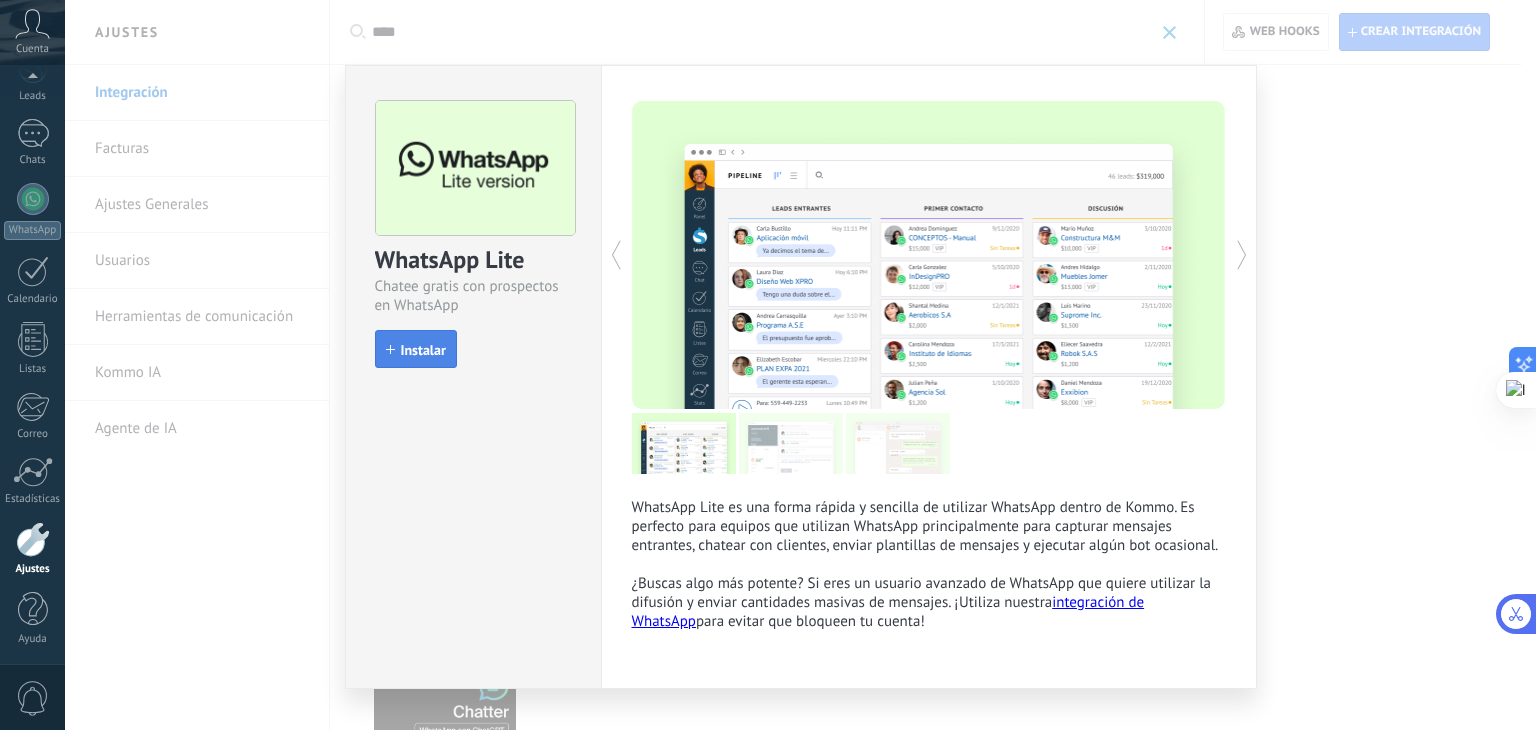 click on "Instalar" at bounding box center [423, 350] 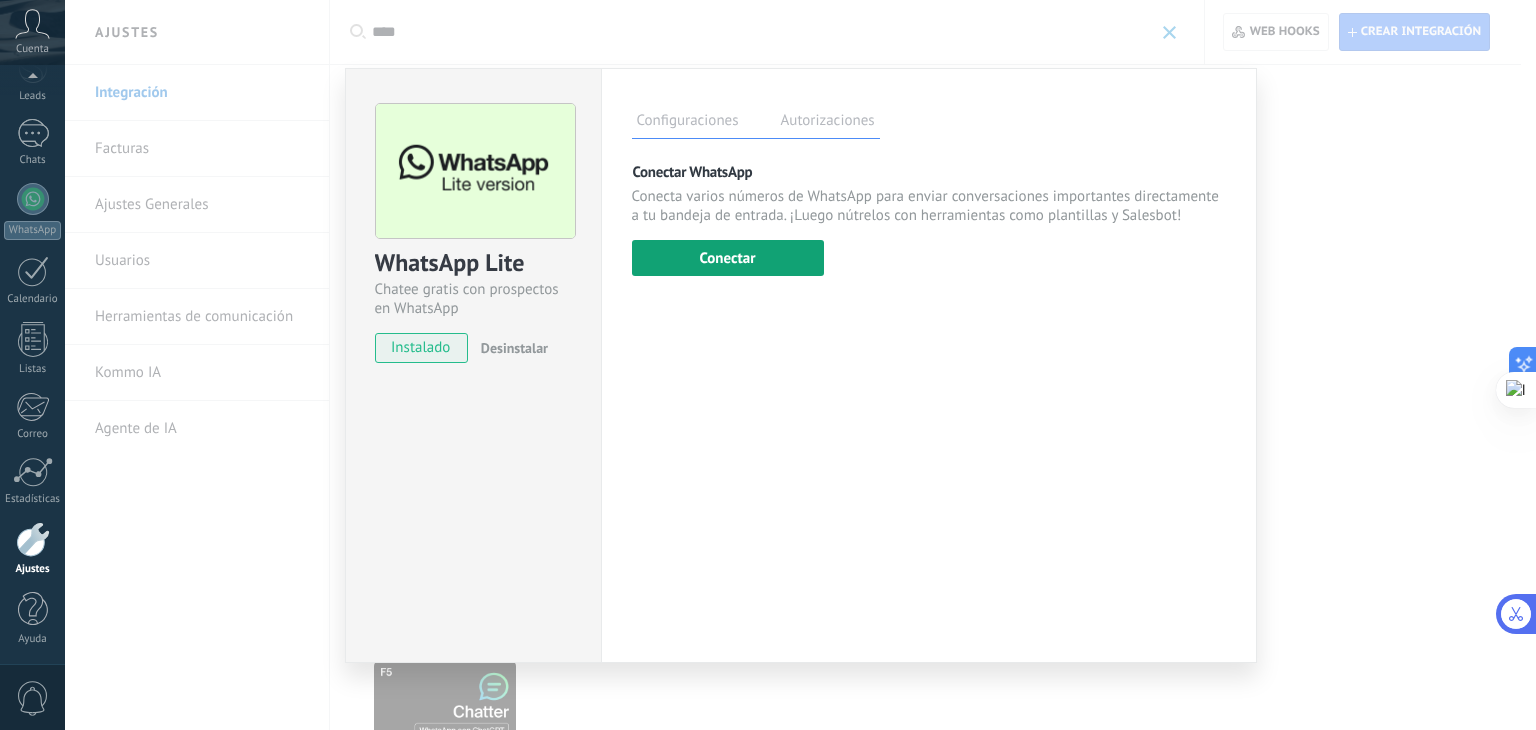 click on "Conectar" at bounding box center [728, 258] 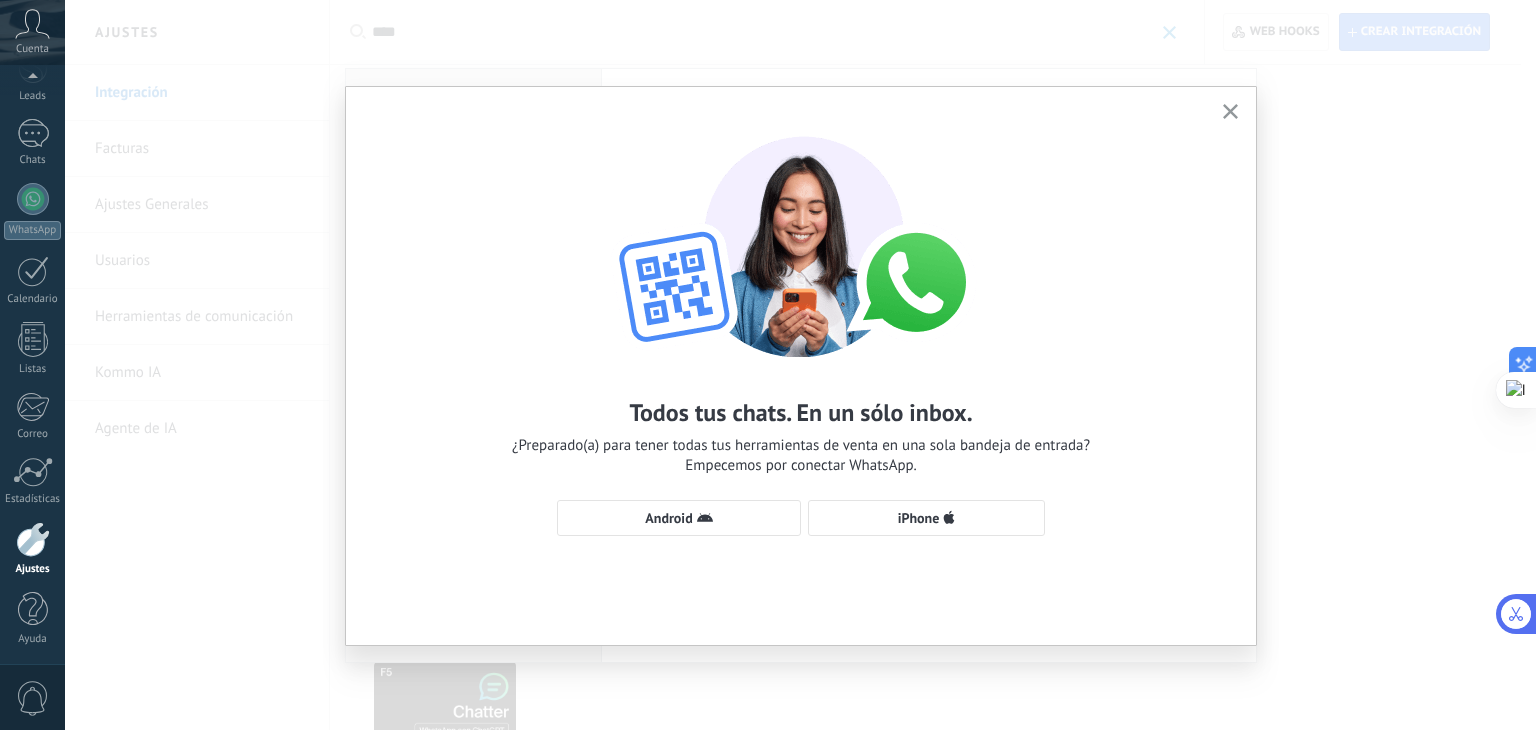click at bounding box center [1230, 112] 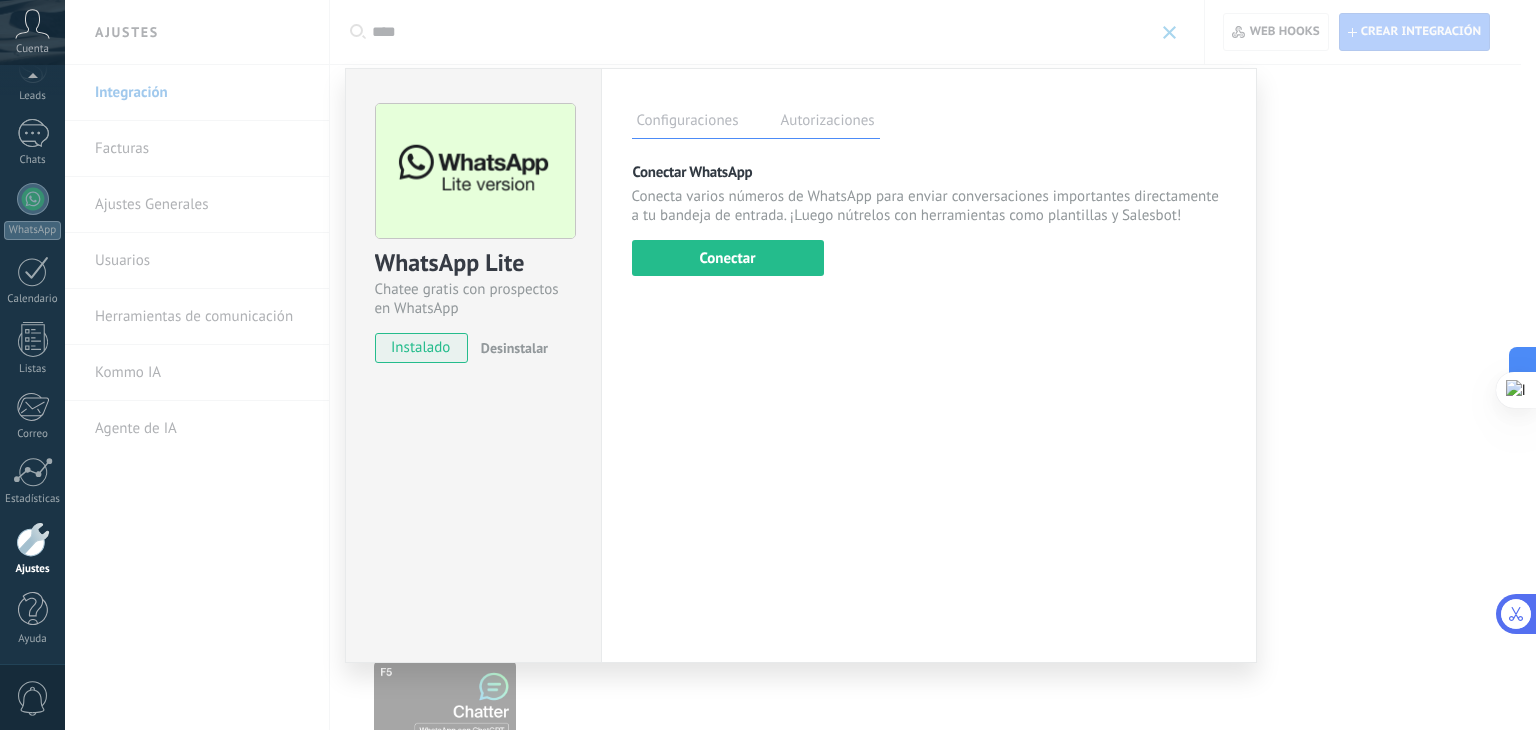 click on "WhatsApp Lite Chatee gratis con prospectos en WhatsApp instalado Desinstalar Configuraciones Autorizaciones Esta pestaña registra a los usuarios que han concedido acceso a las integración a esta cuenta. Si deseas remover la posibilidad que un usuario pueda enviar solicitudes a la cuenta en nombre de esta integración, puedes revocar el acceso. Si el acceso a todos los usuarios es revocado, la integración dejará de funcionar. Esta aplicacion está instalada, pero nadie le ha dado acceso aun. Más de 2 mil millones de personas utilizan activamente WhatsApp para conectarse con amigos, familiares y empresas. Esta integración agrega el chat más popular a tu arsenal de comunicación: captura automáticamente leads desde los mensajes entrantes, comparte el acceso al chat con todo tu equipo y potencia todo con las herramientas integradas de Kommo, como el botón de compromiso y Salesbot. más _:  Guardar Conectar WhatsApp Conectar" at bounding box center [800, 365] 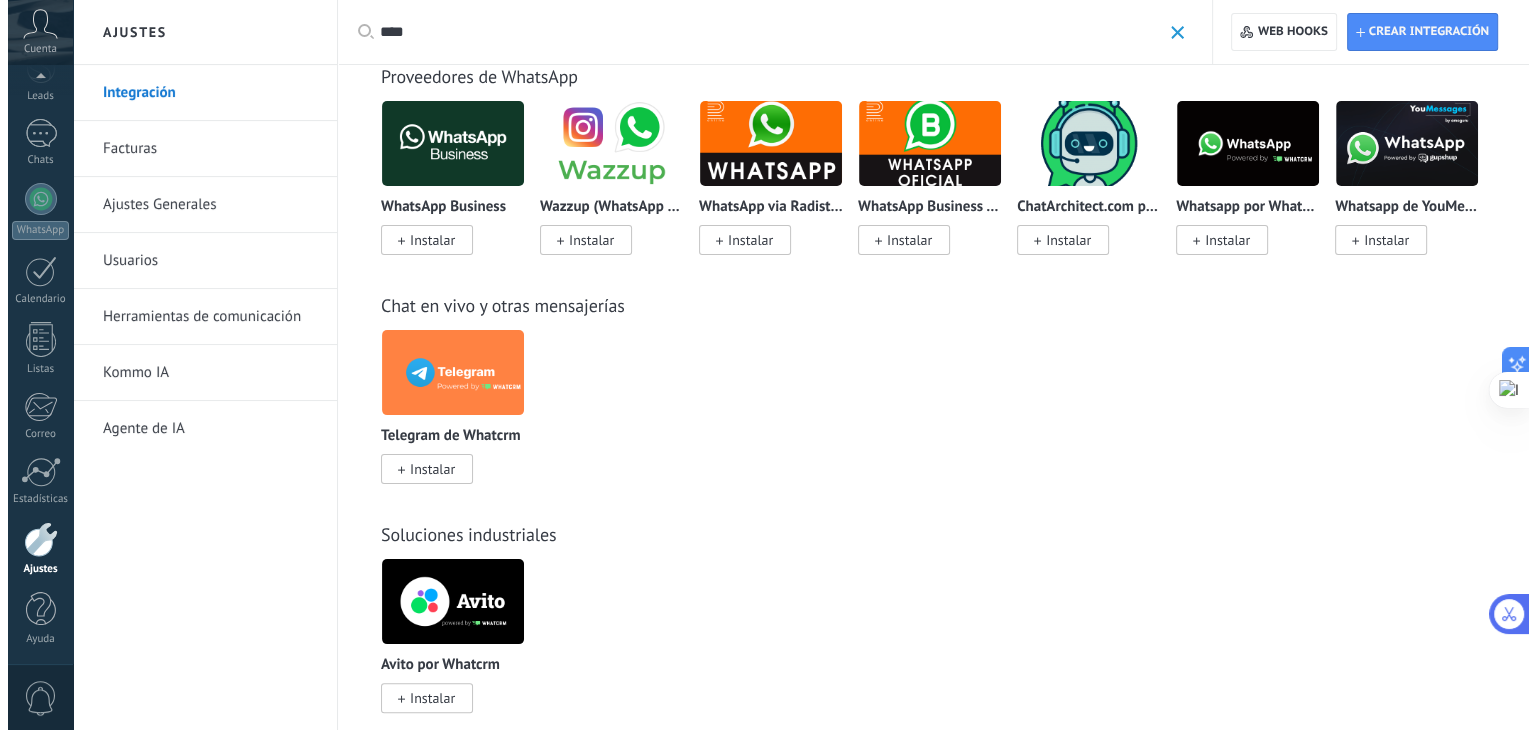 scroll, scrollTop: 0, scrollLeft: 0, axis: both 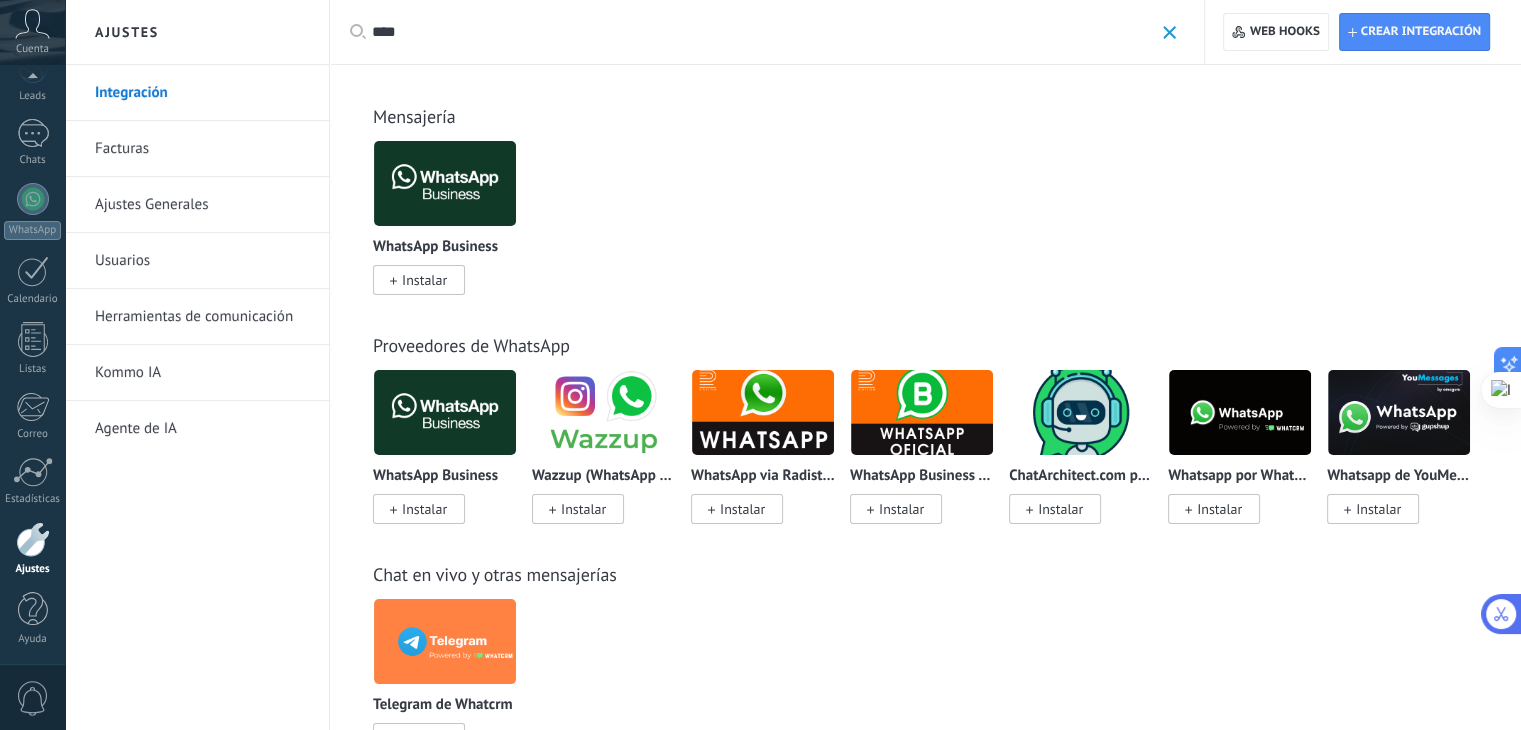 click on "Integración" at bounding box center (202, 93) 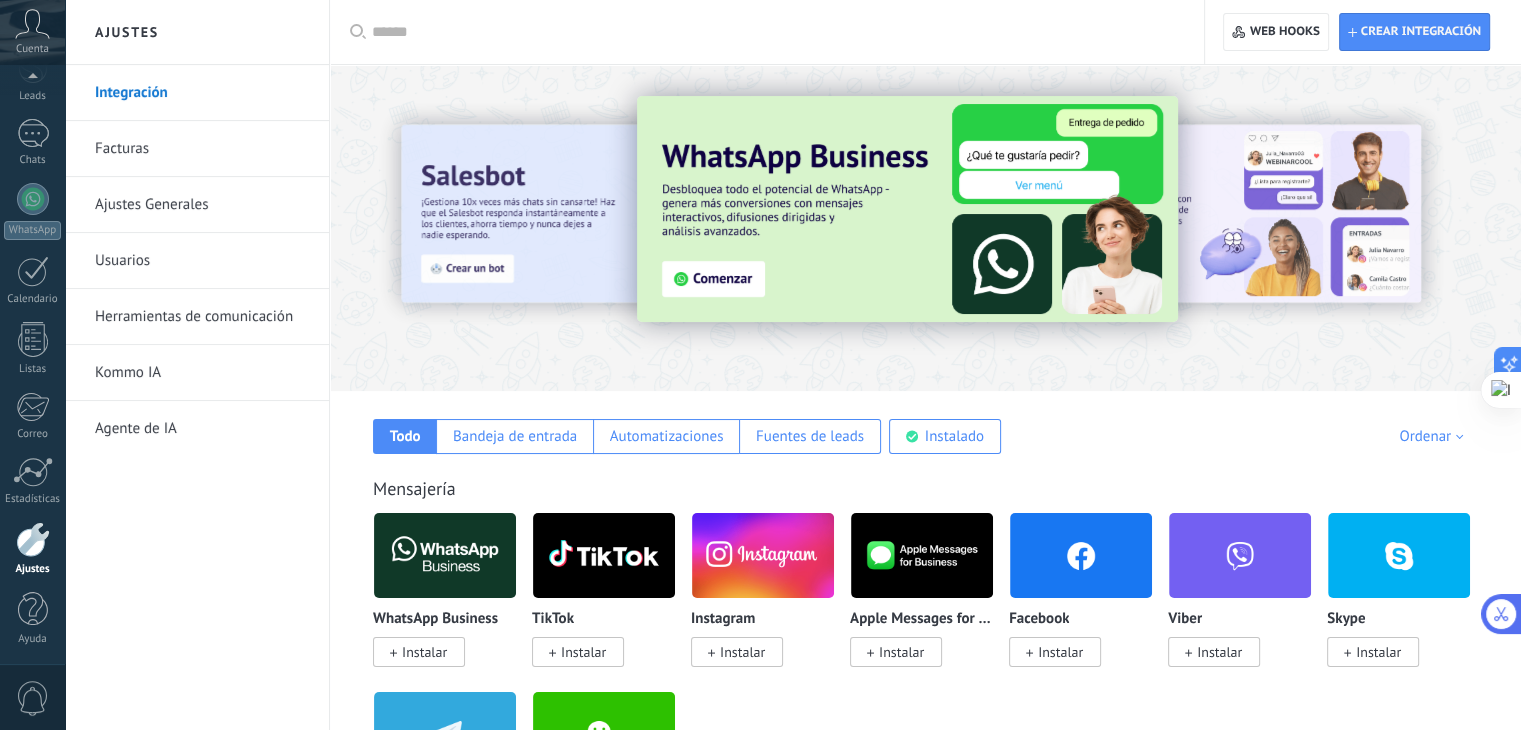 click on "Instalar" at bounding box center (1060, 652) 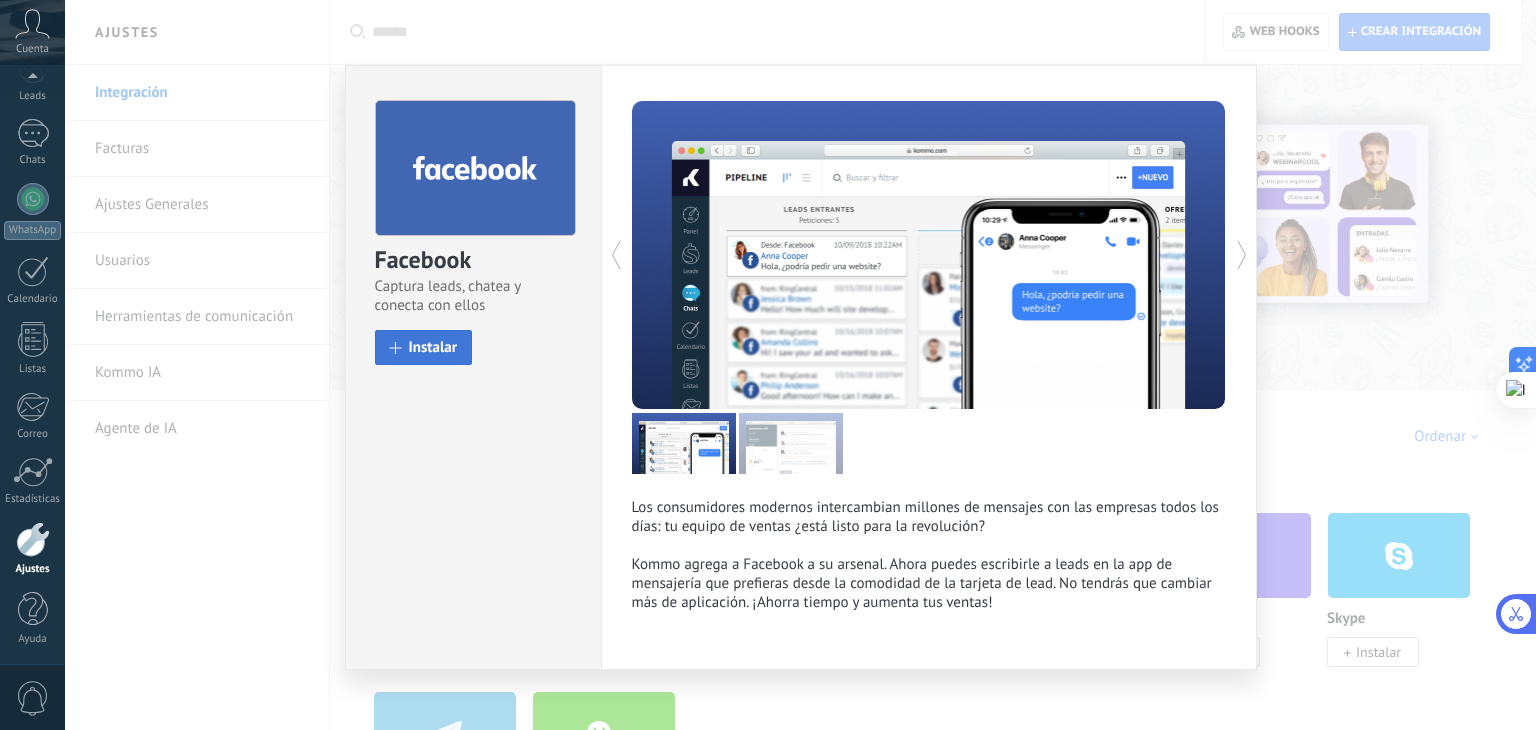 click on "Instalar" at bounding box center [433, 347] 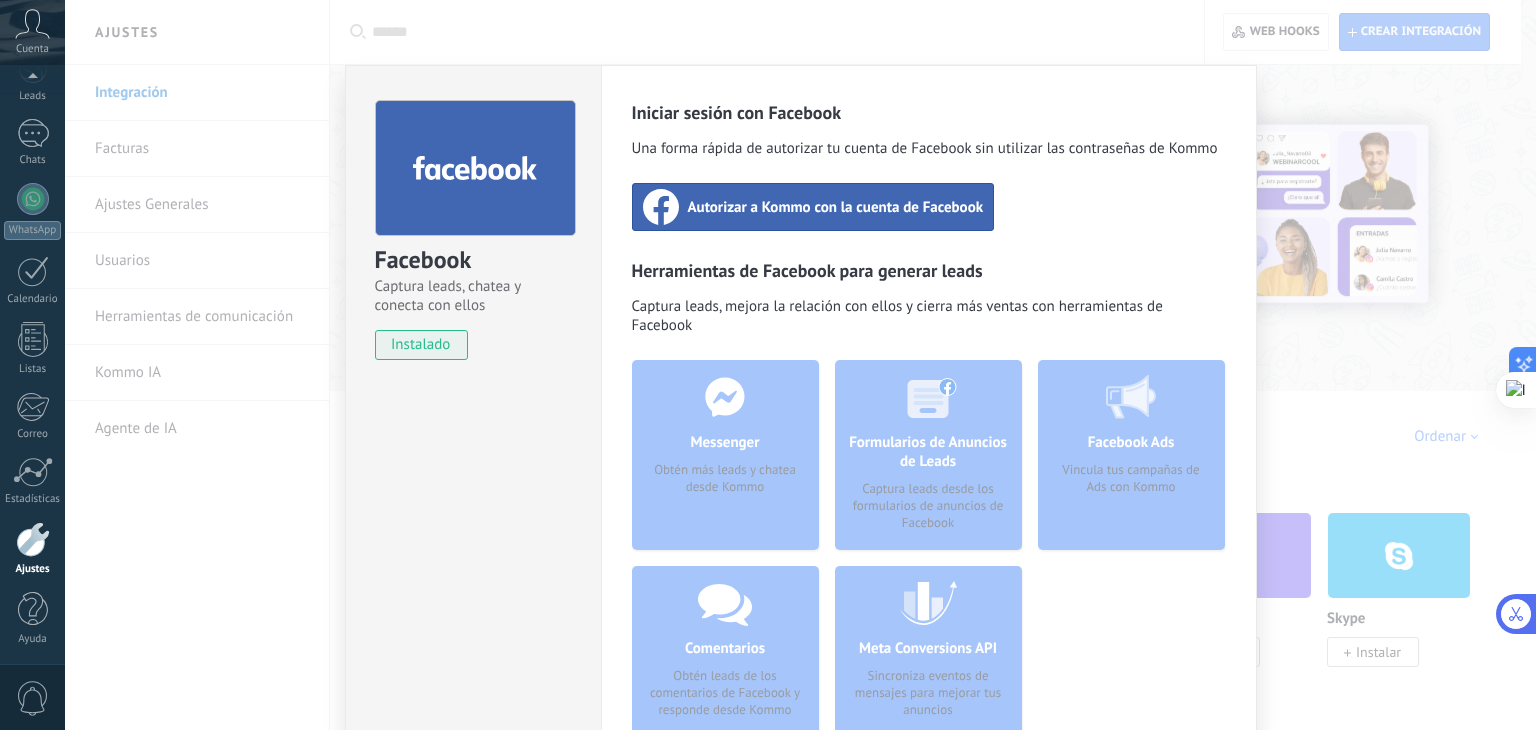 click on "Autorizar a Kommo con la cuenta de Facebook" at bounding box center [836, 207] 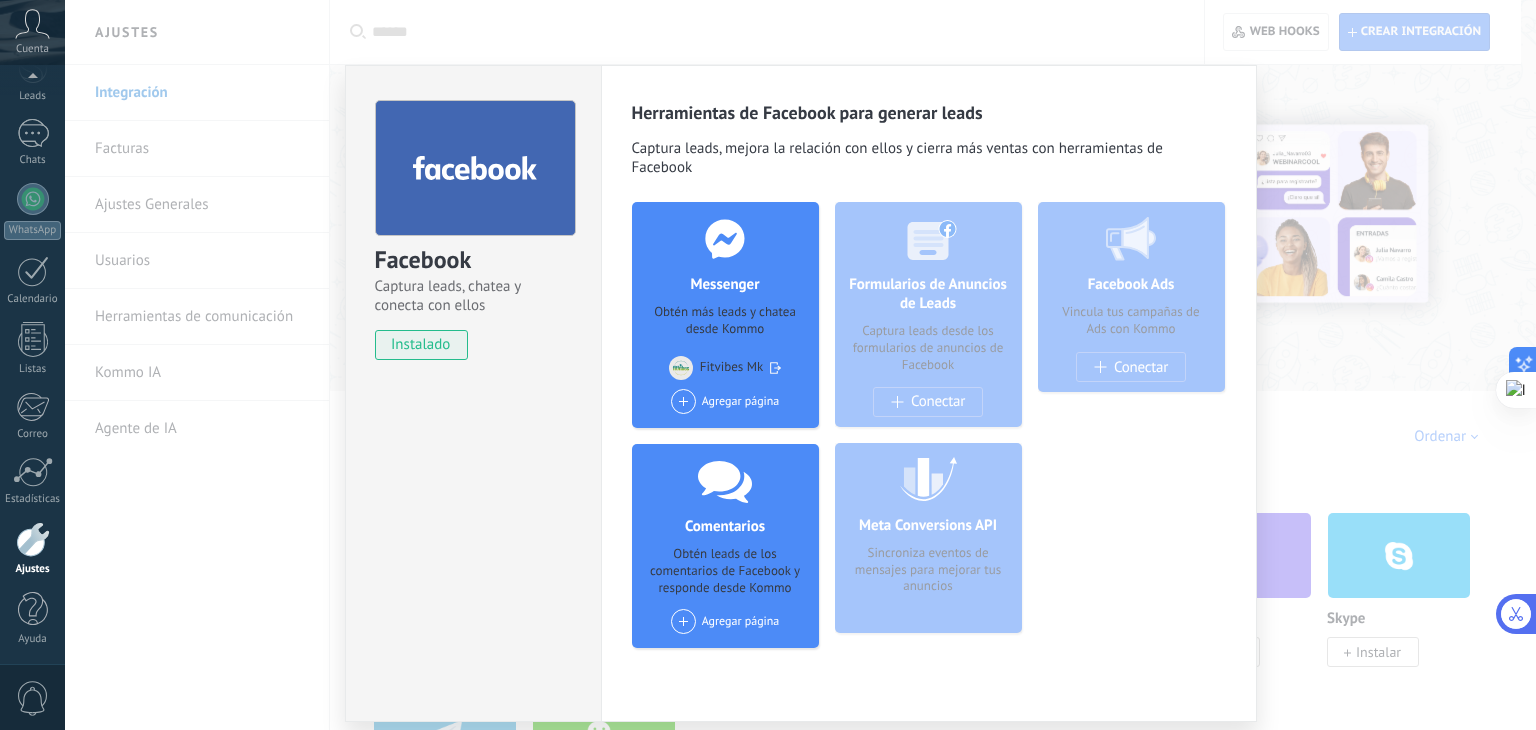 click on "Facebook Captura leads, chatea y conecta con ellos instalado Desinstalar Herramientas de Facebook para generar leads Captura leads, mejora la relación con ellos y cierra más ventas con herramientas de Facebook Messenger Obtén más leads y chatea desde Kommo Fitvibes Mk Agregar página Comentarios Obtén leads de los comentarios de Facebook y responde desde Kommo Agregar página Formularios de Anuncios de Leads Captura leads desde los formularios de anuncios de Facebook Conectar Meta Conversions API Sincroniza eventos de mensajes para mejorar tus anuncios Facebook Ads Vincula tus campañas de Ads con Kommo Conectar más" at bounding box center (800, 365) 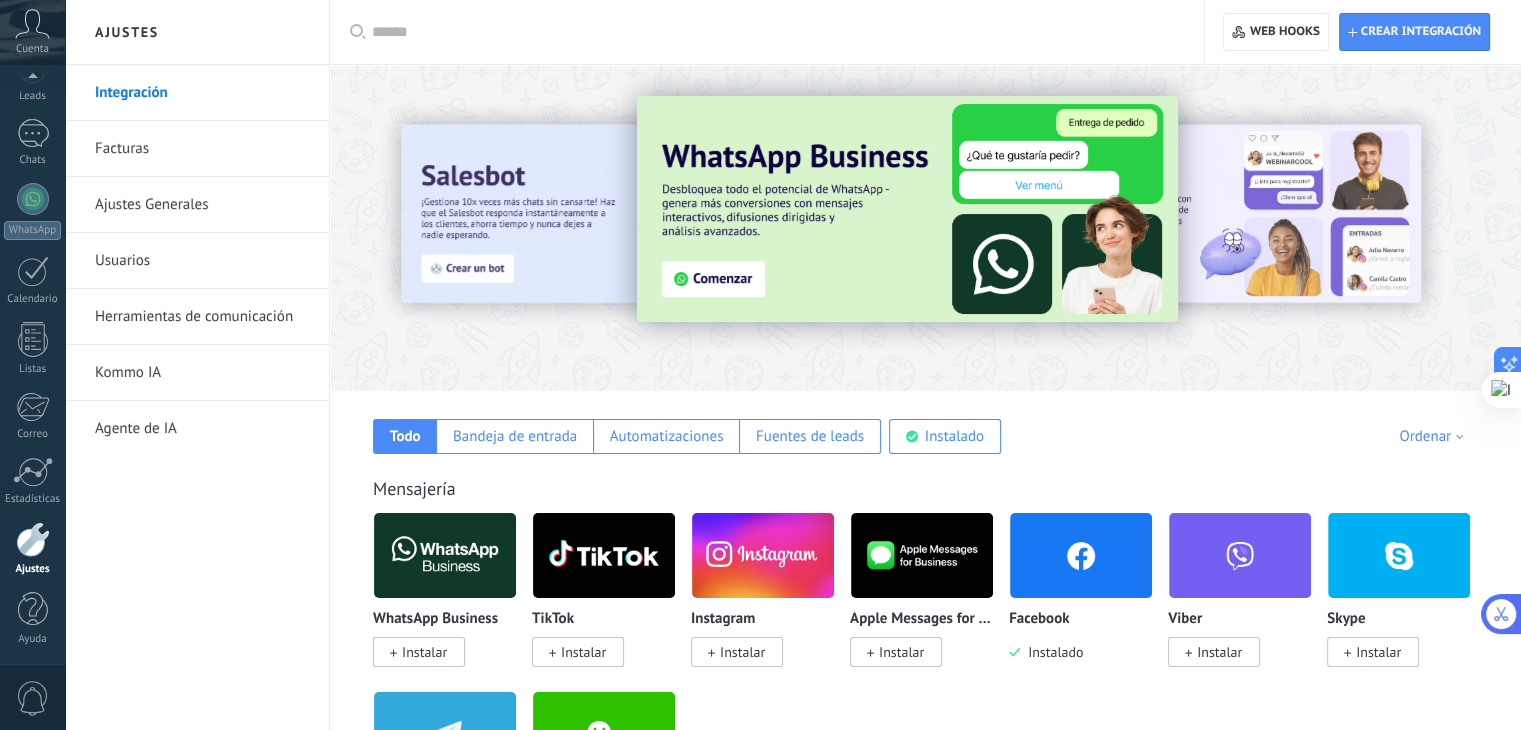 click on "Herramientas de comunicación" at bounding box center [202, 317] 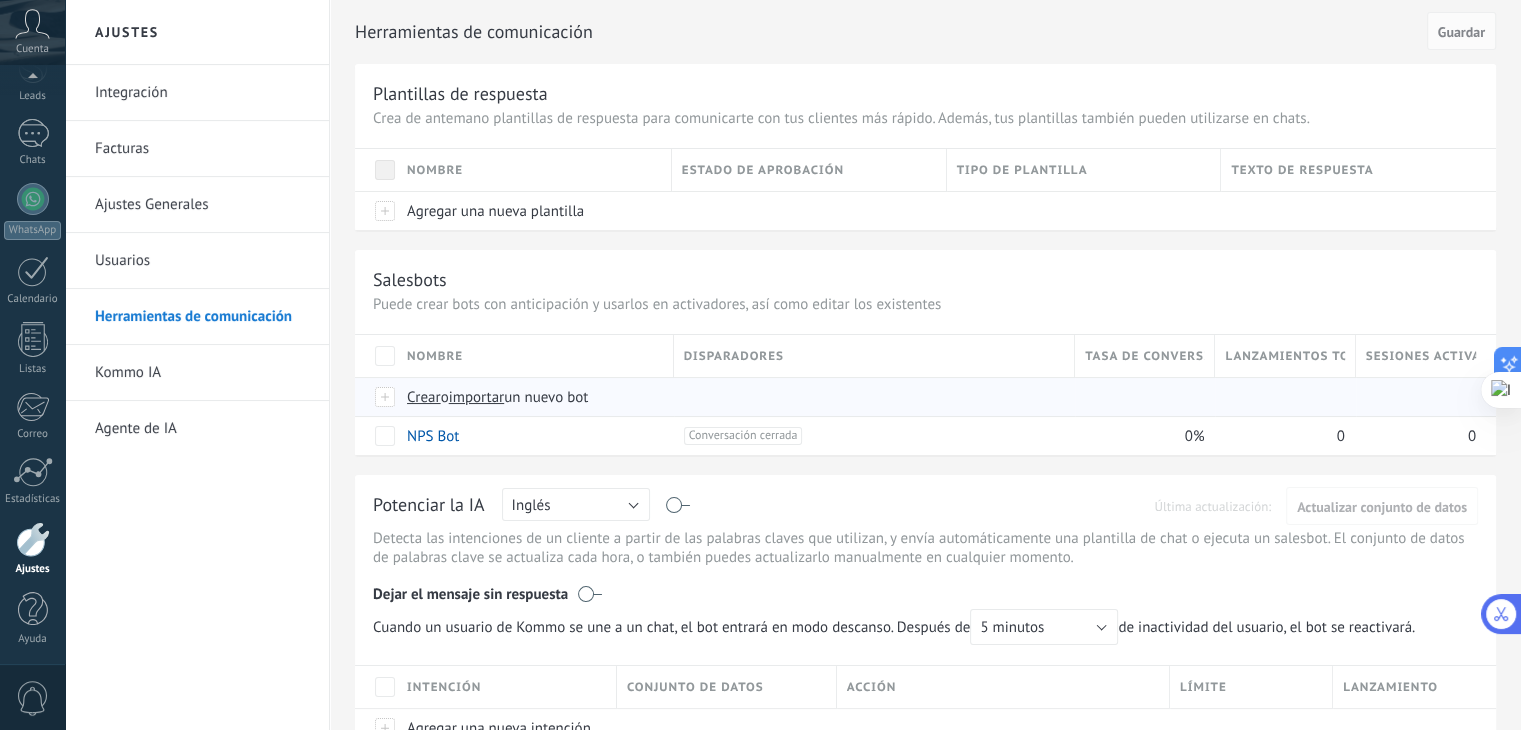 click on "Crear" at bounding box center [424, 397] 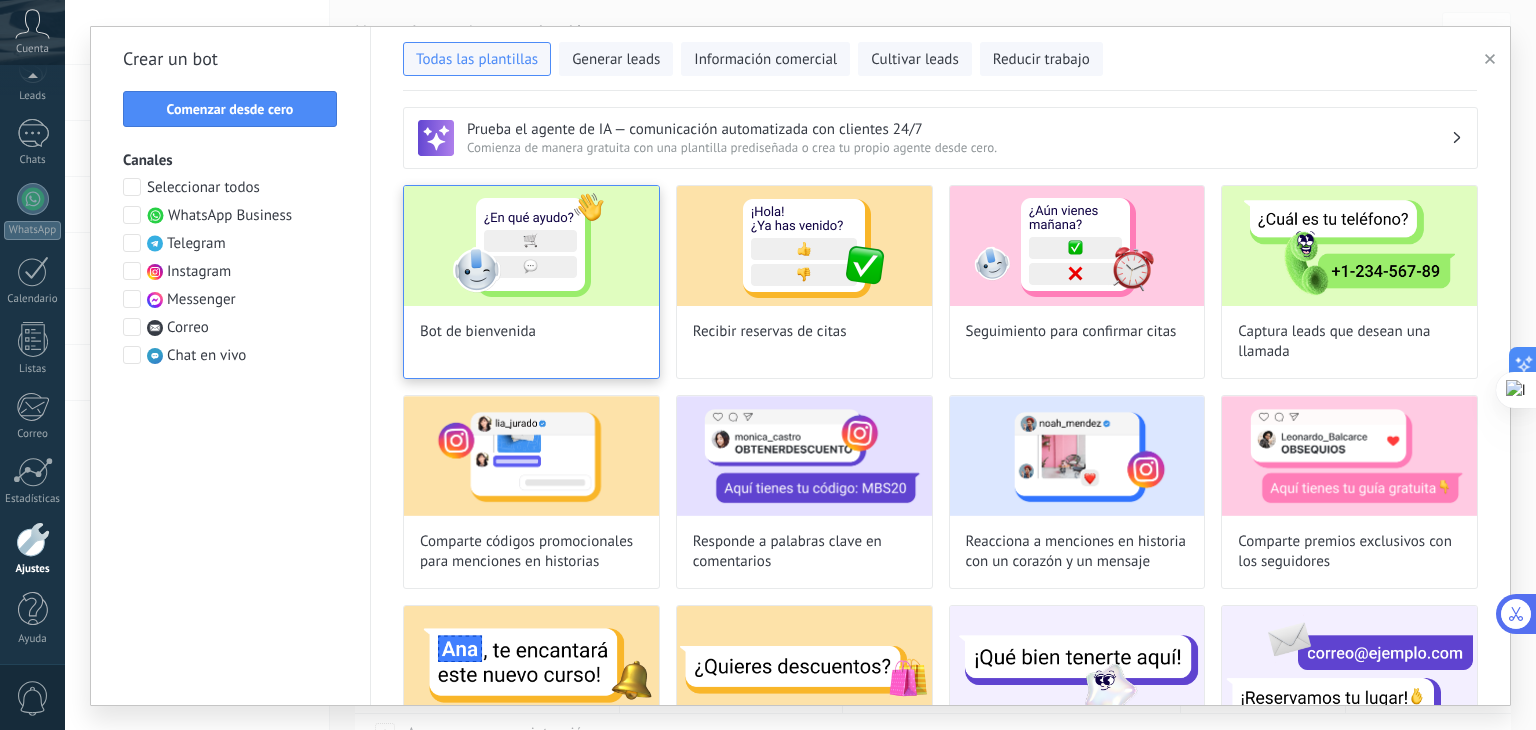 click at bounding box center (531, 246) 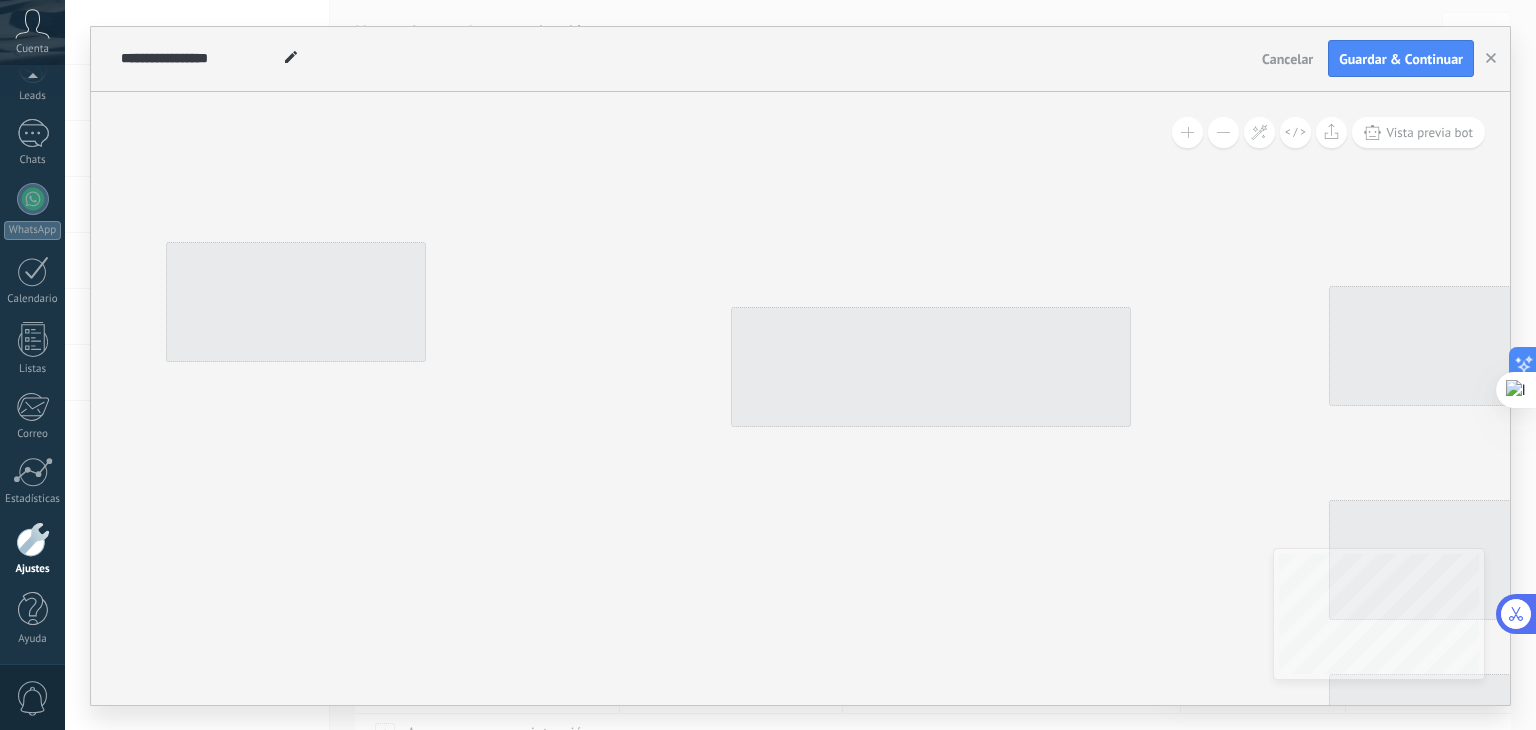 click at bounding box center (296, 302) 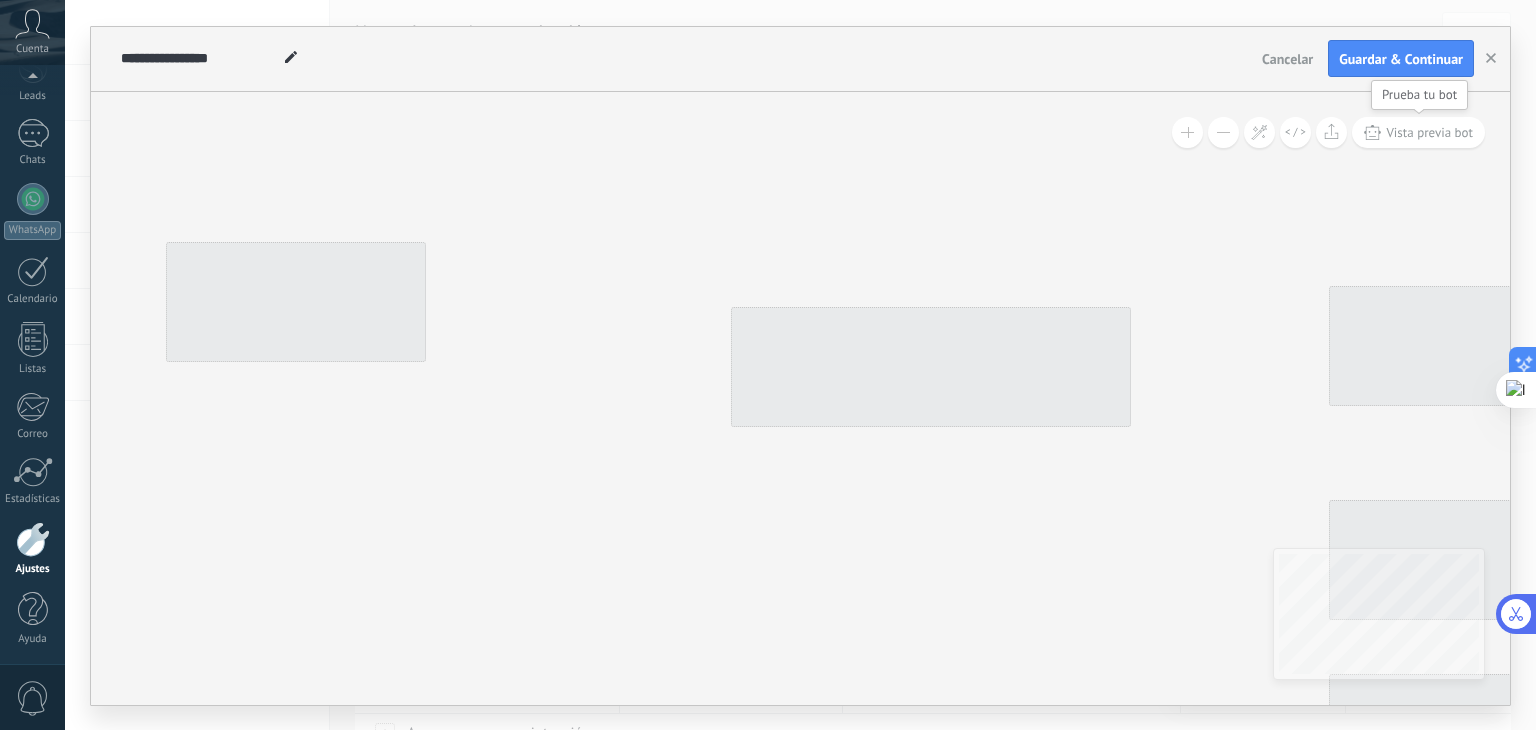 click on "Vista previa bot" at bounding box center (1418, 132) 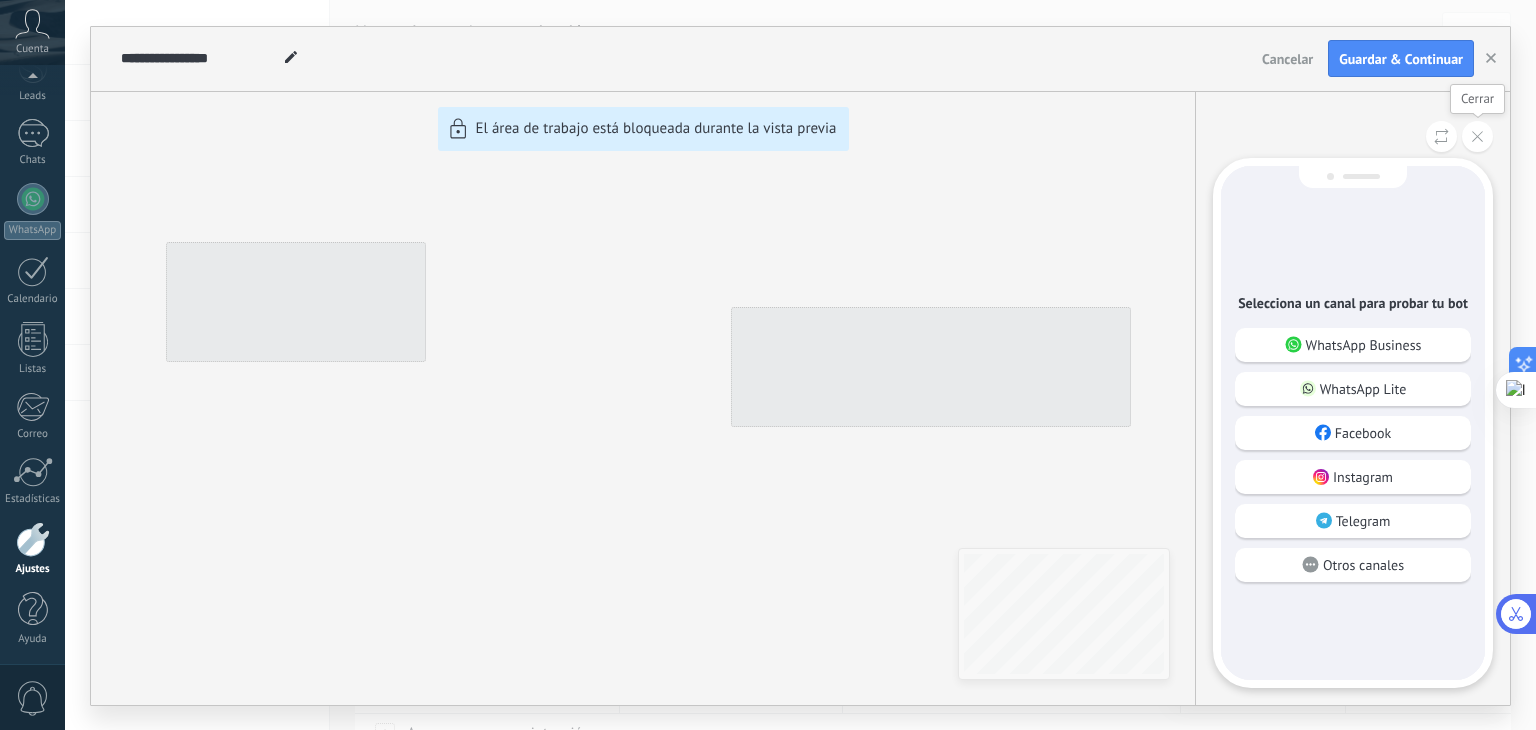 click at bounding box center (1477, 136) 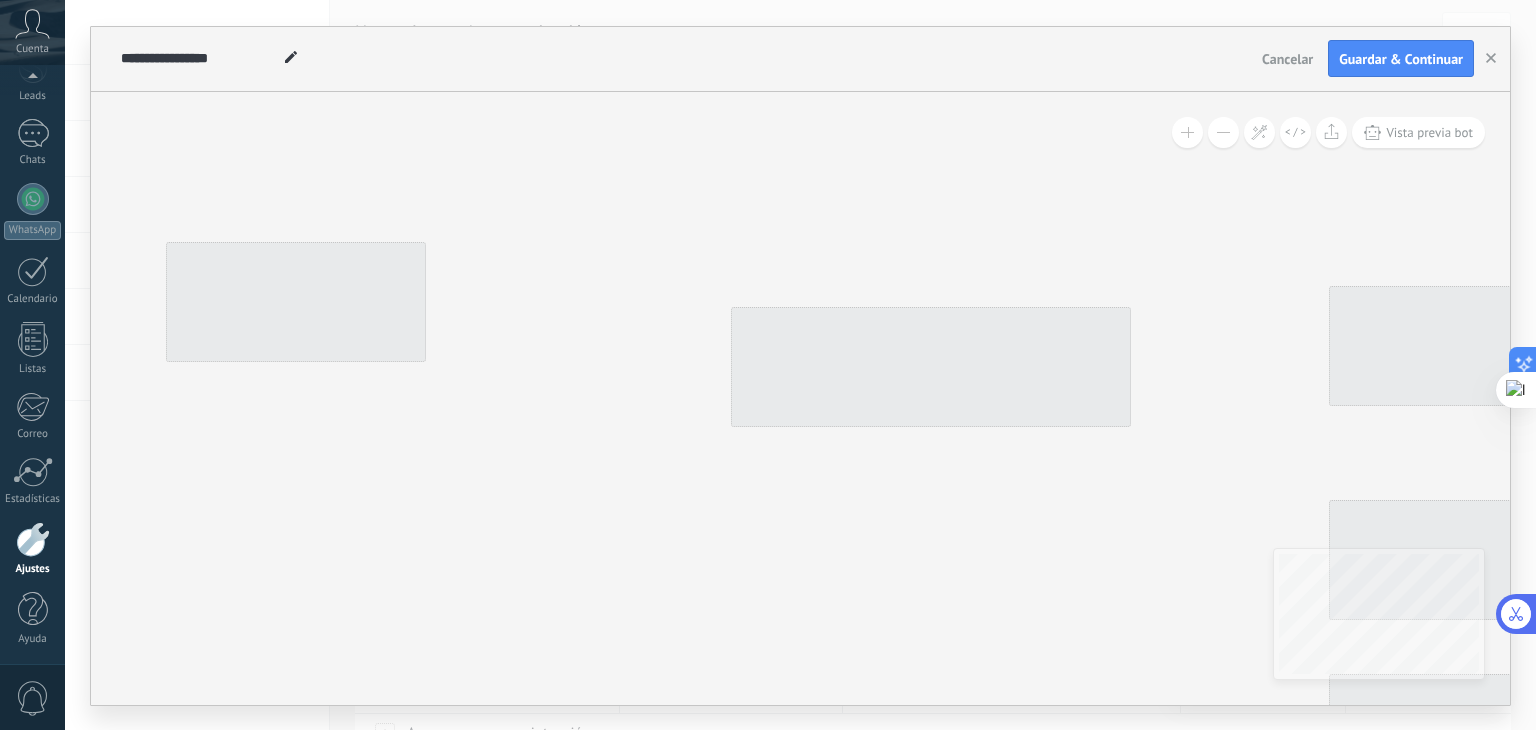 click at bounding box center (1223, 132) 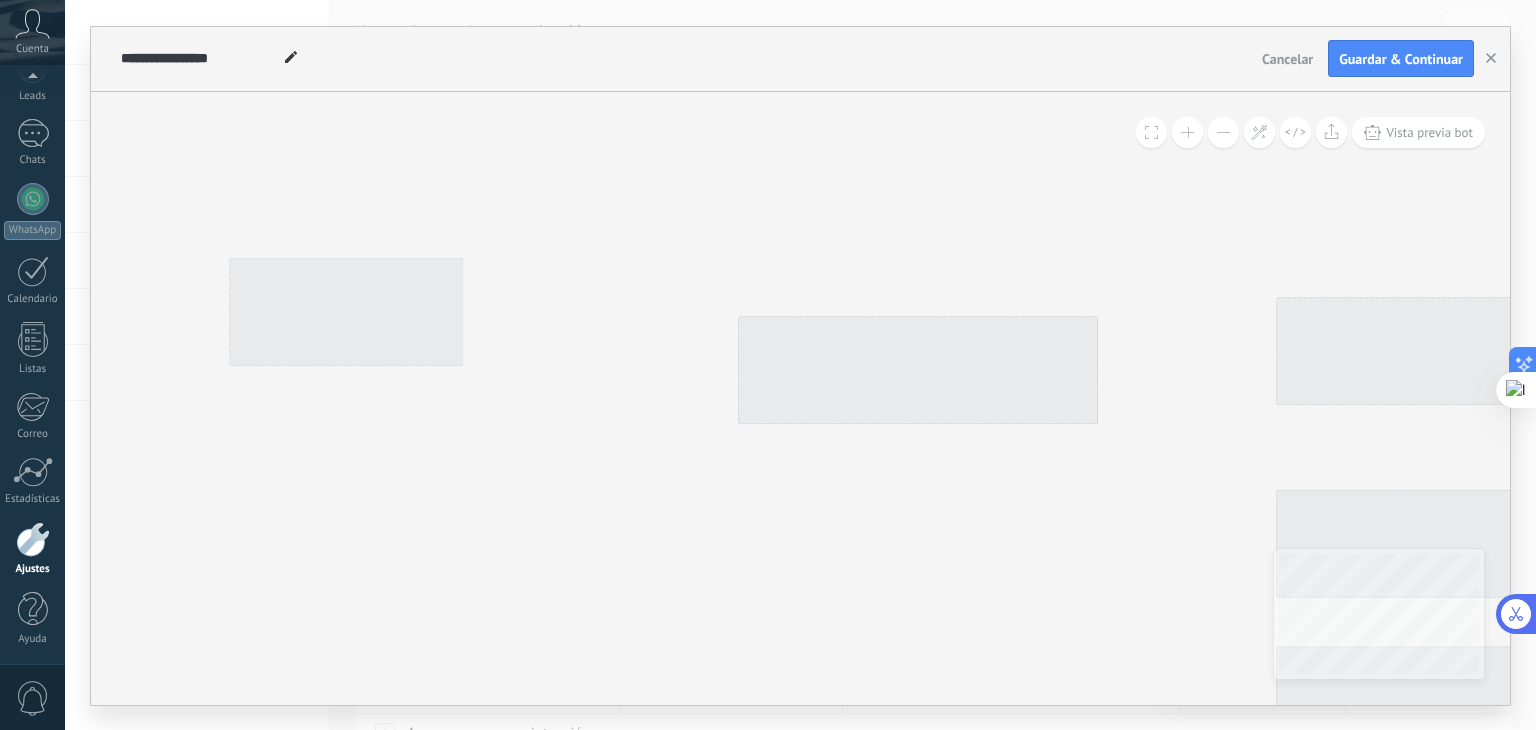 click at bounding box center [1223, 132] 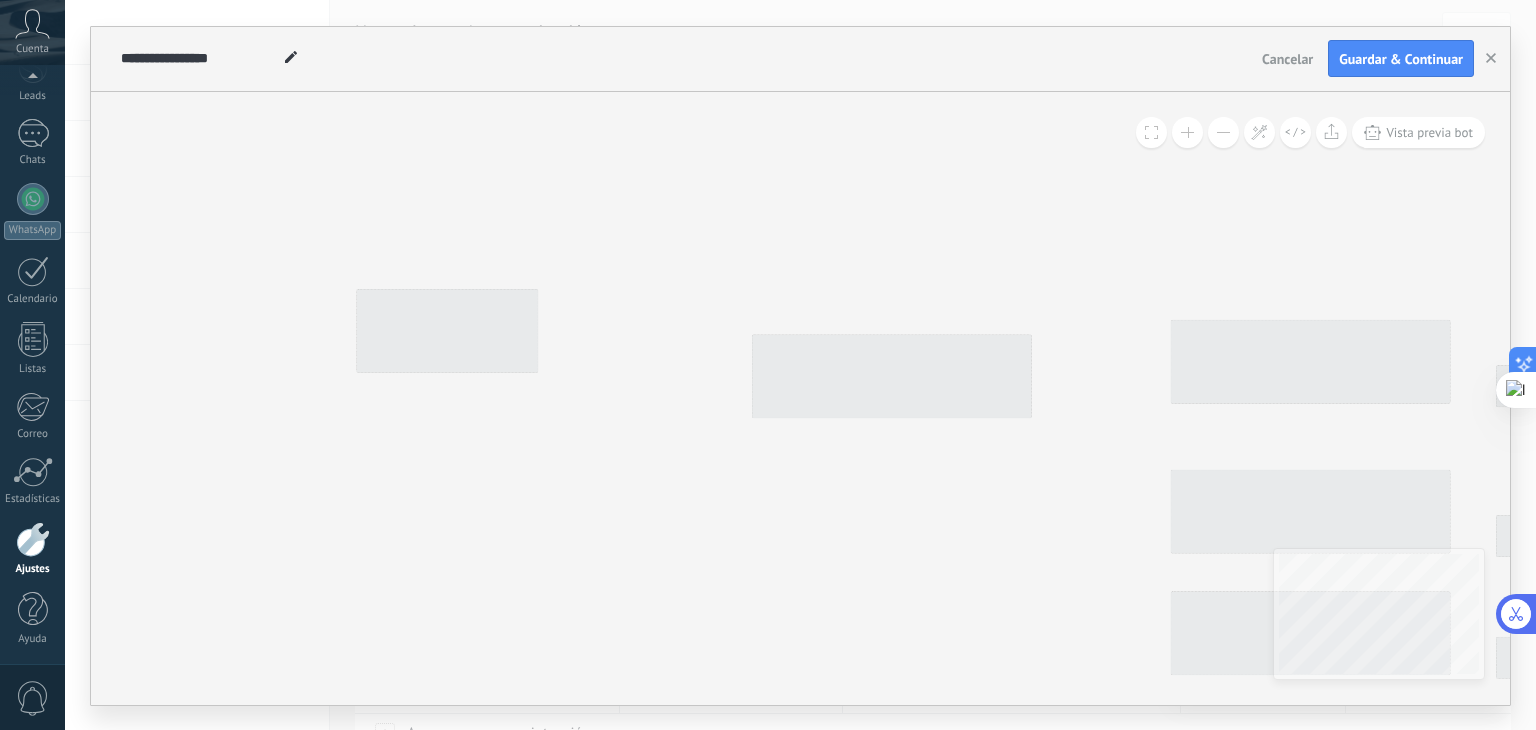 click at bounding box center [1223, 132] 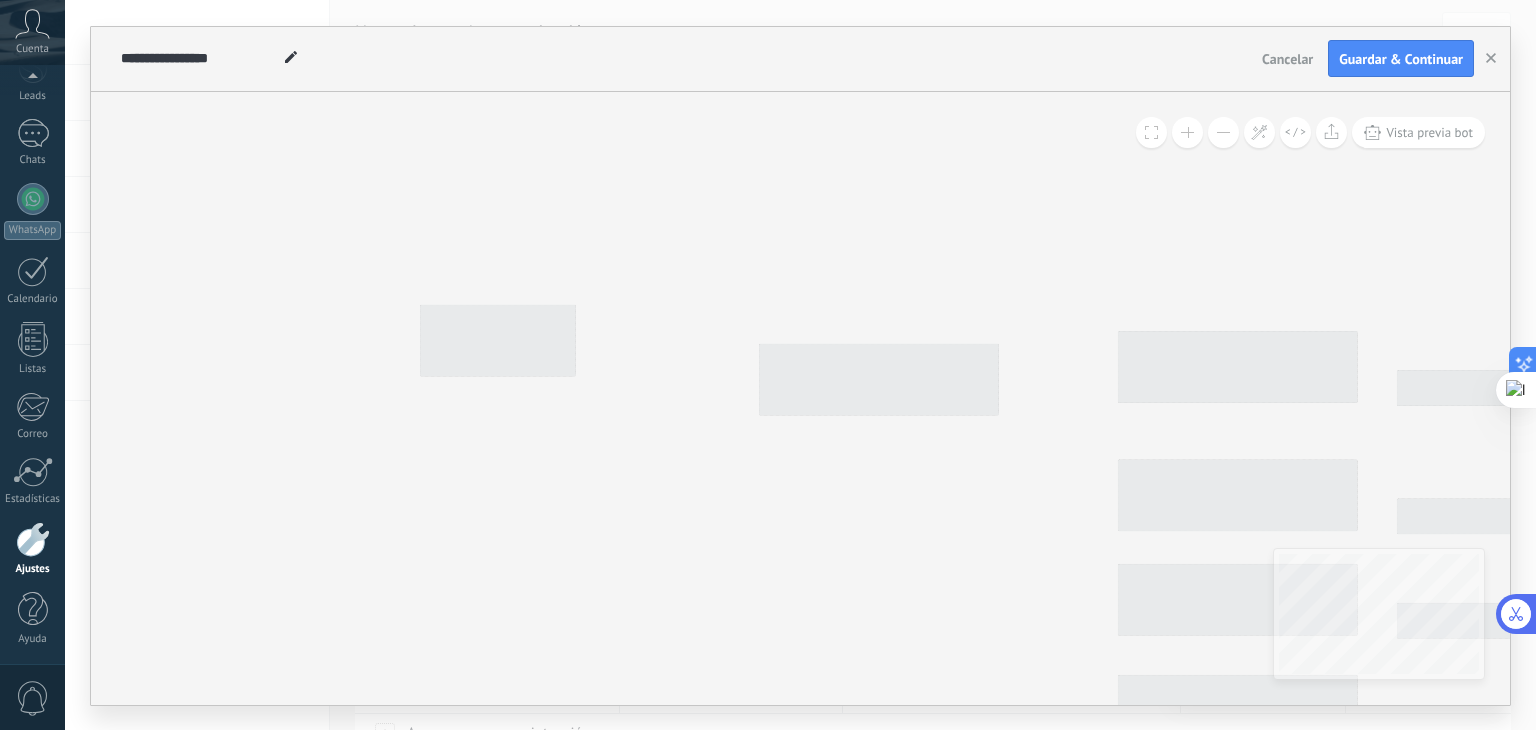 click at bounding box center [1223, 132] 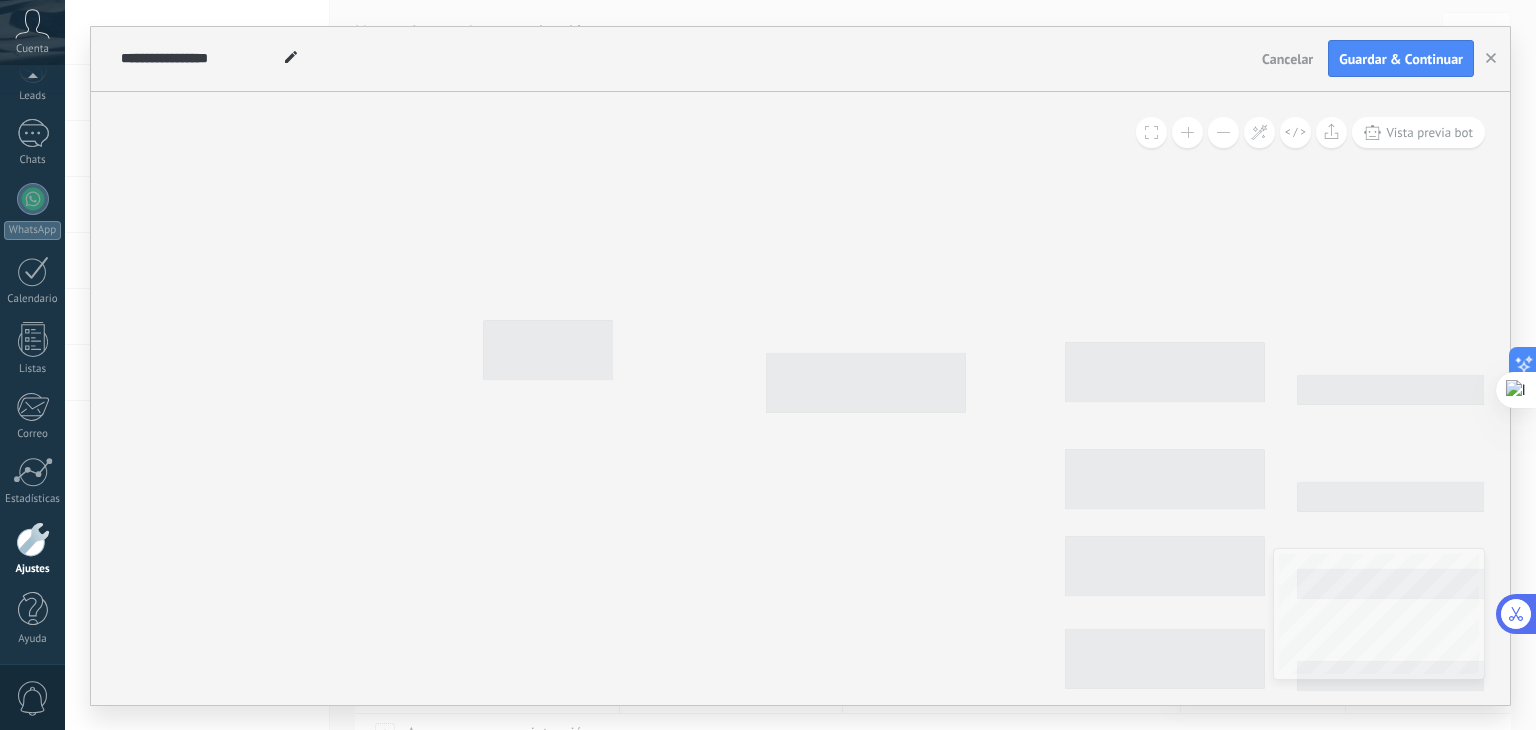 click at bounding box center (1223, 132) 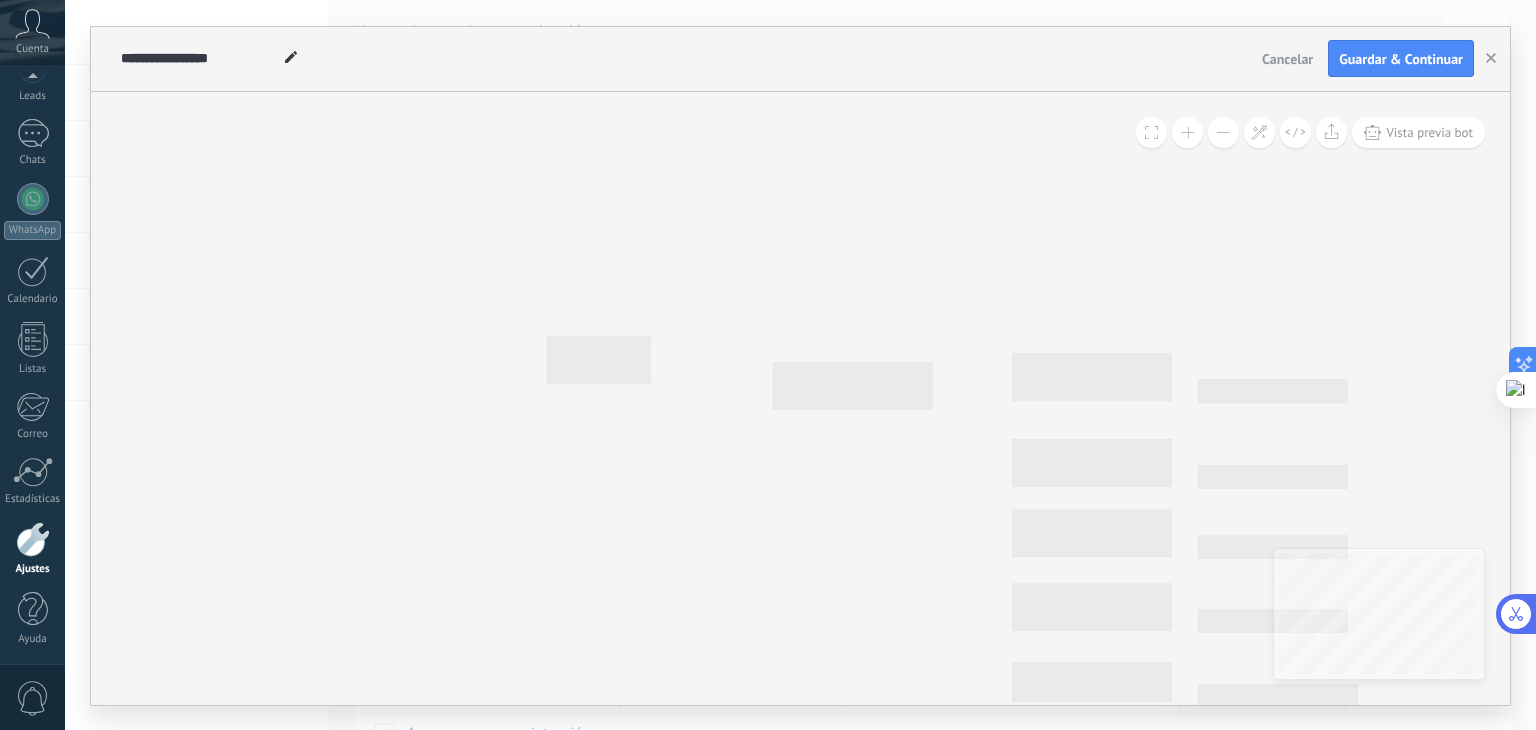 click at bounding box center (853, 386) 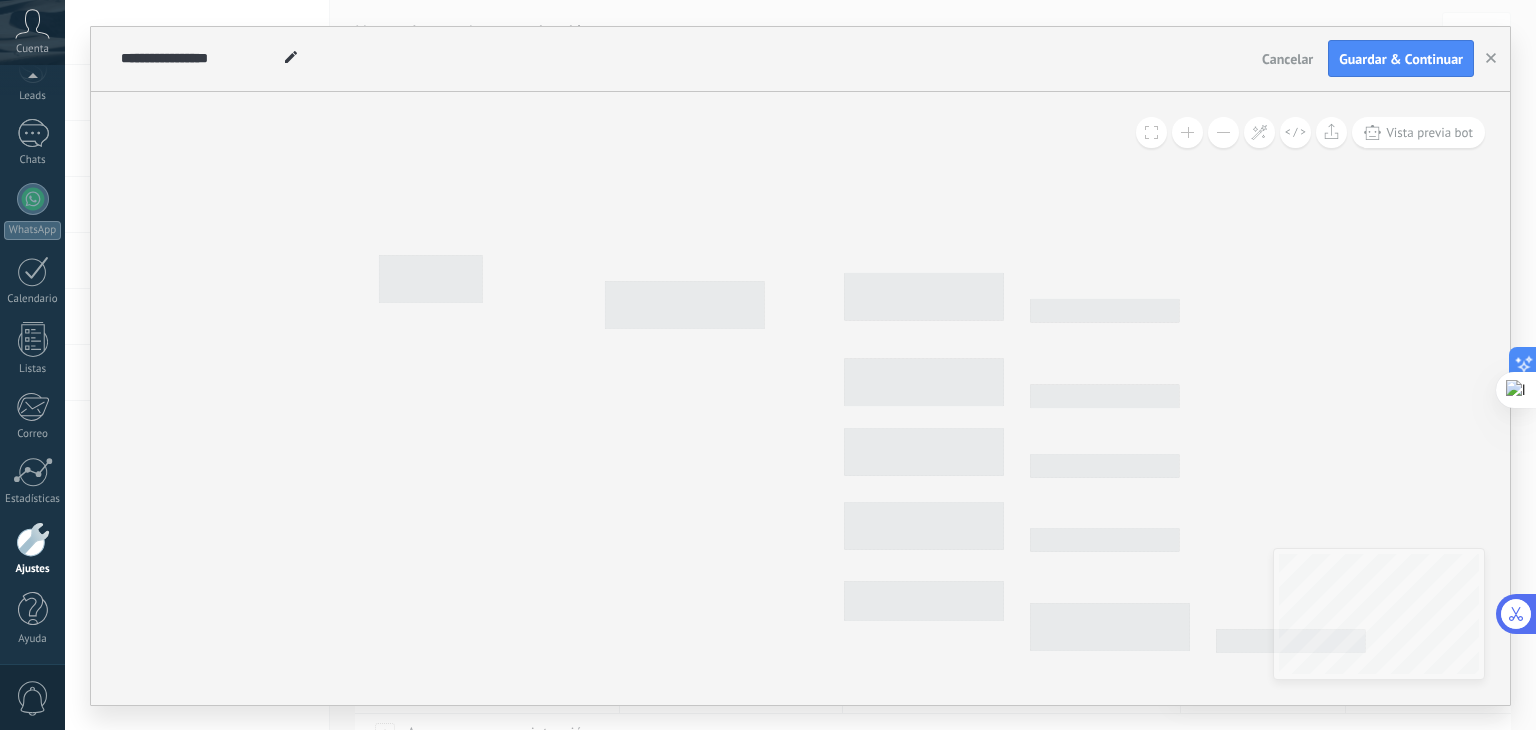 drag, startPoint x: 896, startPoint y: 371, endPoint x: 698, endPoint y: 258, distance: 227.97588 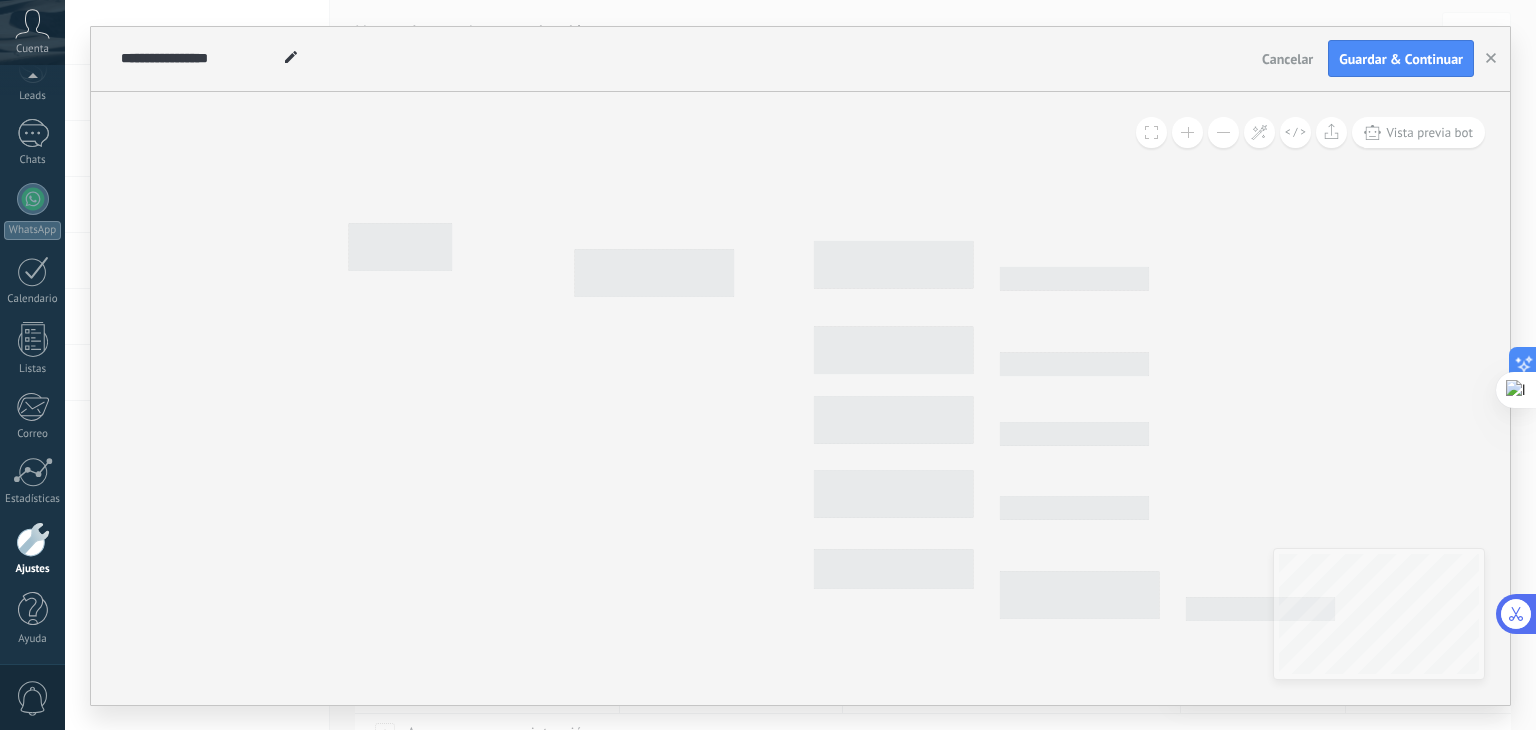 click on "Vista previa bot El área de trabajo está bloqueada durante la vista previa" at bounding box center (800, 398) 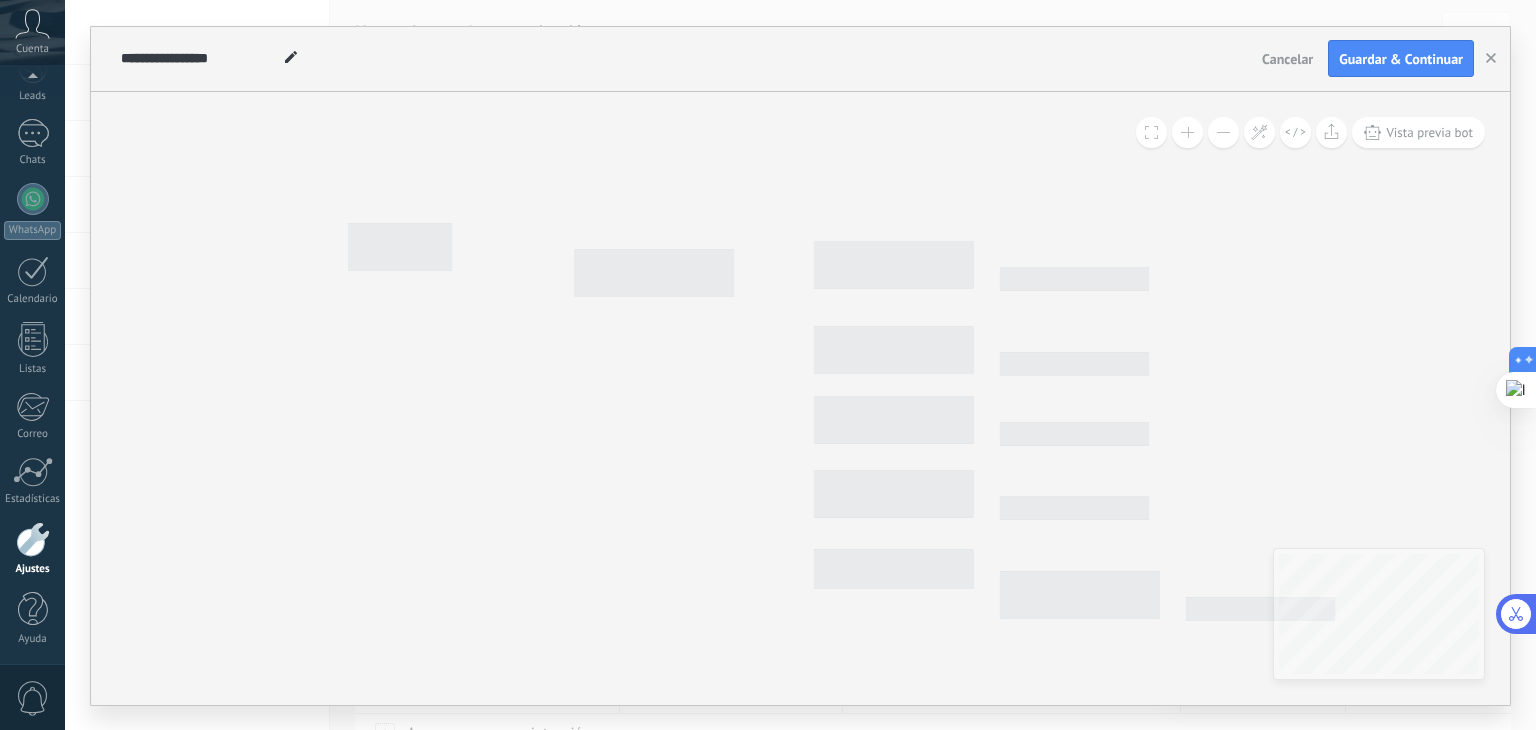 click at bounding box center (400, 247) 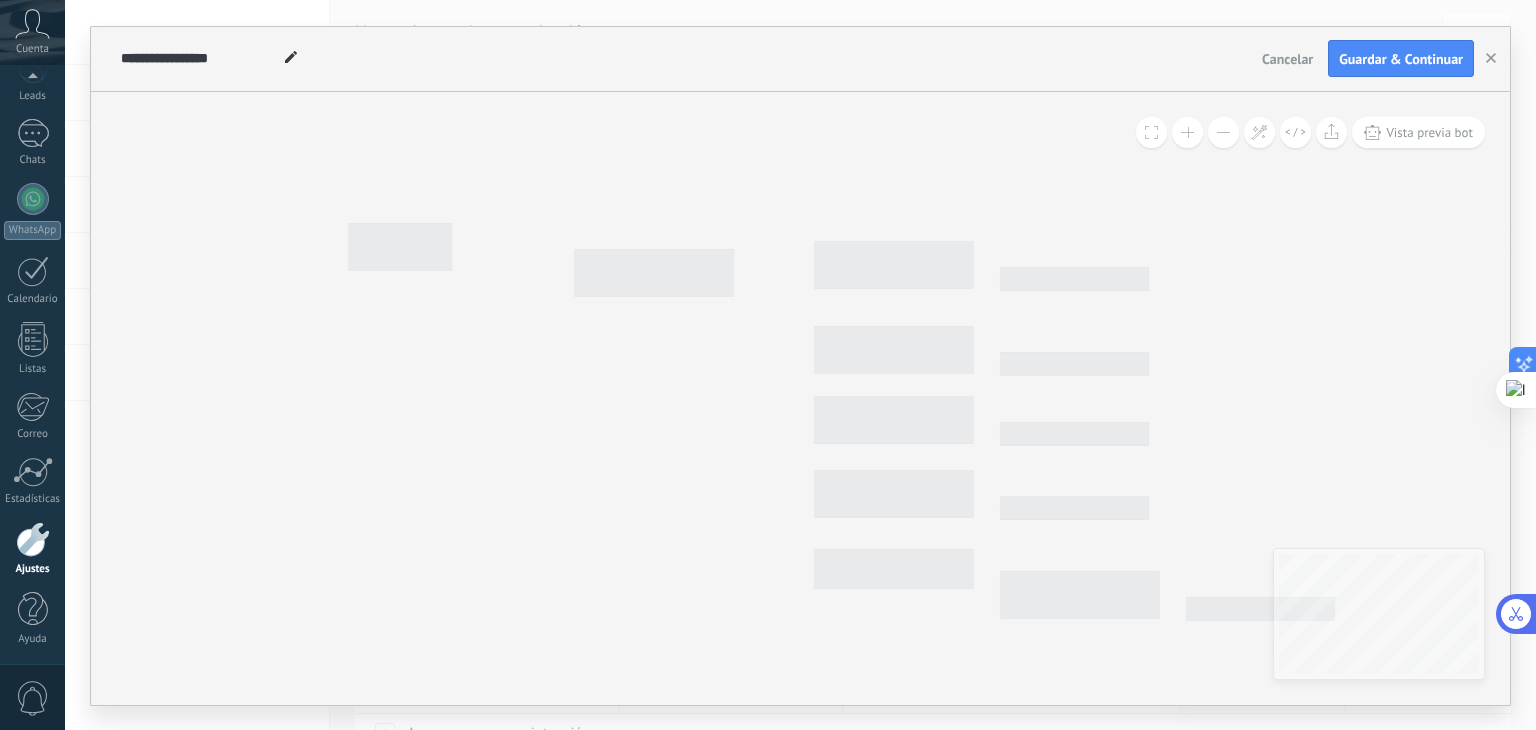 click at bounding box center [1151, 132] 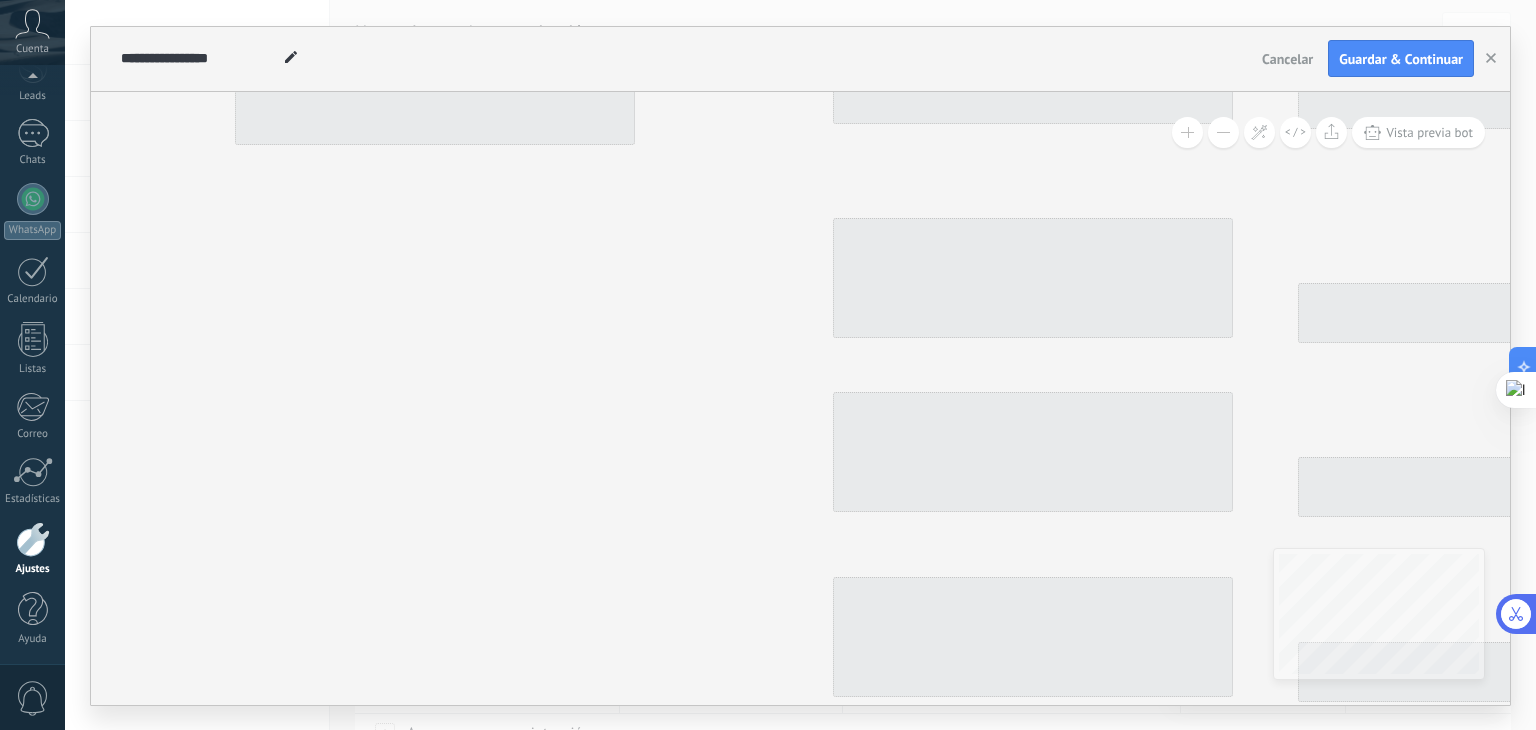 click at bounding box center (1223, 132) 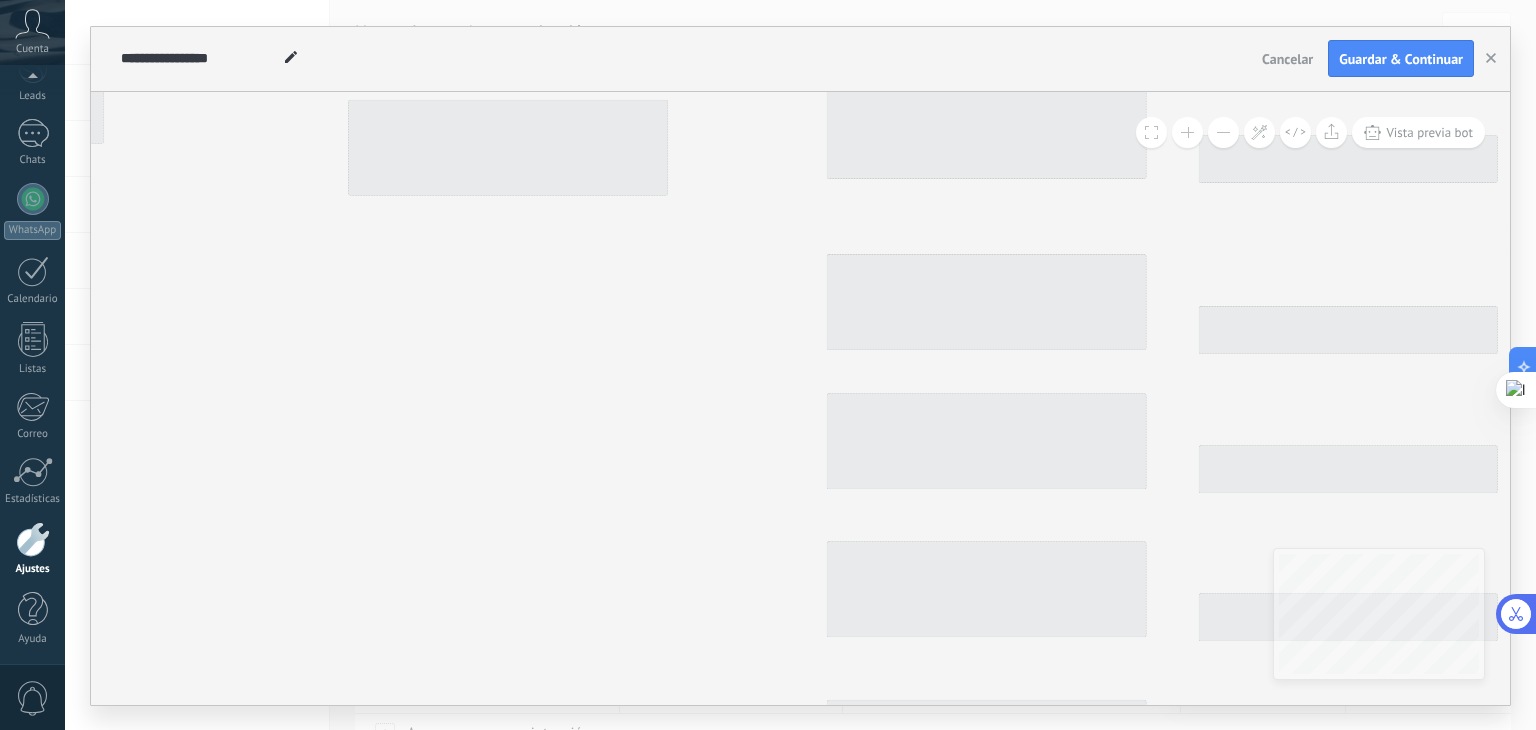 click at bounding box center (1223, 132) 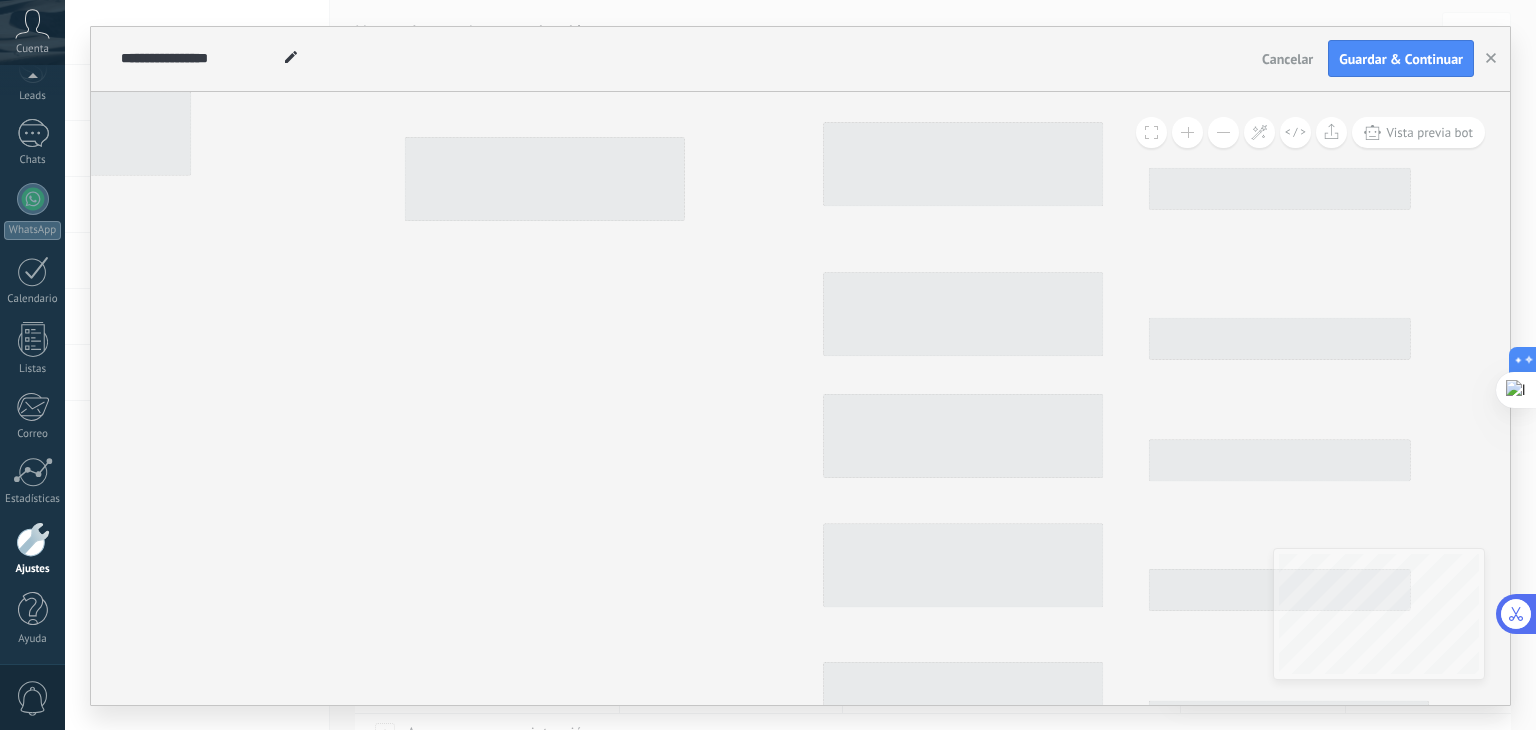 click at bounding box center [1223, 132] 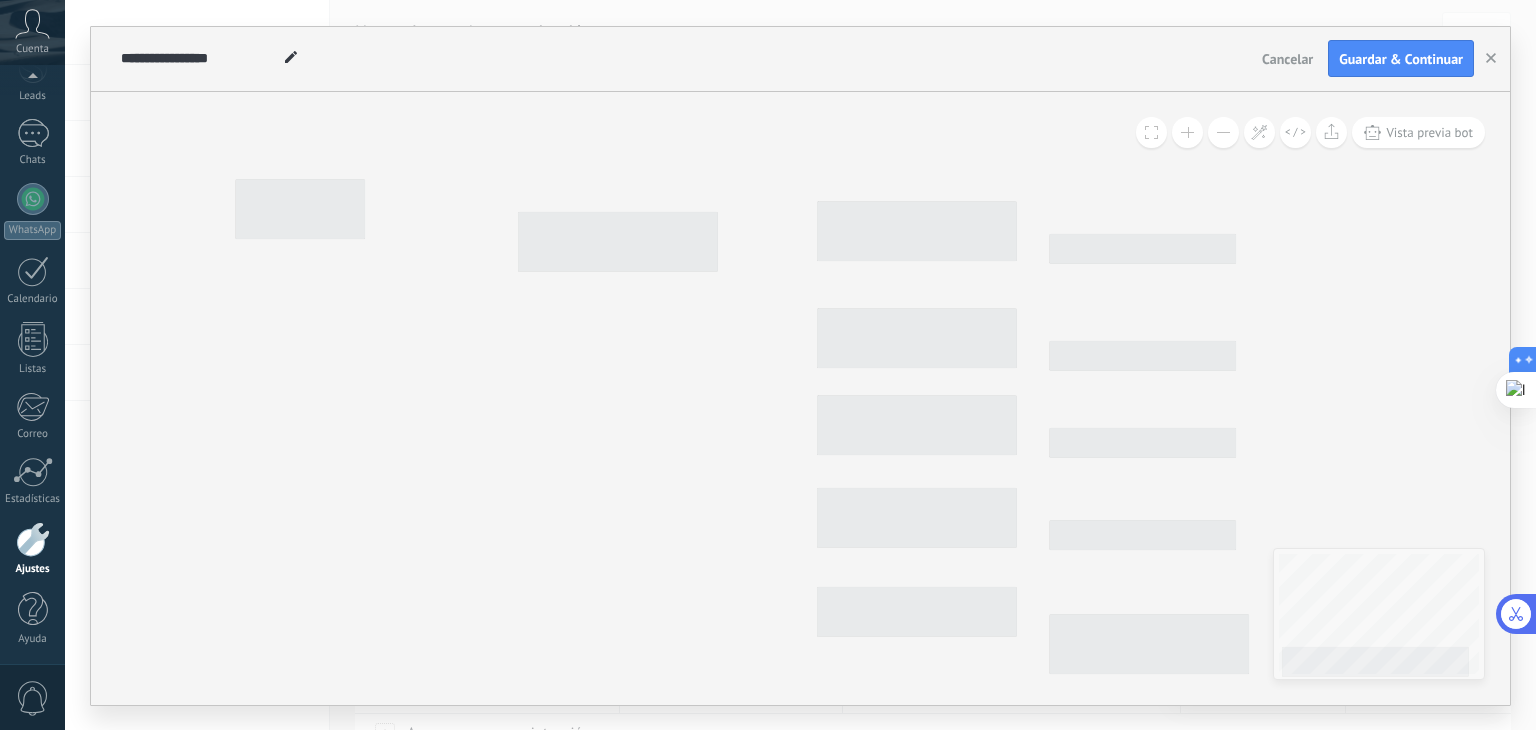 click at bounding box center (1223, 132) 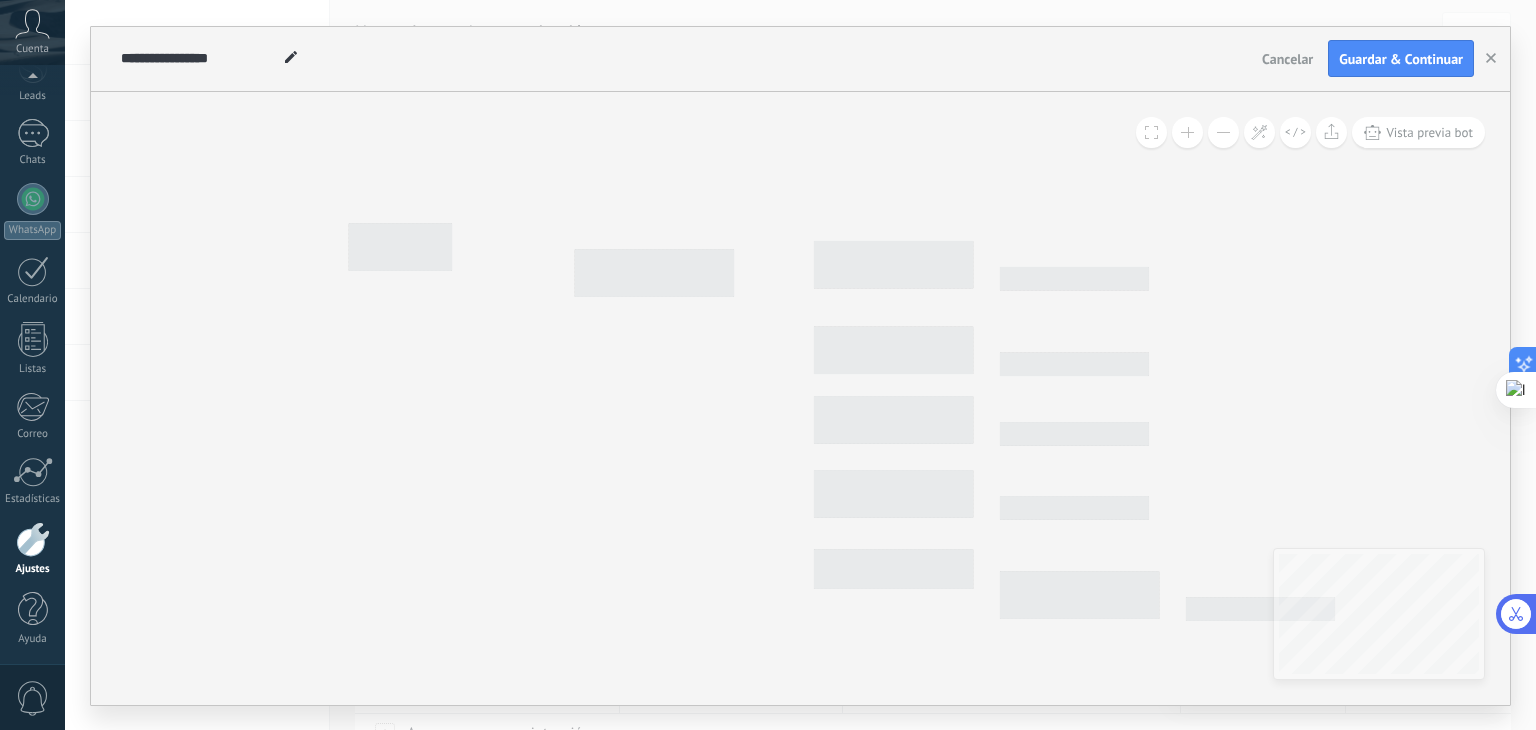 click at bounding box center (1223, 132) 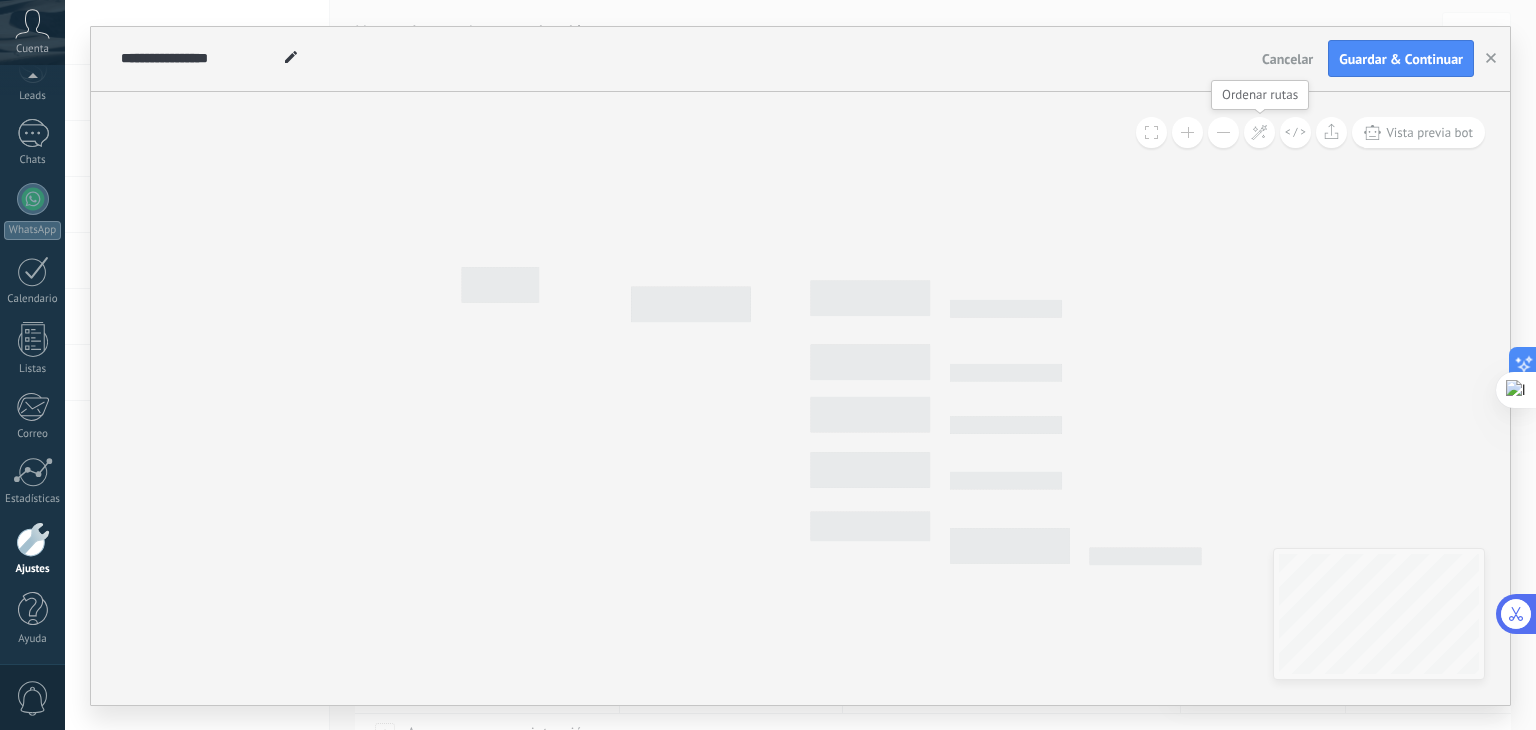 click 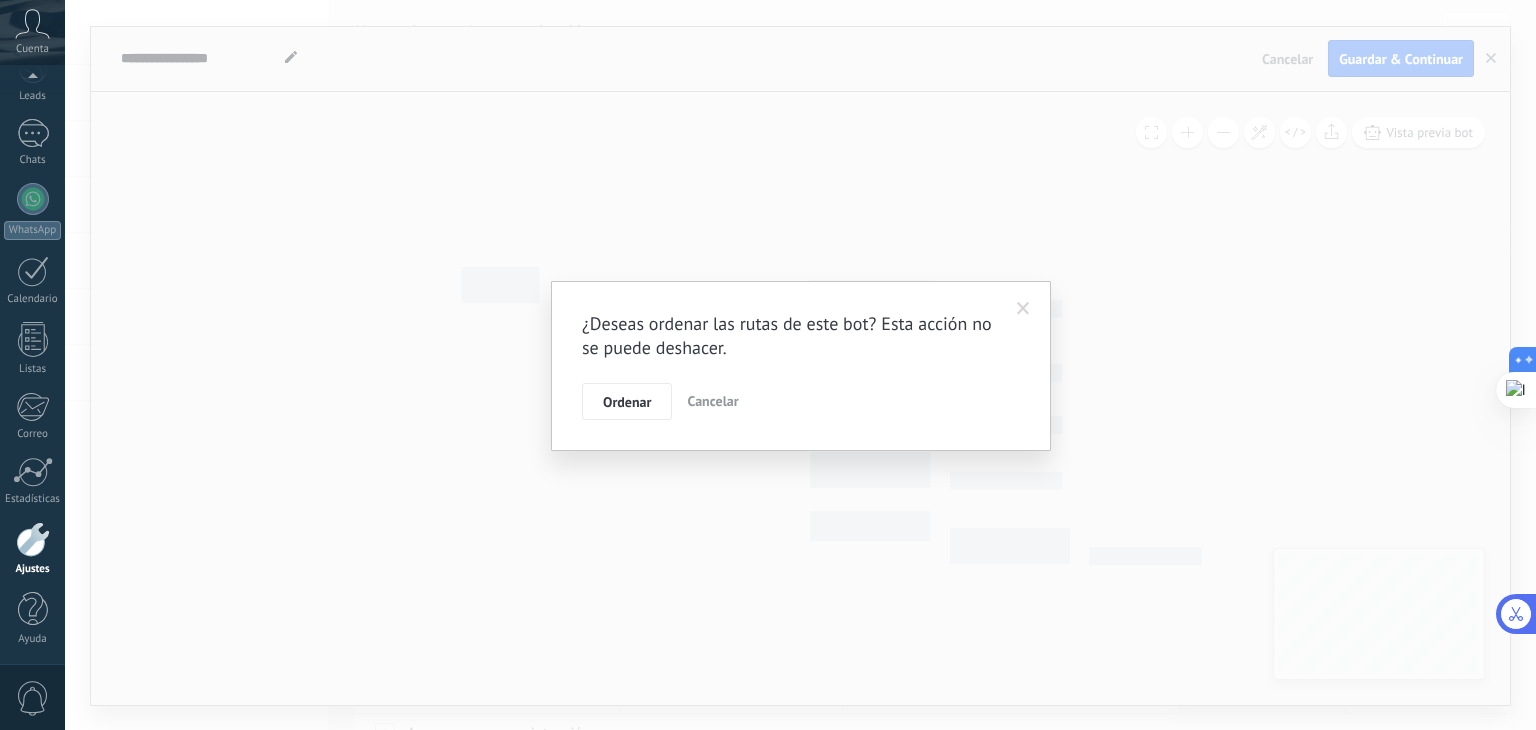 click at bounding box center [1023, 309] 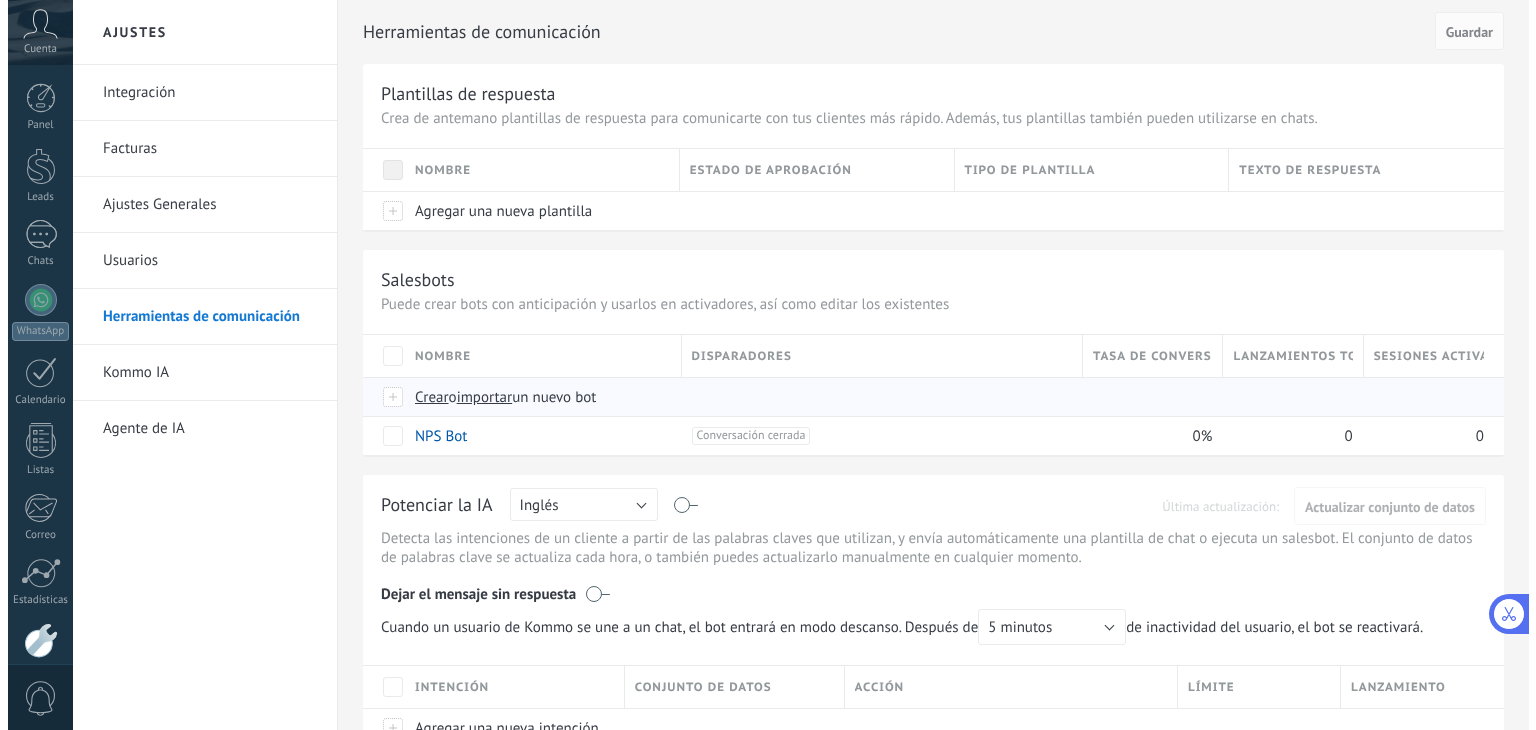 scroll, scrollTop: 0, scrollLeft: 0, axis: both 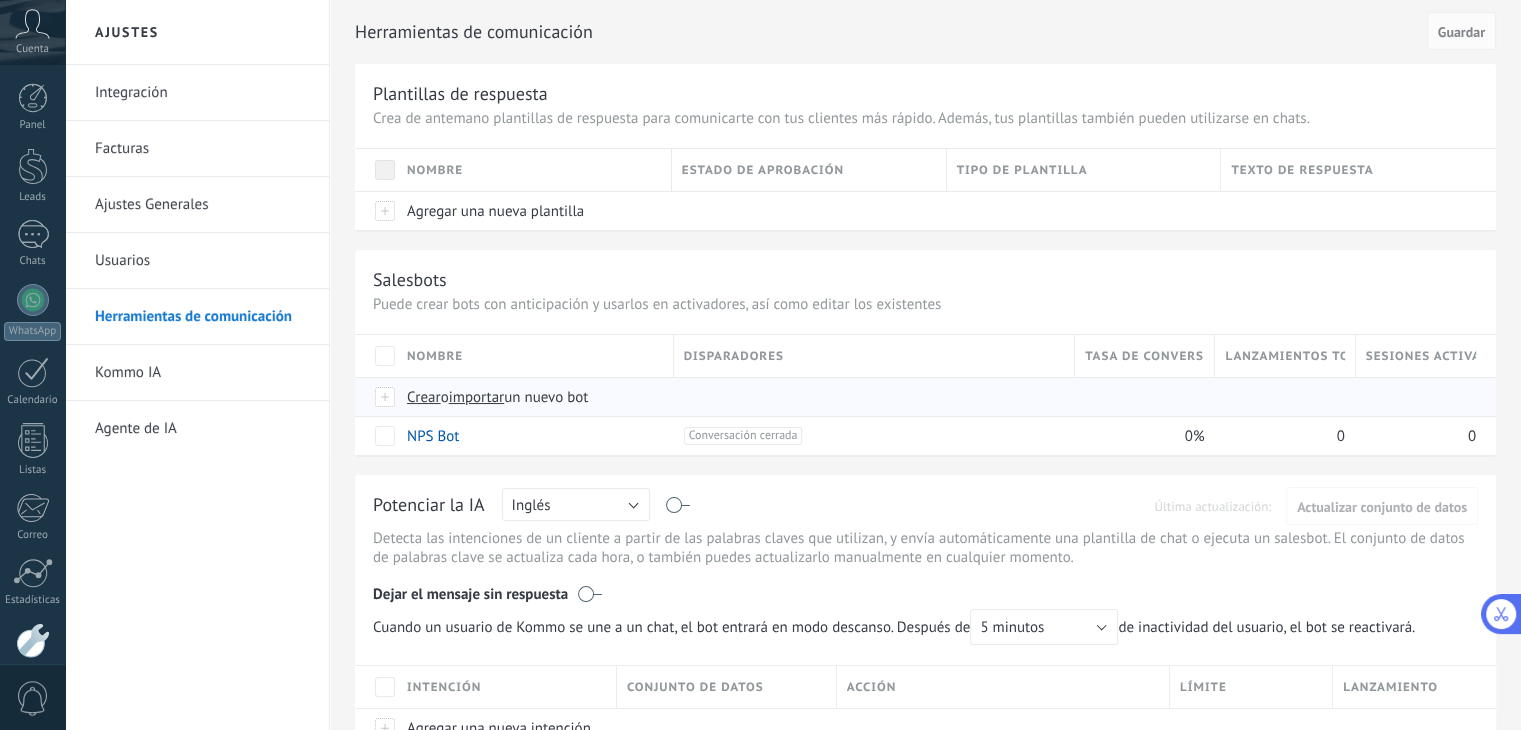 click on "Crear" at bounding box center [424, 397] 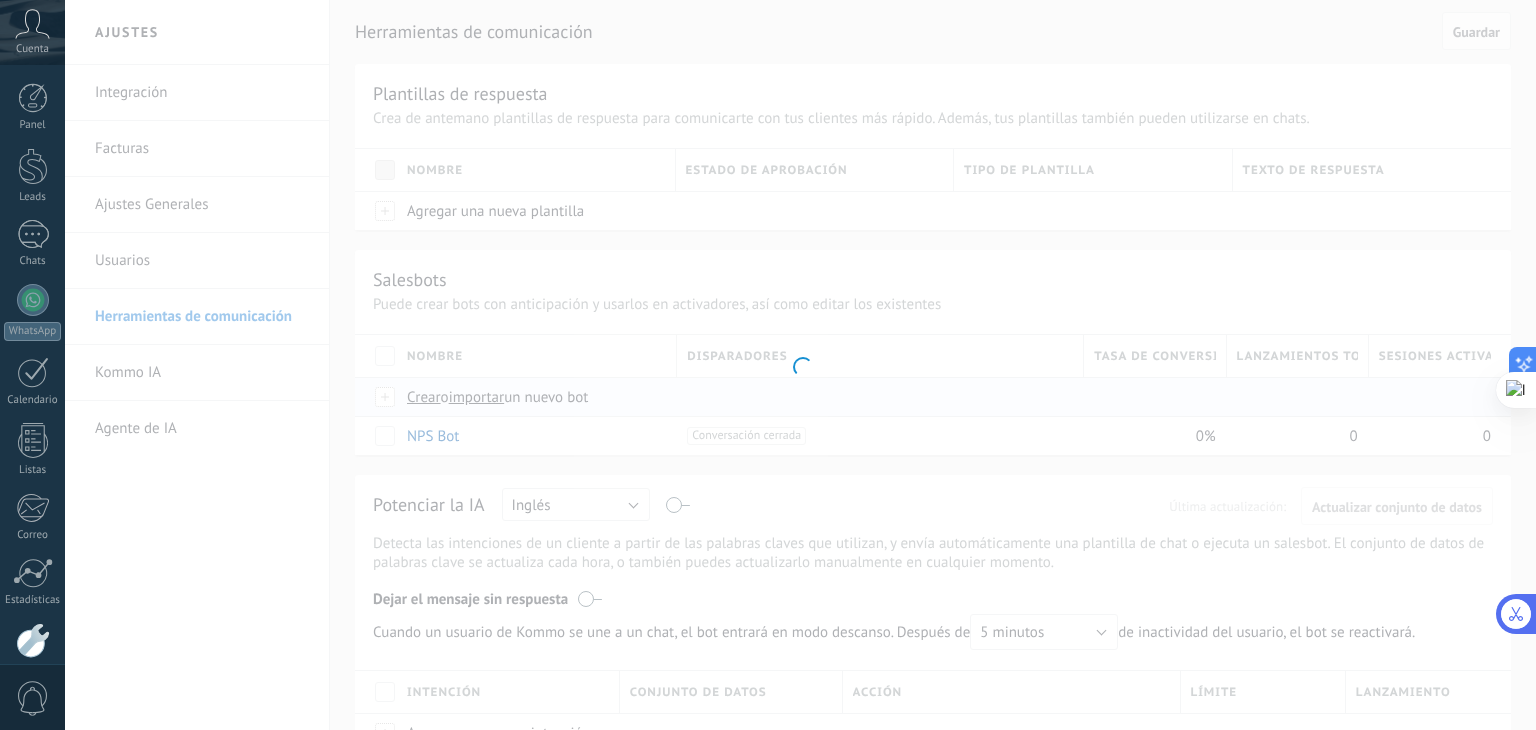 scroll, scrollTop: 0, scrollLeft: 0, axis: both 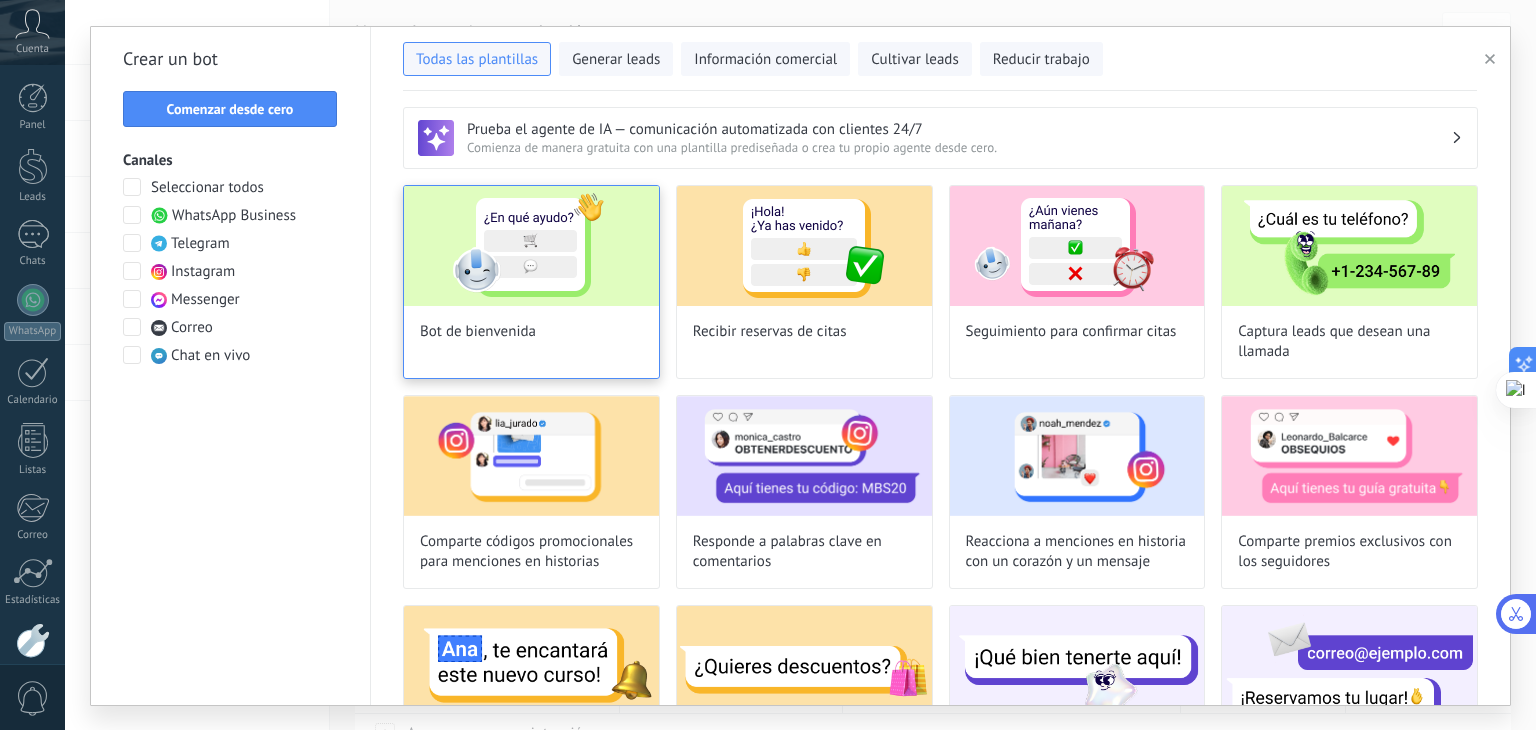 click at bounding box center (531, 246) 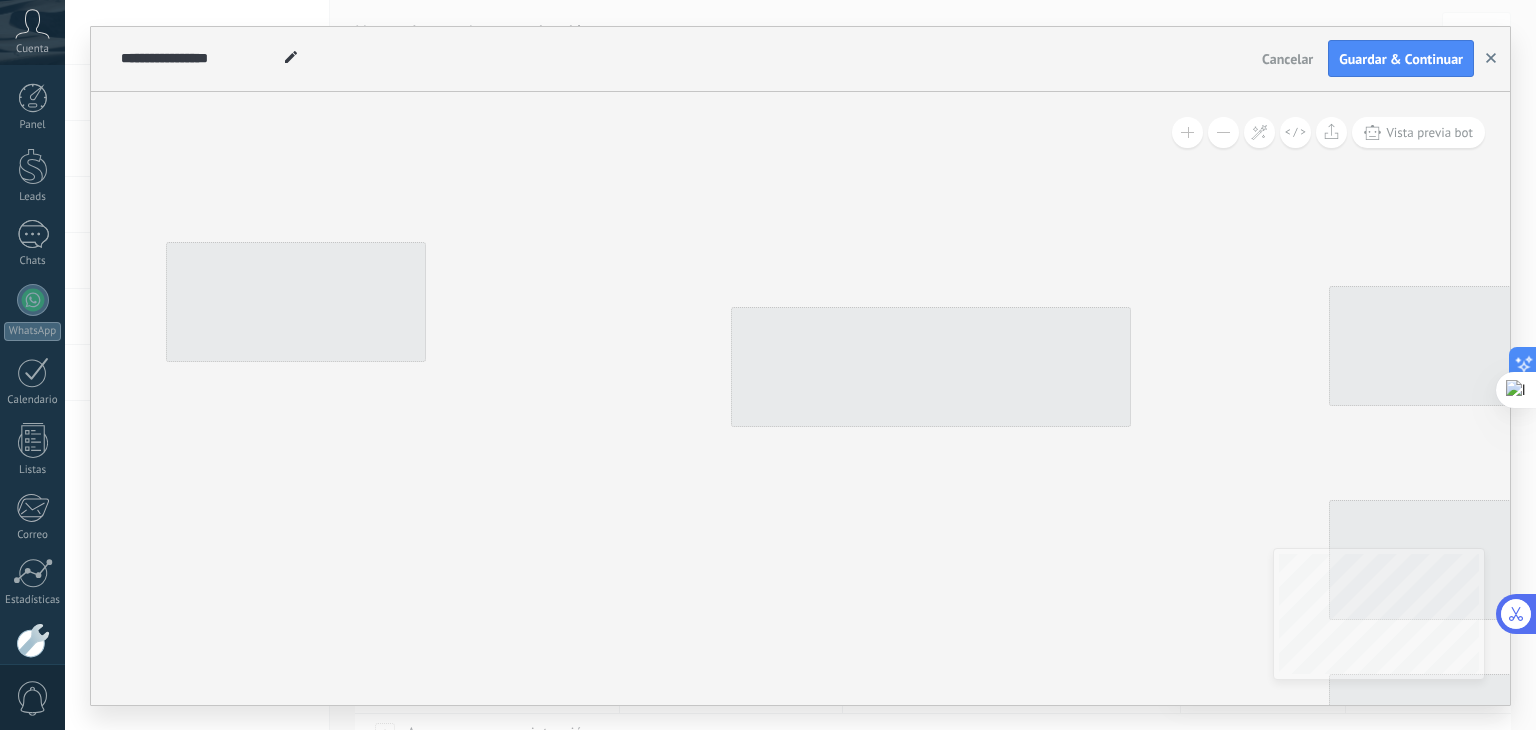 click at bounding box center (1491, 59) 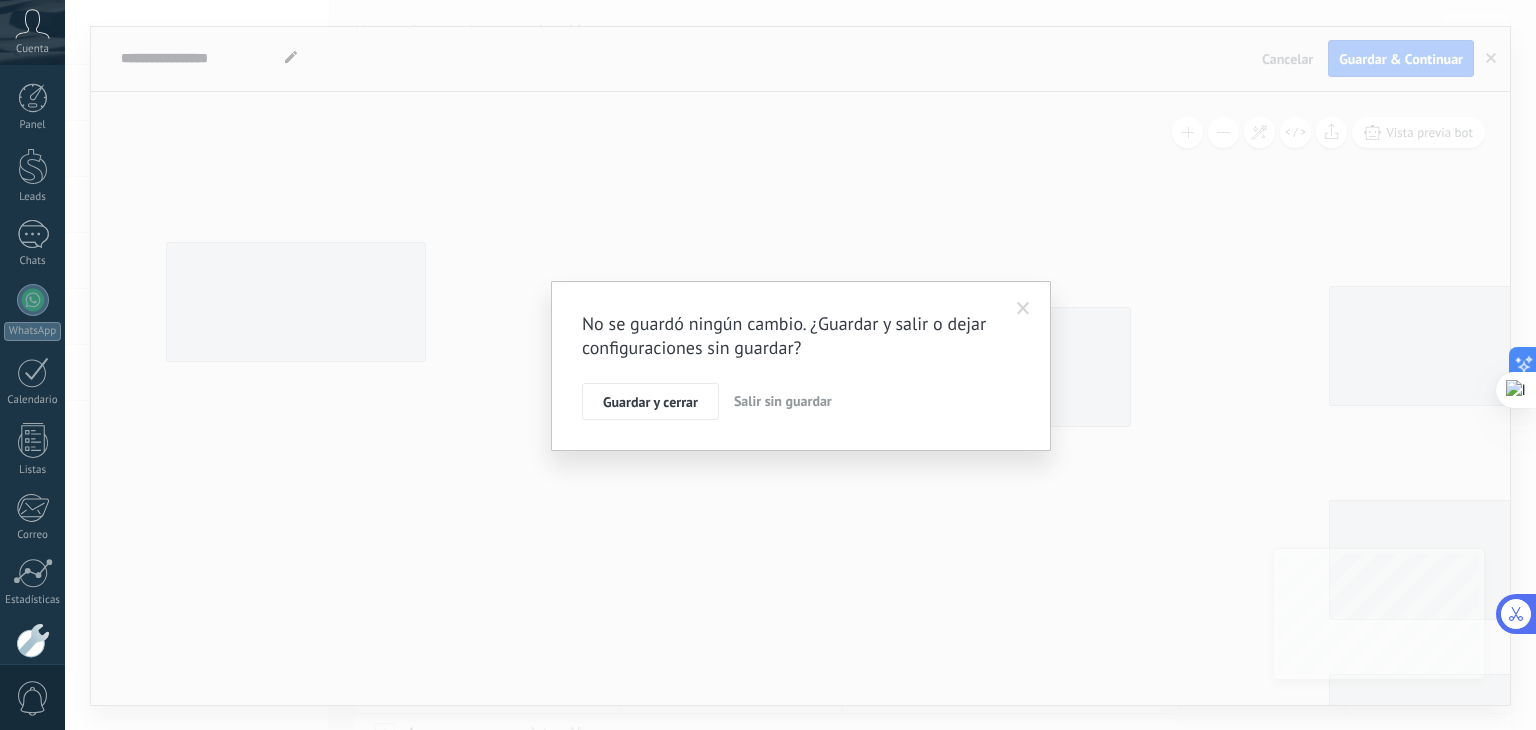 click on "Salir sin guardar" at bounding box center [783, 401] 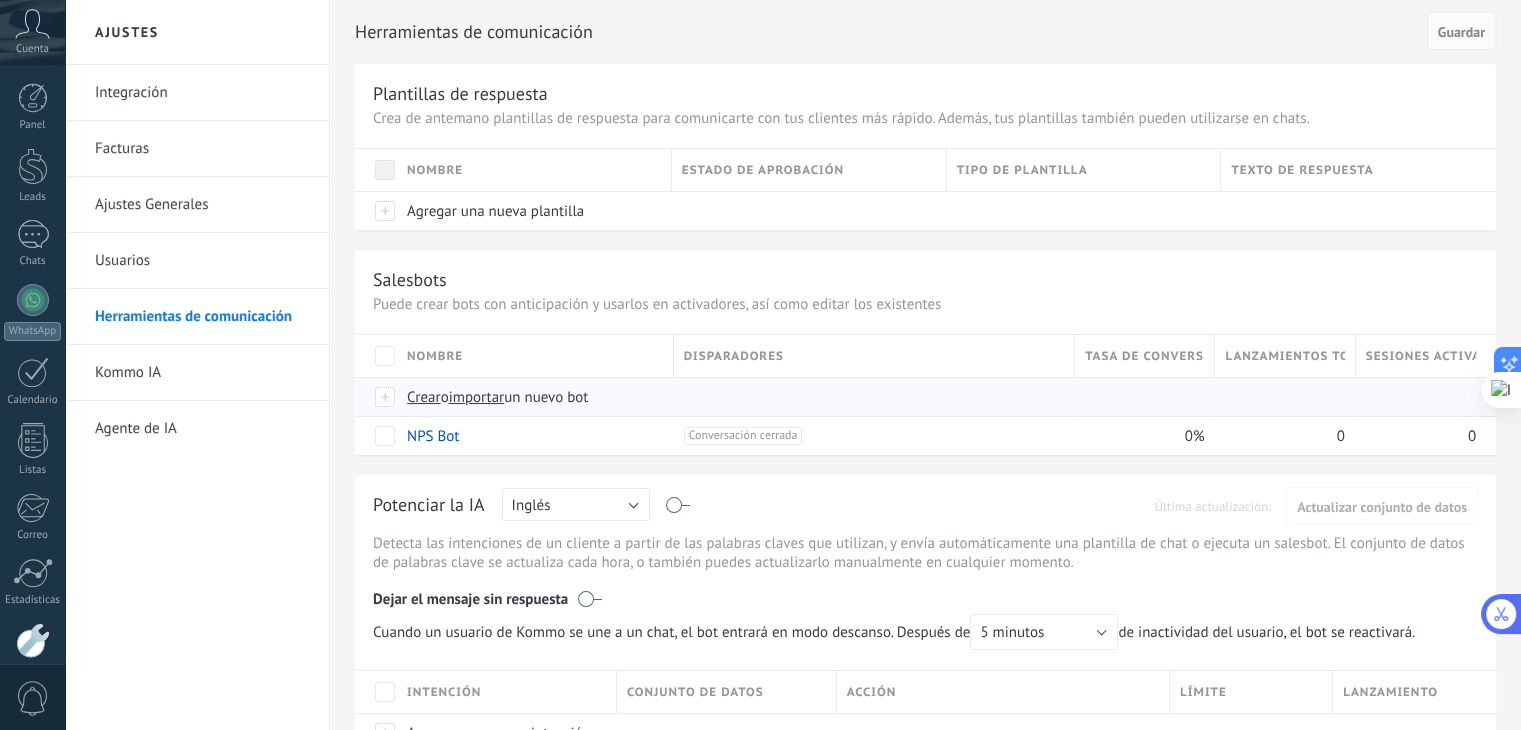 click at bounding box center (386, 397) 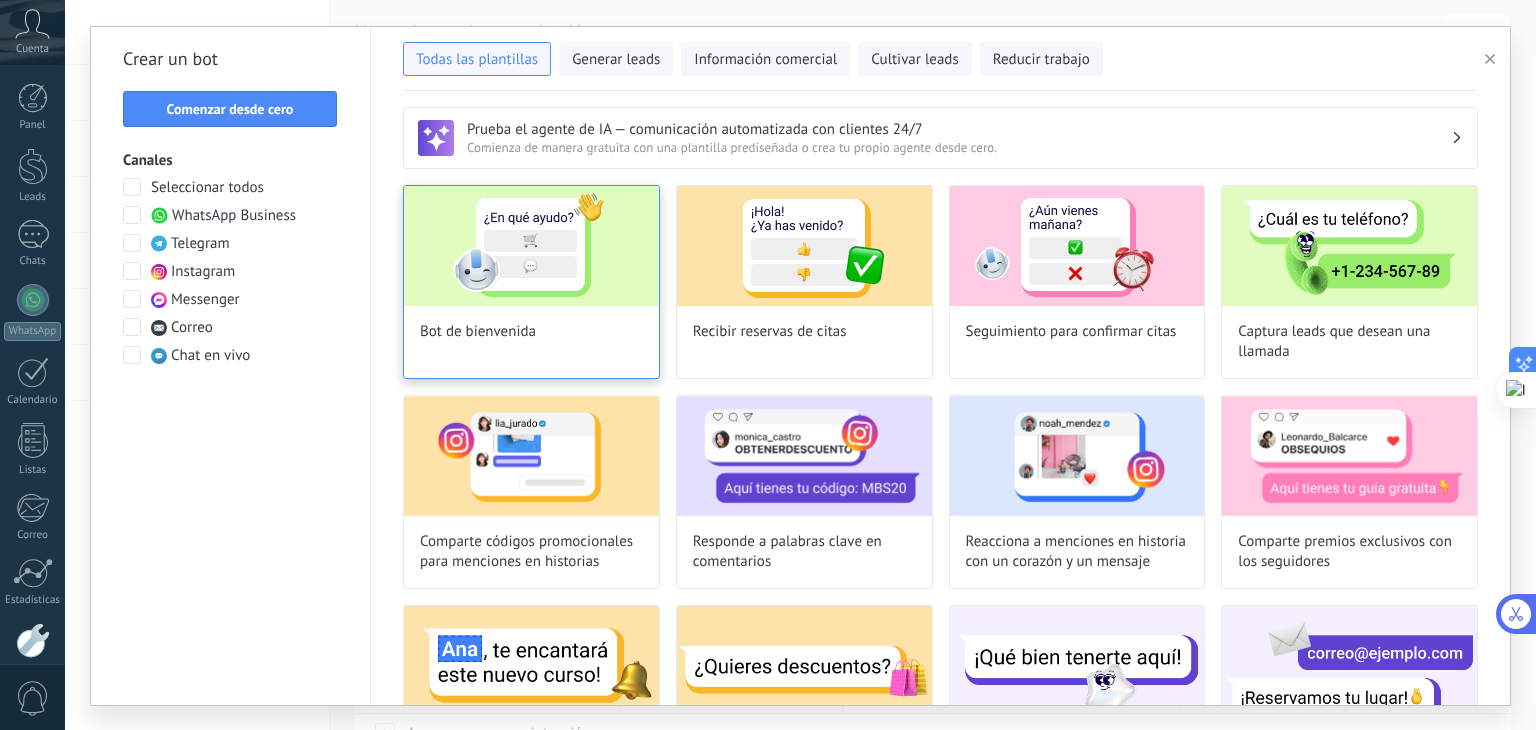 click at bounding box center [531, 246] 